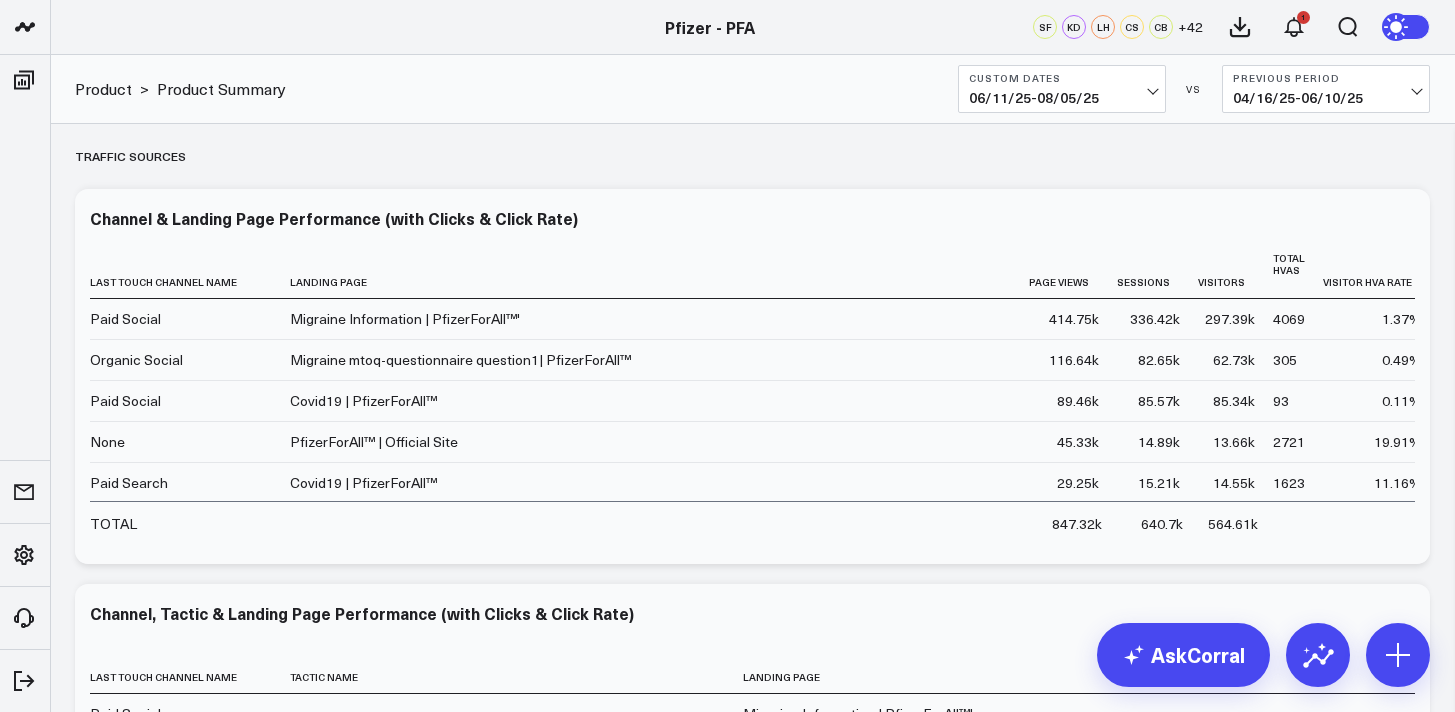 scroll, scrollTop: 4134, scrollLeft: 0, axis: vertical 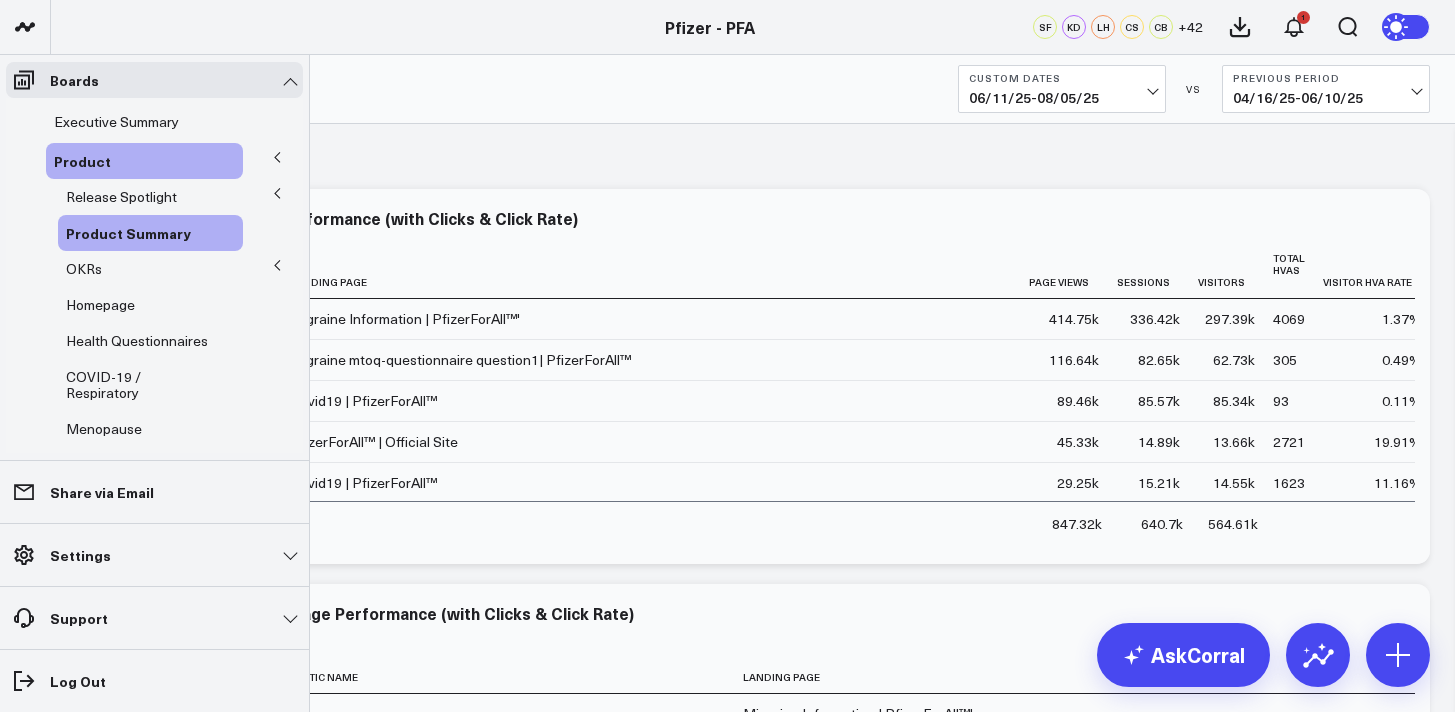 click at bounding box center (277, 158) 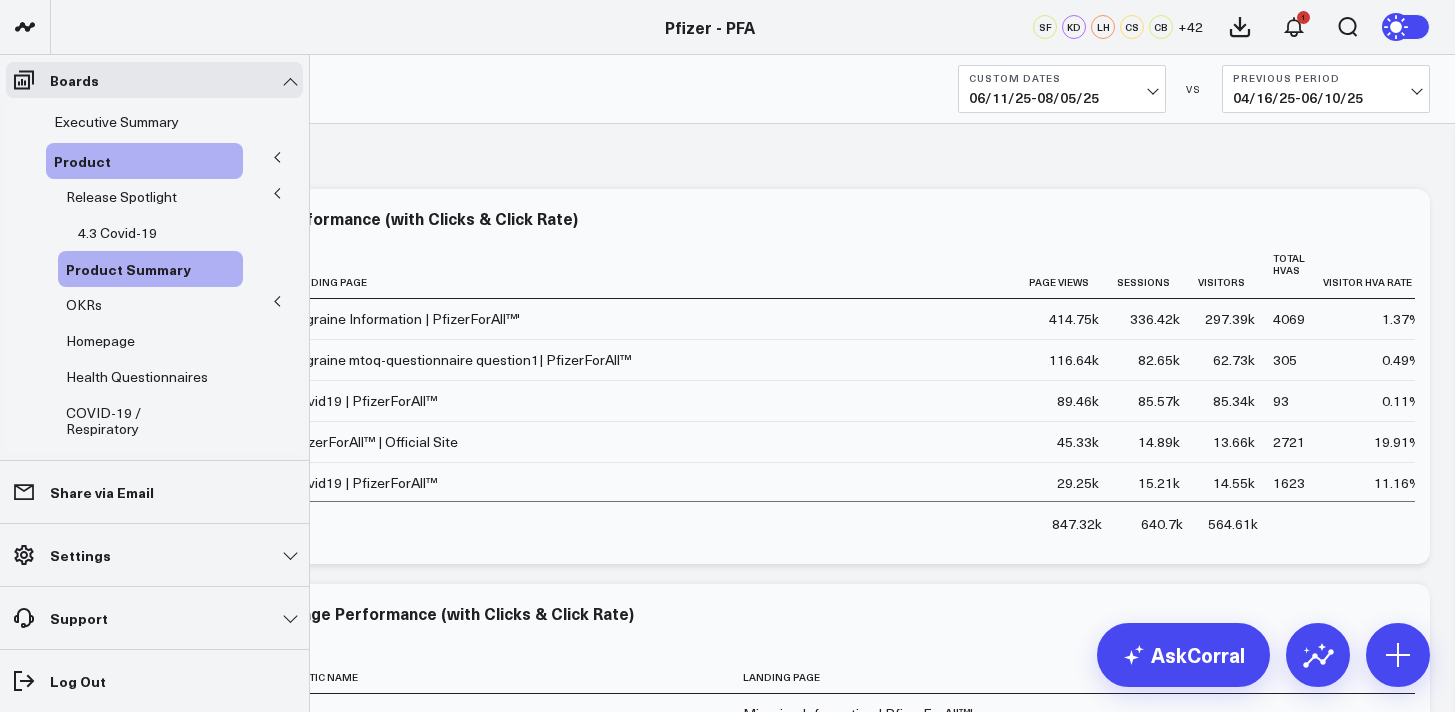 click 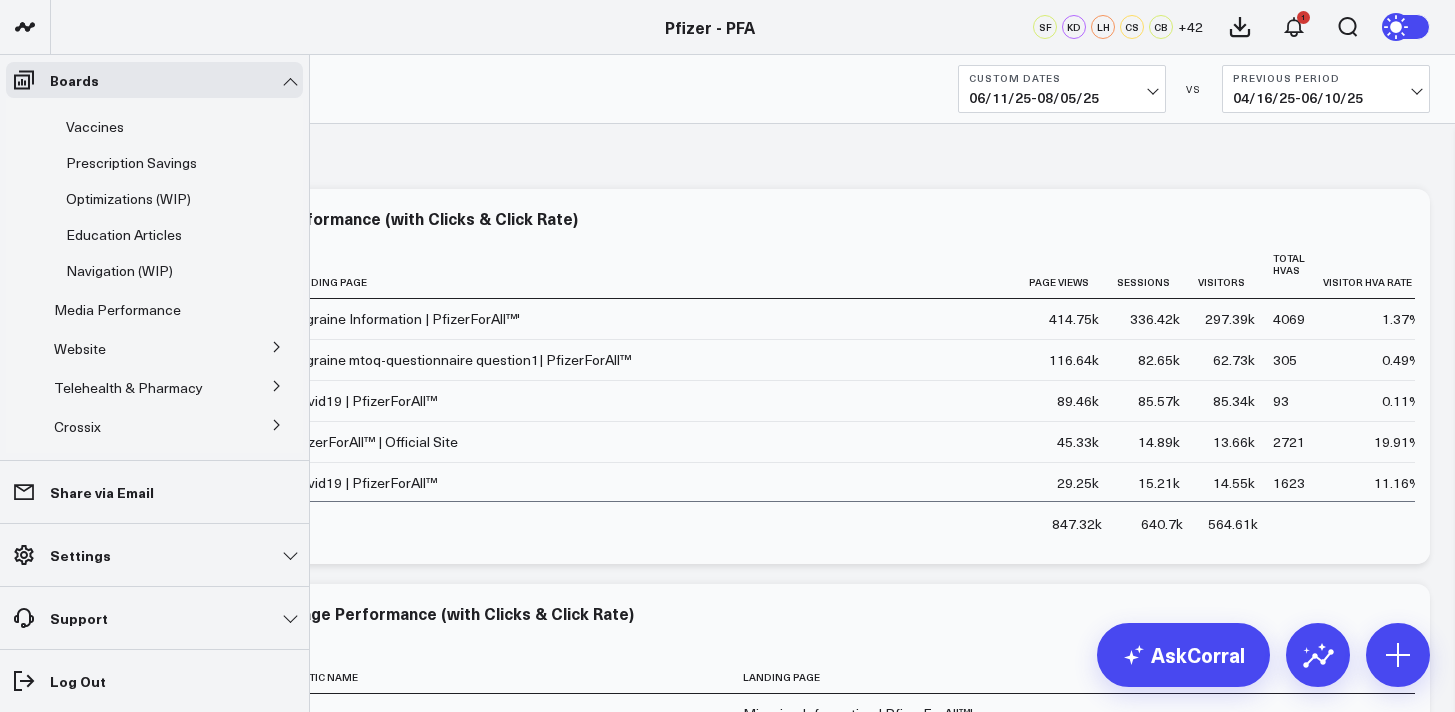 scroll, scrollTop: 378, scrollLeft: 0, axis: vertical 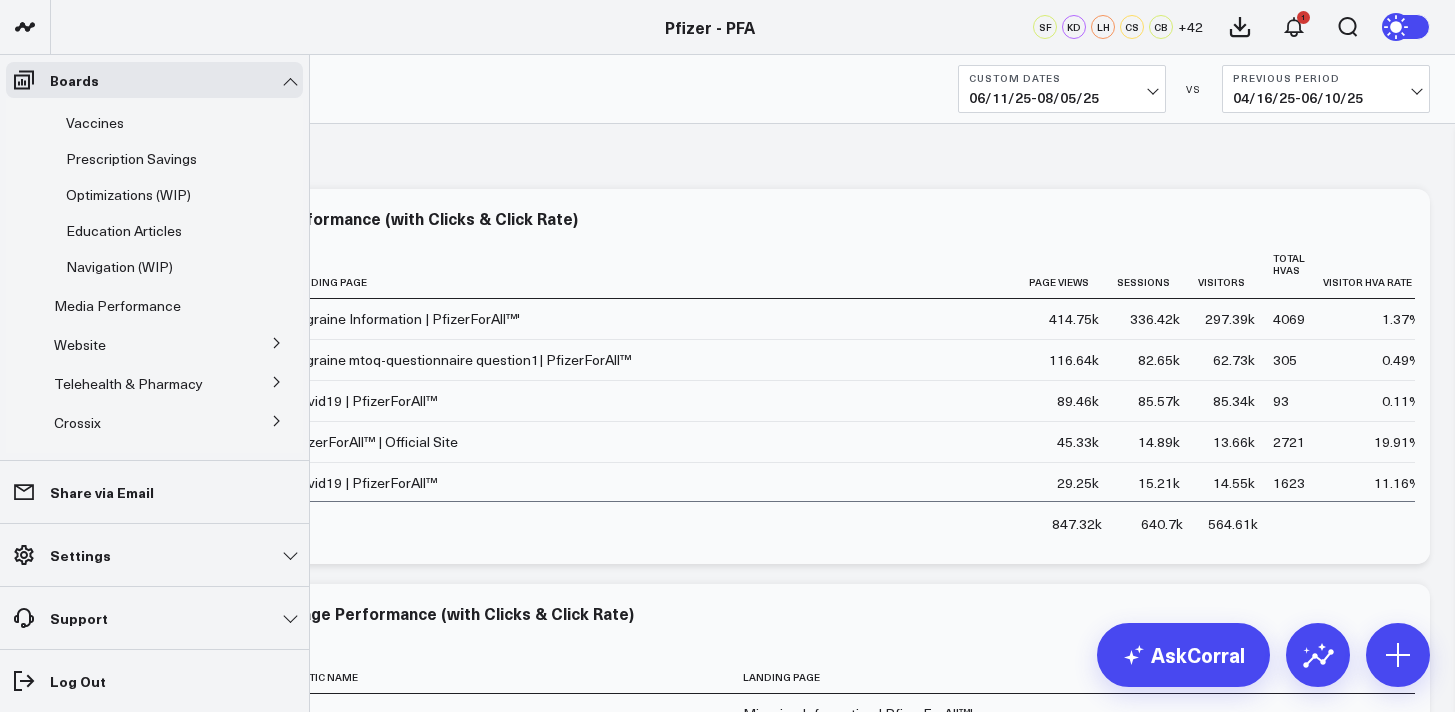 click 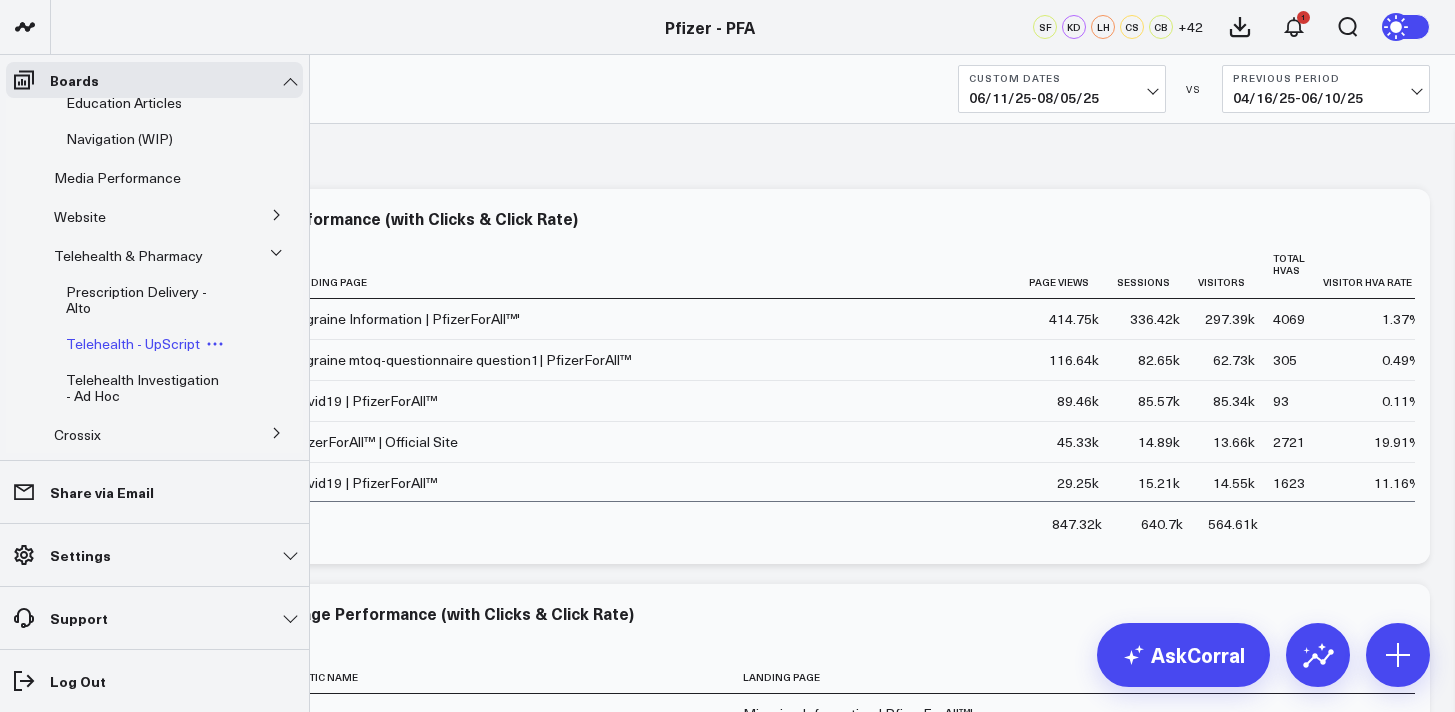 scroll, scrollTop: 508, scrollLeft: 0, axis: vertical 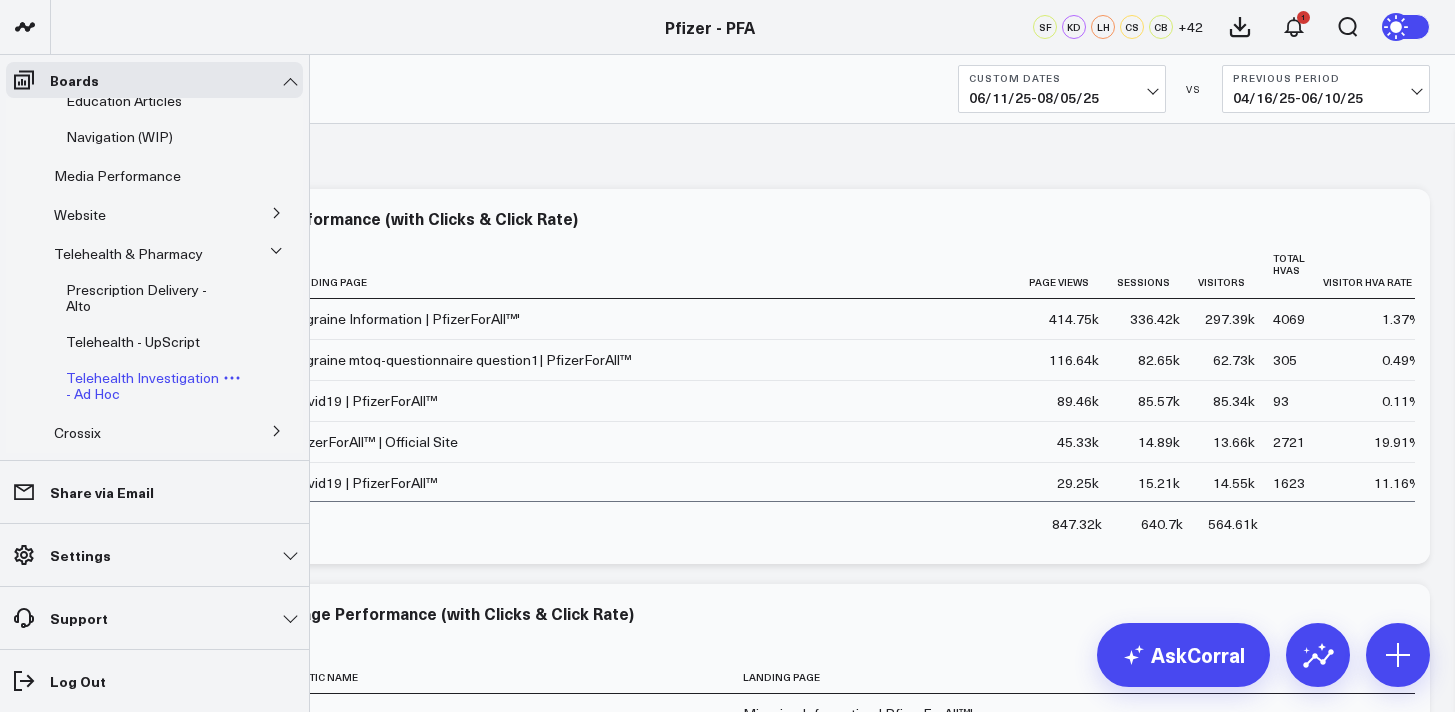 click on "Telehealth Investigation - Ad Hoc" at bounding box center (142, 385) 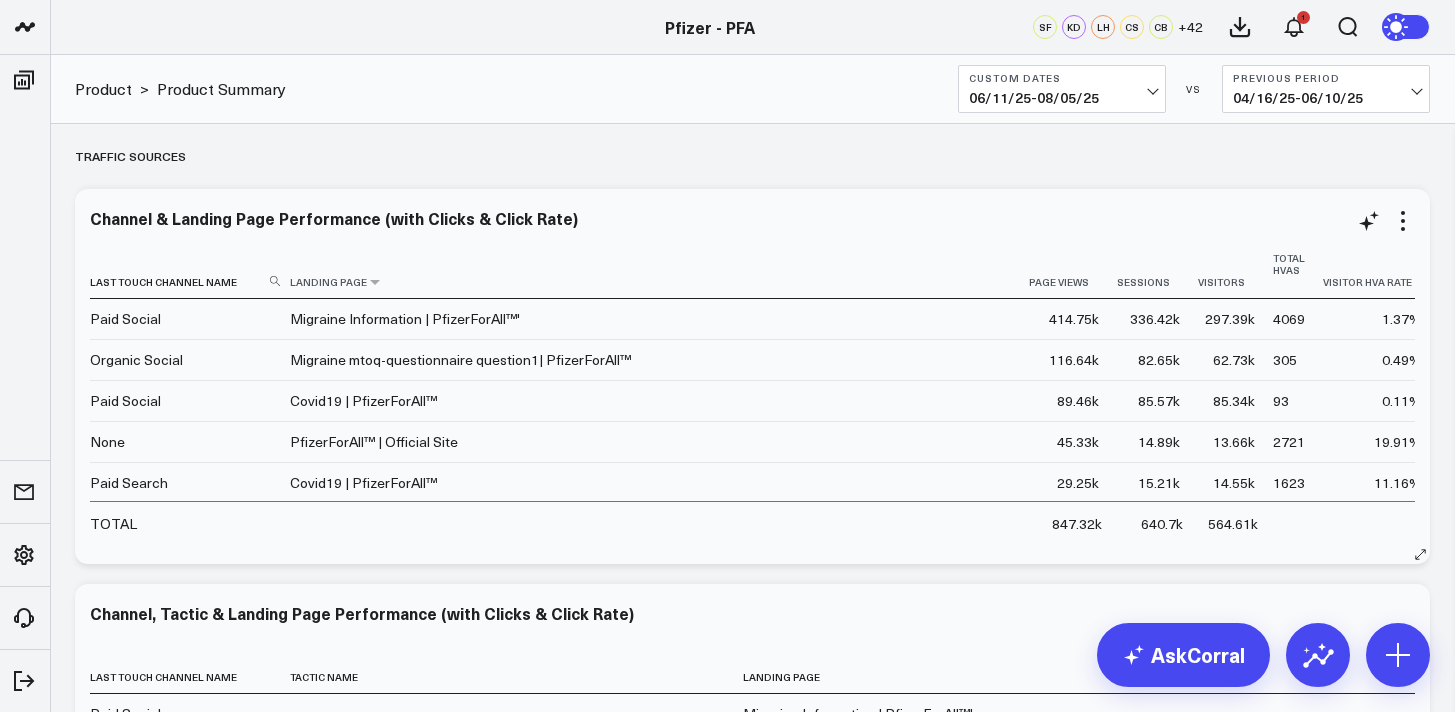 scroll, scrollTop: 0, scrollLeft: 0, axis: both 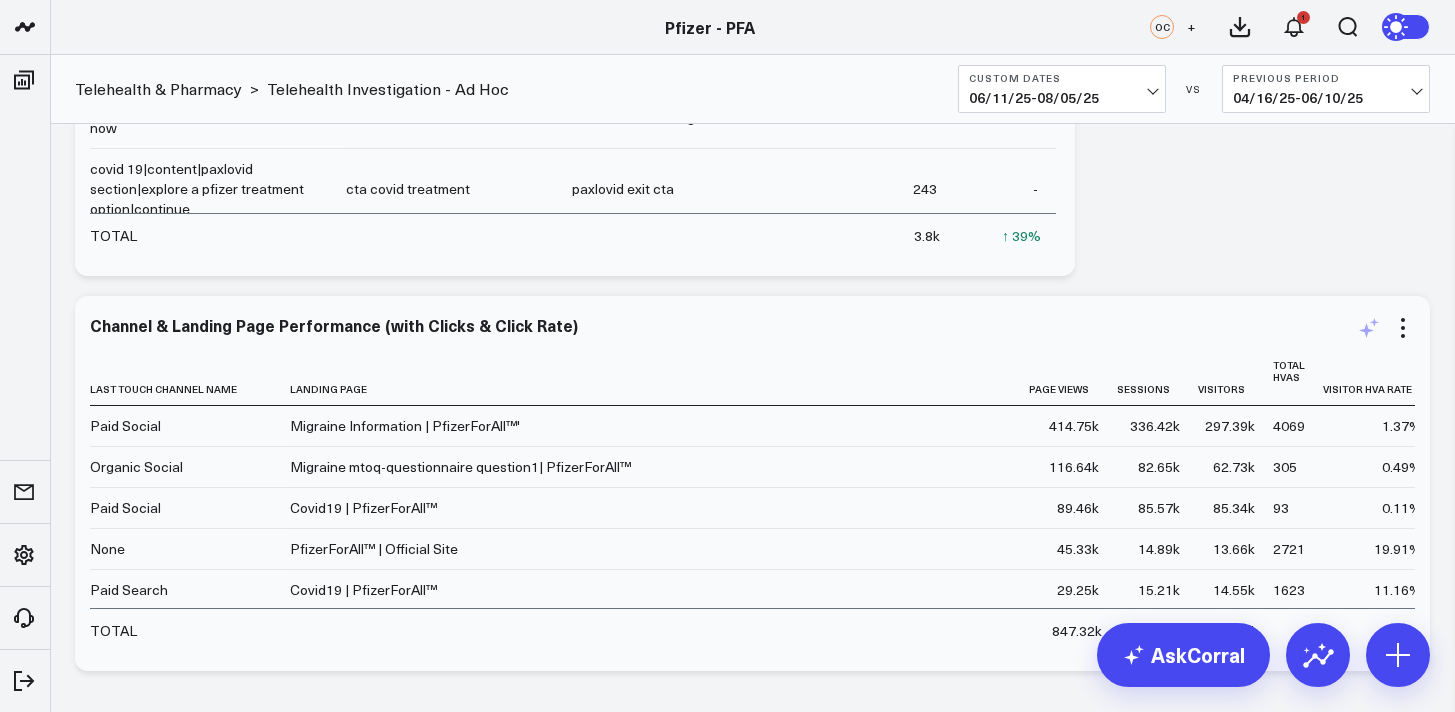 click 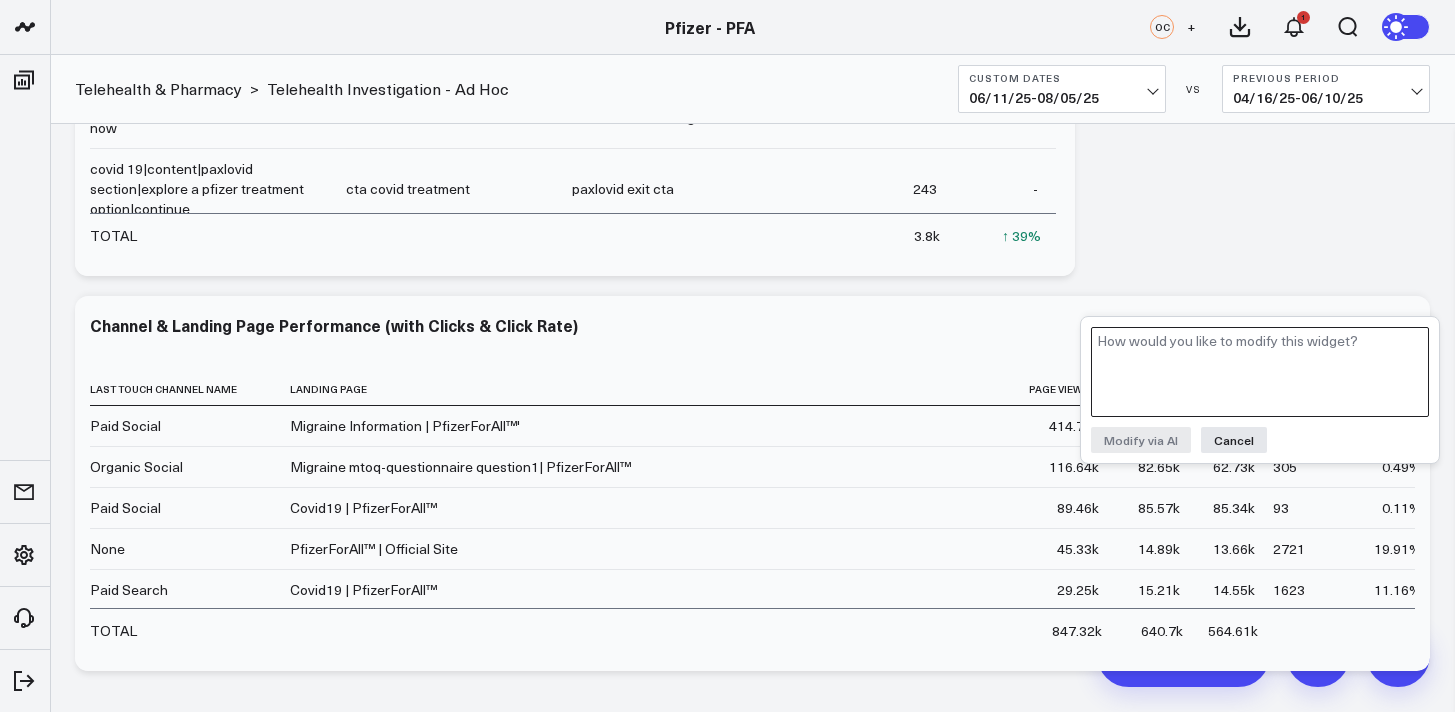 click at bounding box center [1260, 372] 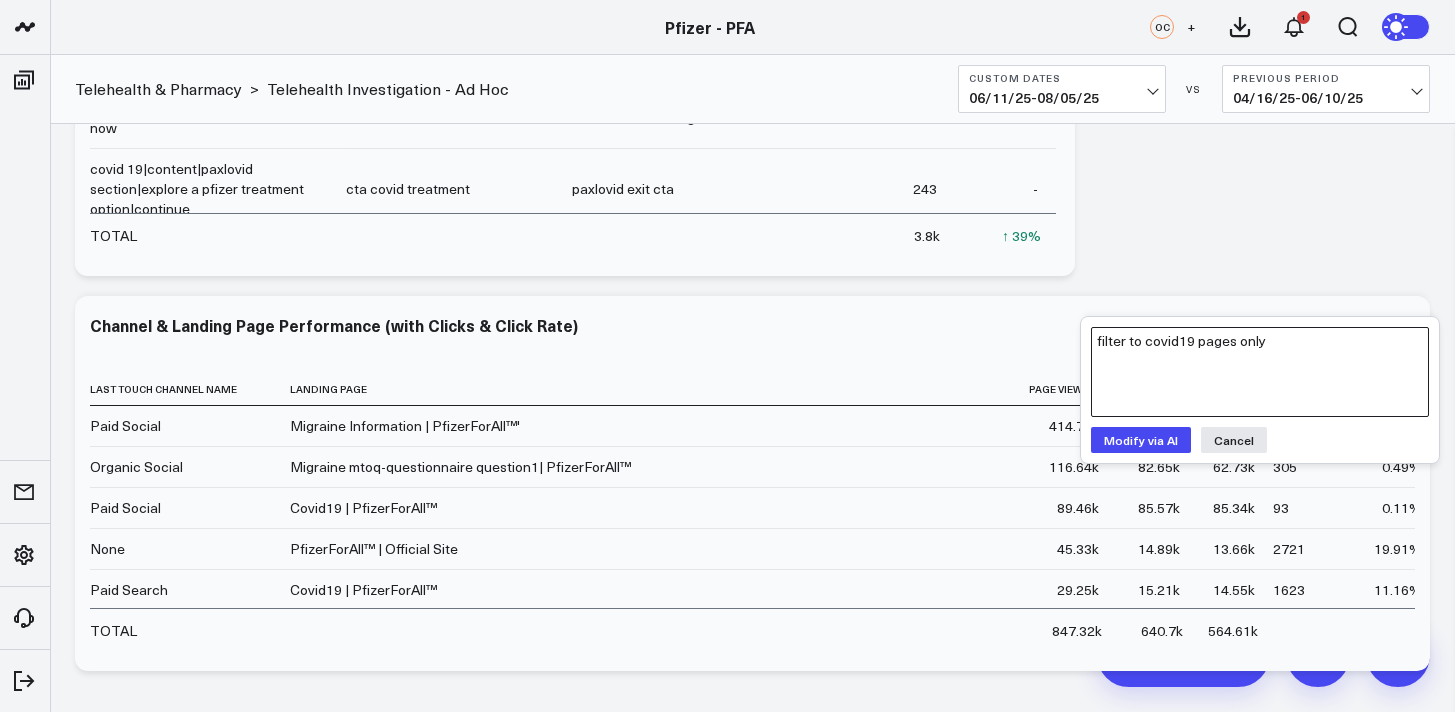 type on "filter to covid19 pages only" 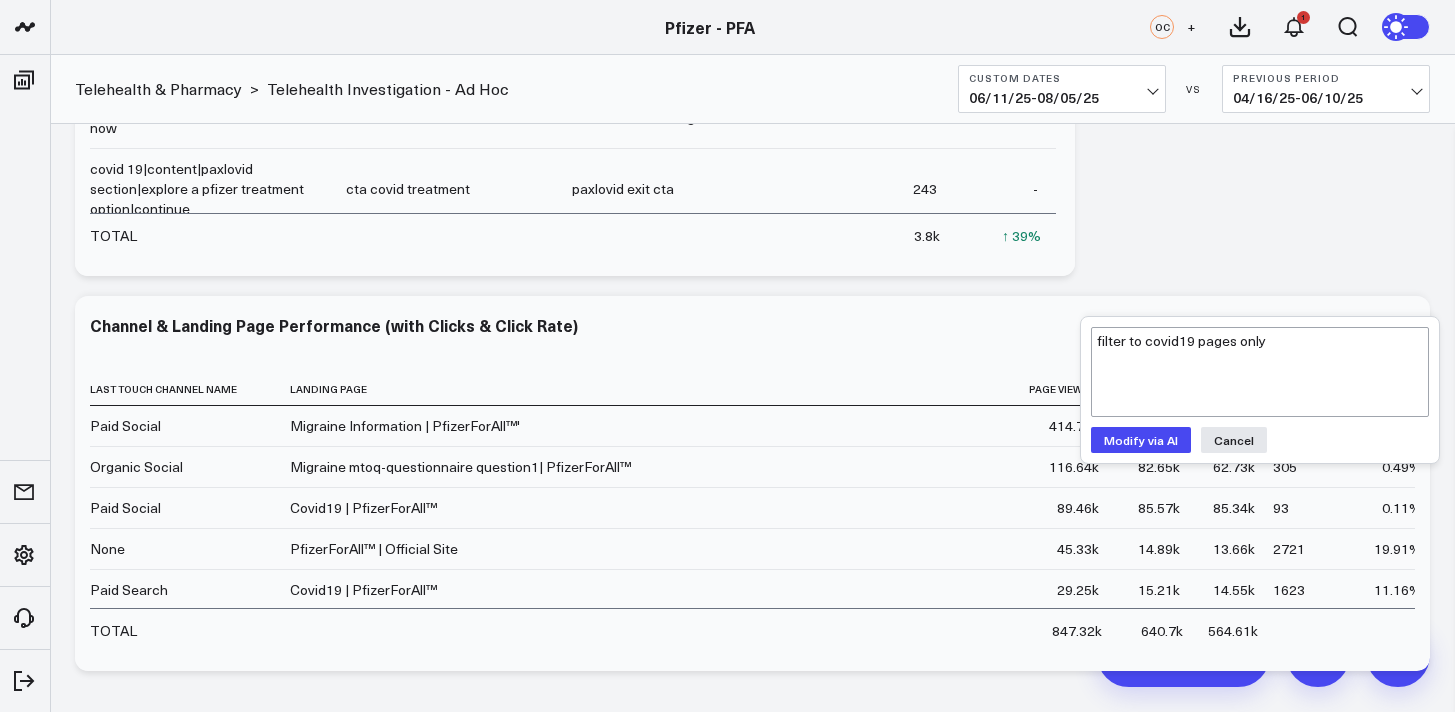 click on "Modify via AI" at bounding box center [1141, 440] 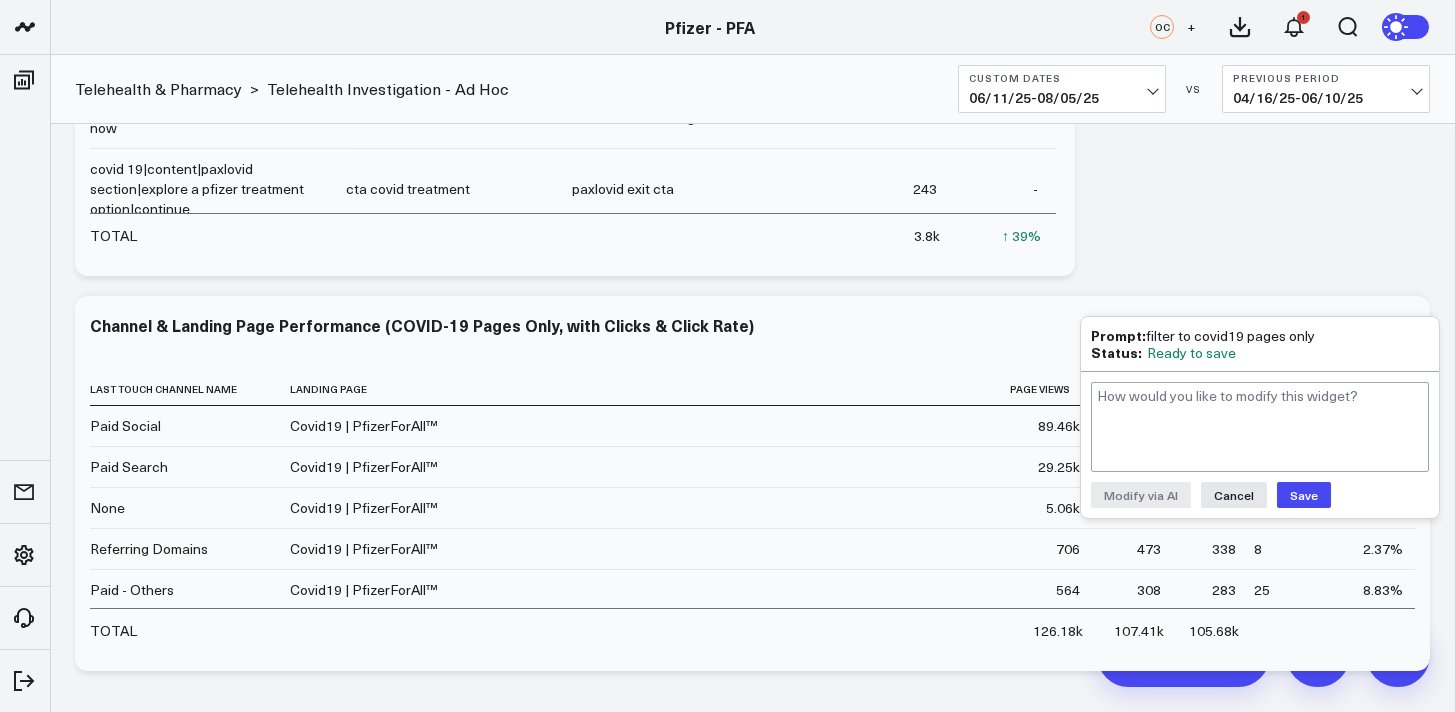 click on "Save" at bounding box center (1304, 495) 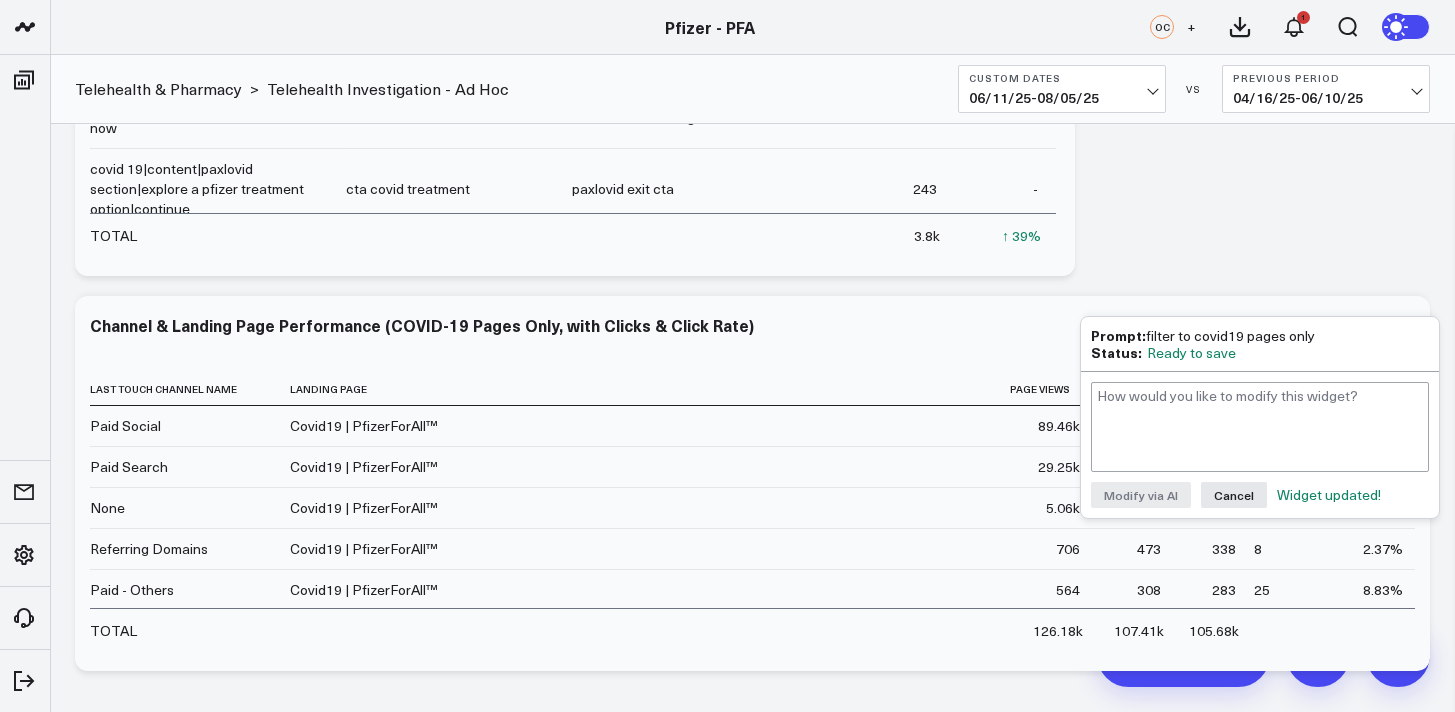 click on "Modify via AI Copy link to widget Ask support Remove Create linked copy Executive Summary Product Release Spotlight 4.3 Covid-19 Product Summary OKRs 5.1 Release OKRs 5.2 Release OKRs Homepage Health Questionnaires COVID-19 / Respiratory Menopause Migraine mTOQ Vaccines Prescription Savings Optimizations (WIP) Education Articles Navigation (WIP) Media Performance Website Website HVA Performance Site Experience / DXA Telehealth & Pharmacy Prescription Delivery - Alto ↓" at bounding box center [752, -899] 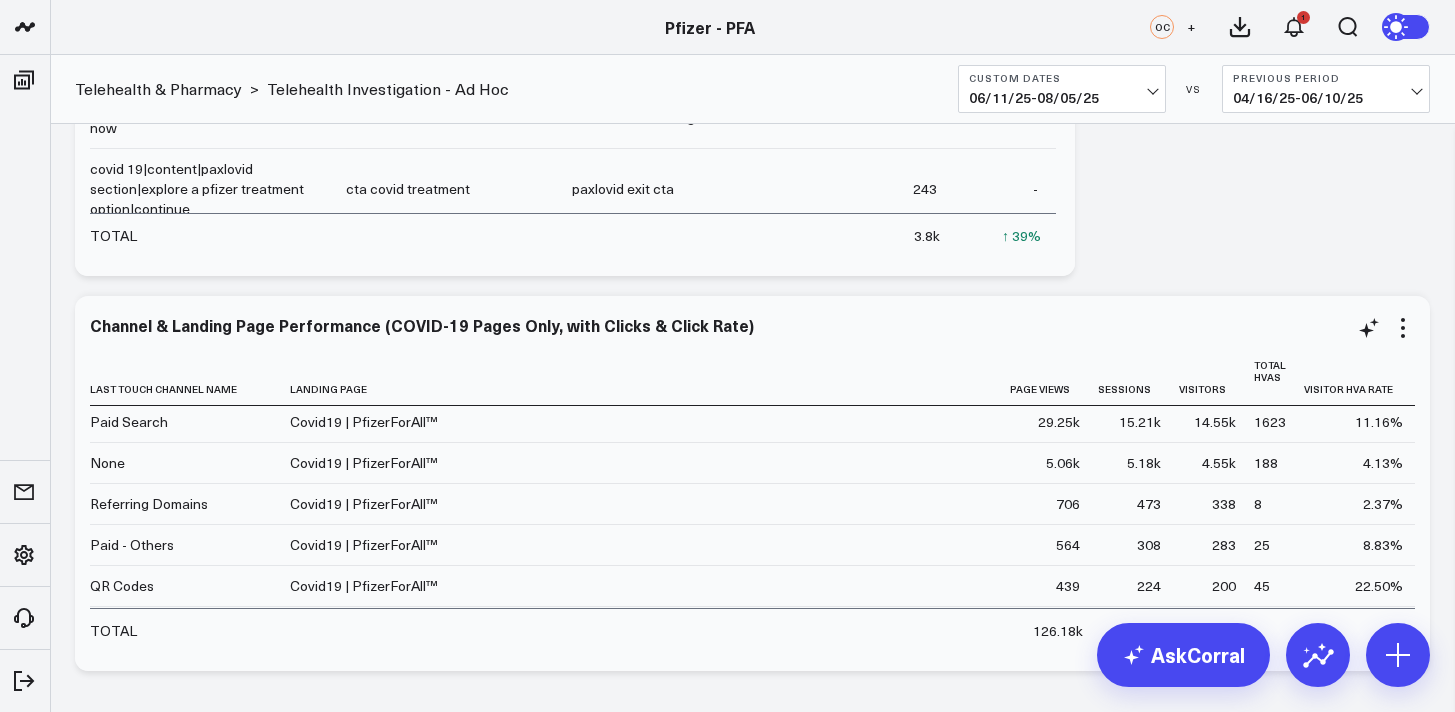 scroll, scrollTop: 0, scrollLeft: 0, axis: both 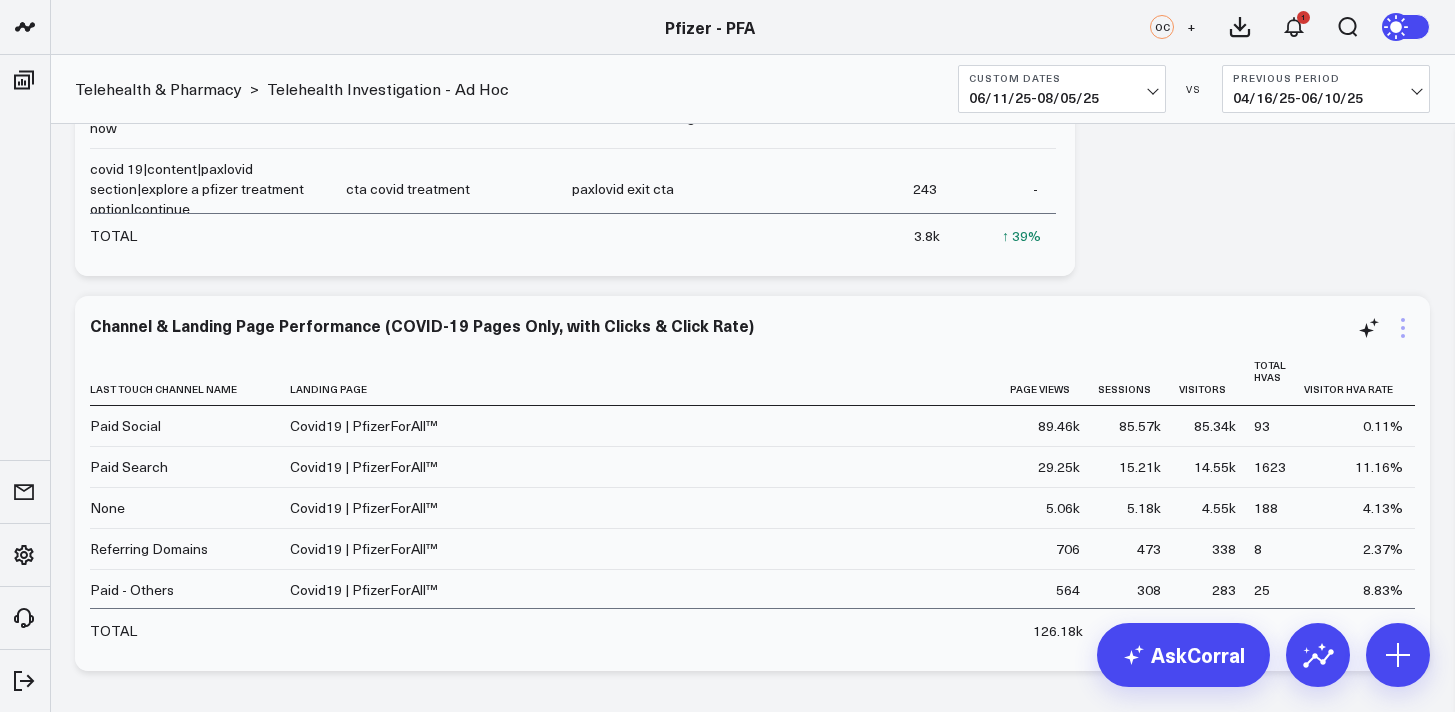 click 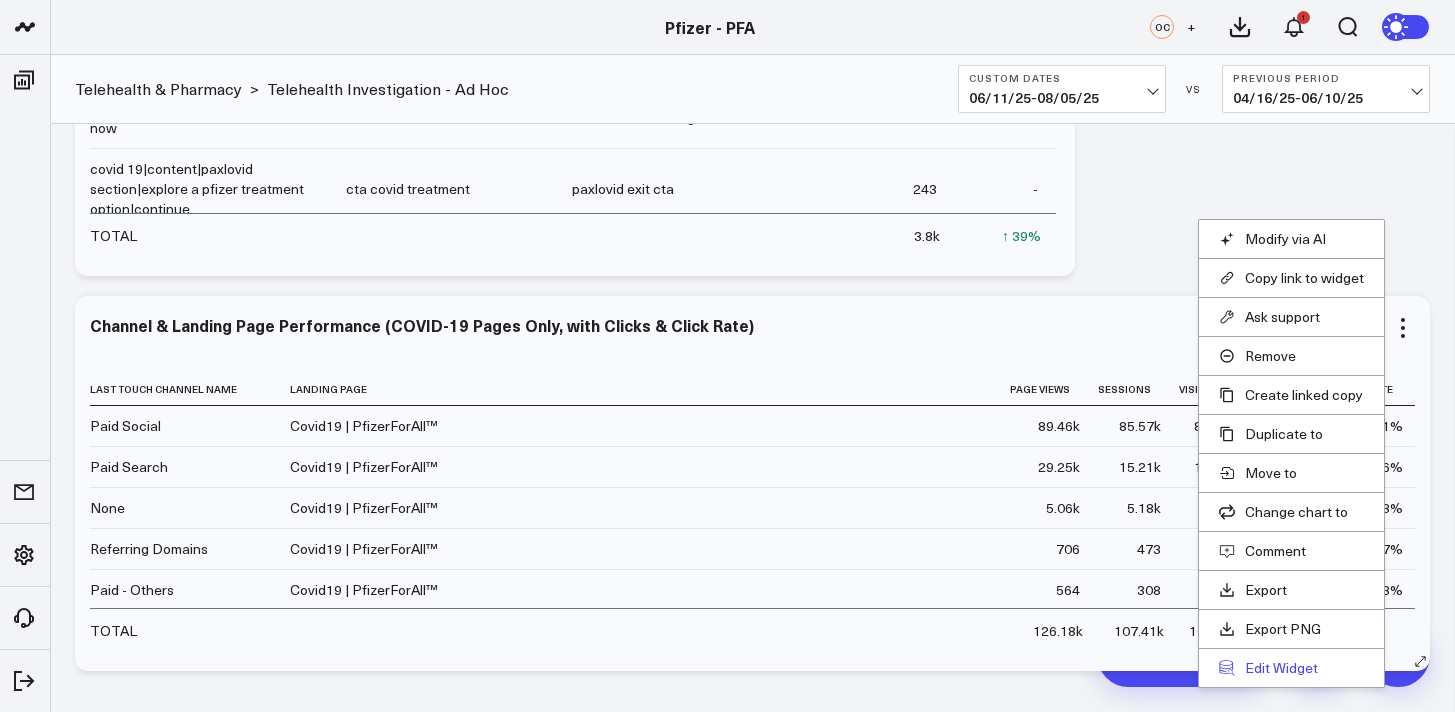 click on "Edit Widget" at bounding box center (1291, 668) 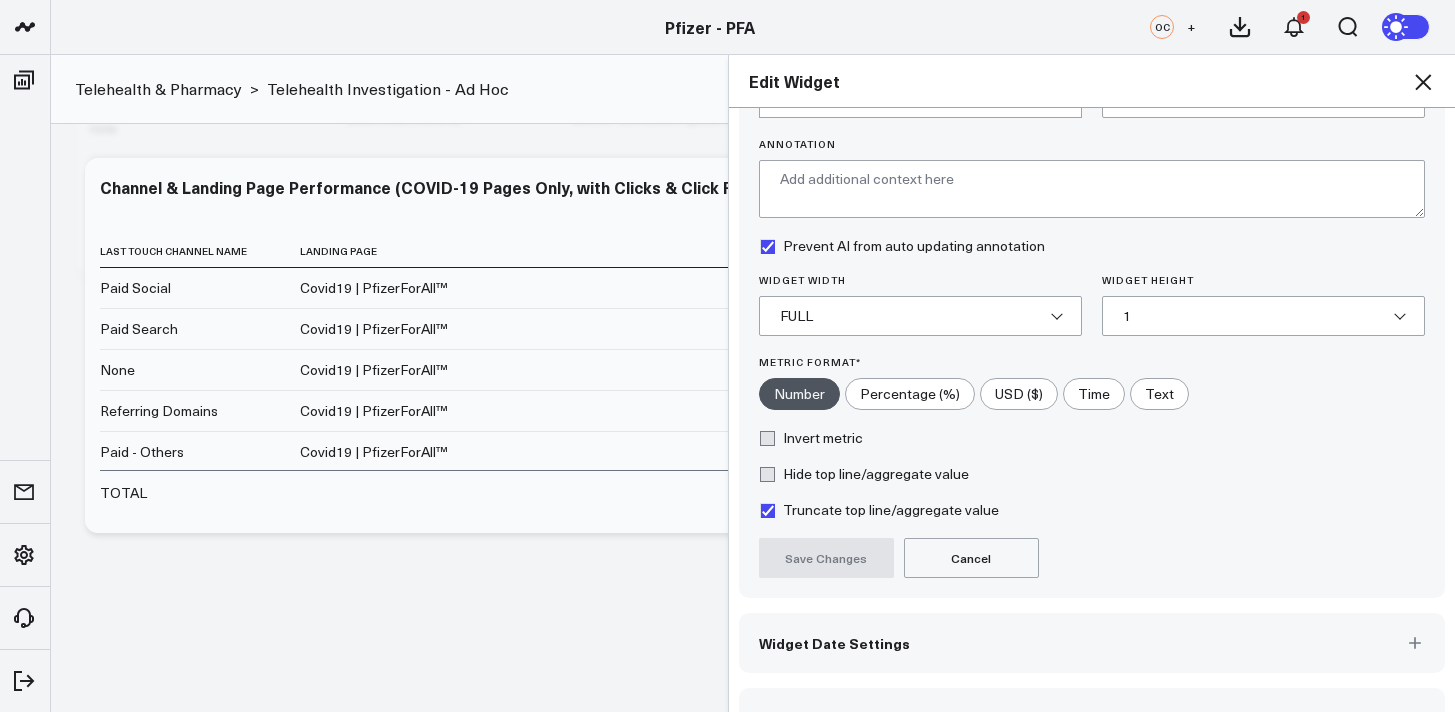 scroll, scrollTop: 177, scrollLeft: 0, axis: vertical 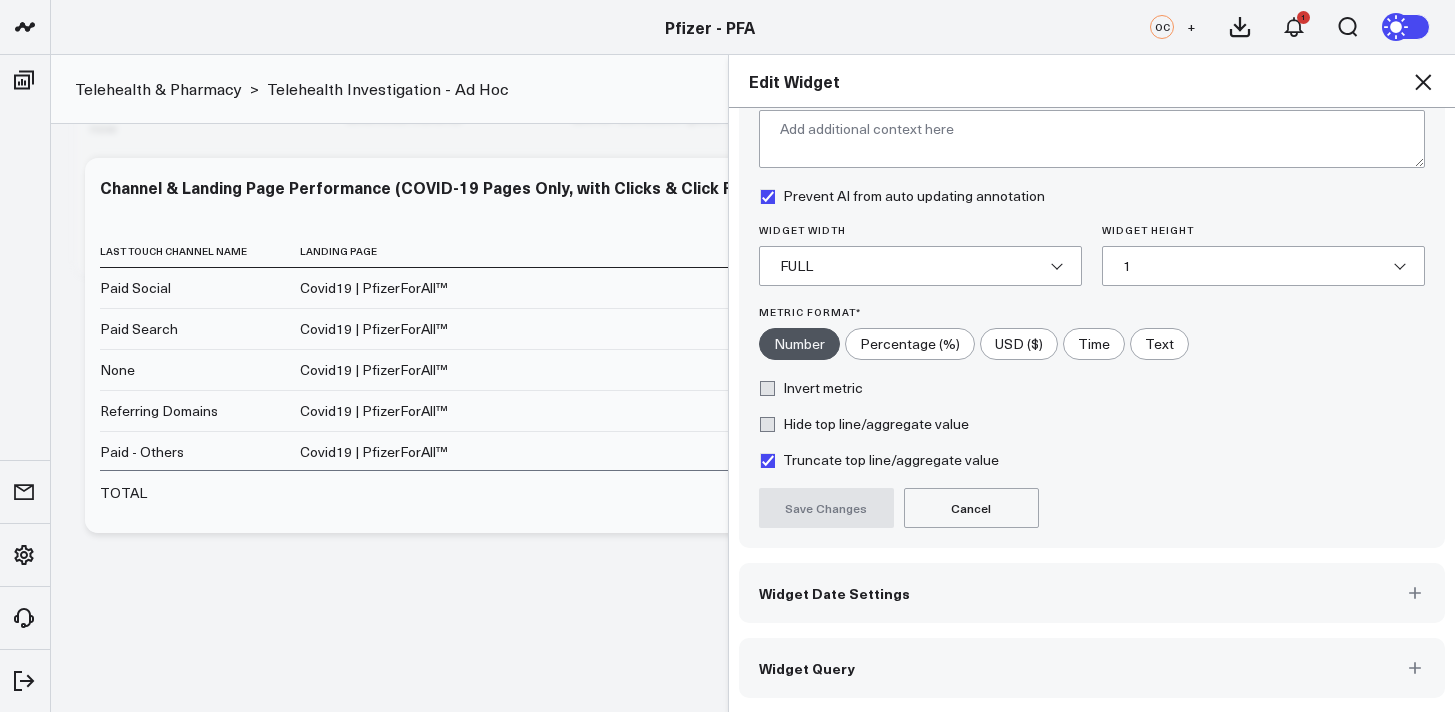 click on "Widget Query" at bounding box center (1092, 668) 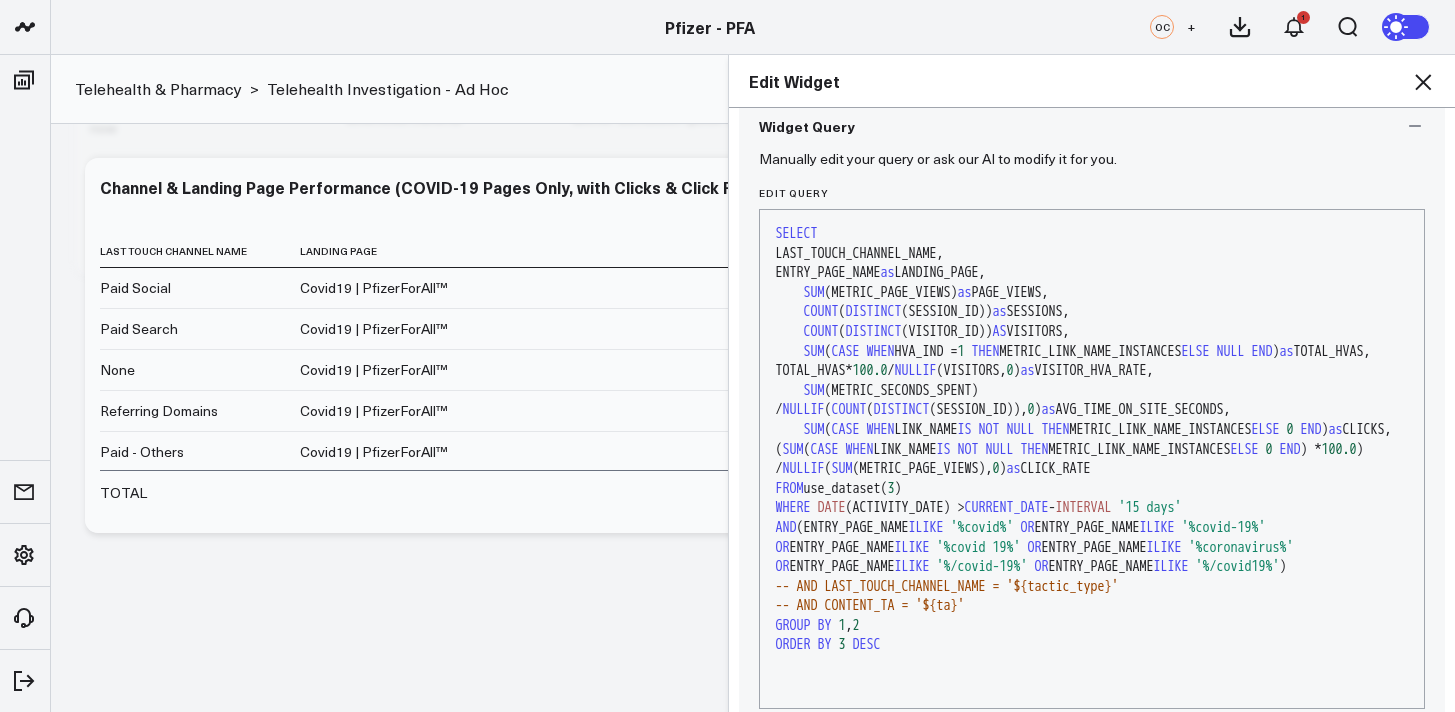 scroll, scrollTop: 0, scrollLeft: 0, axis: both 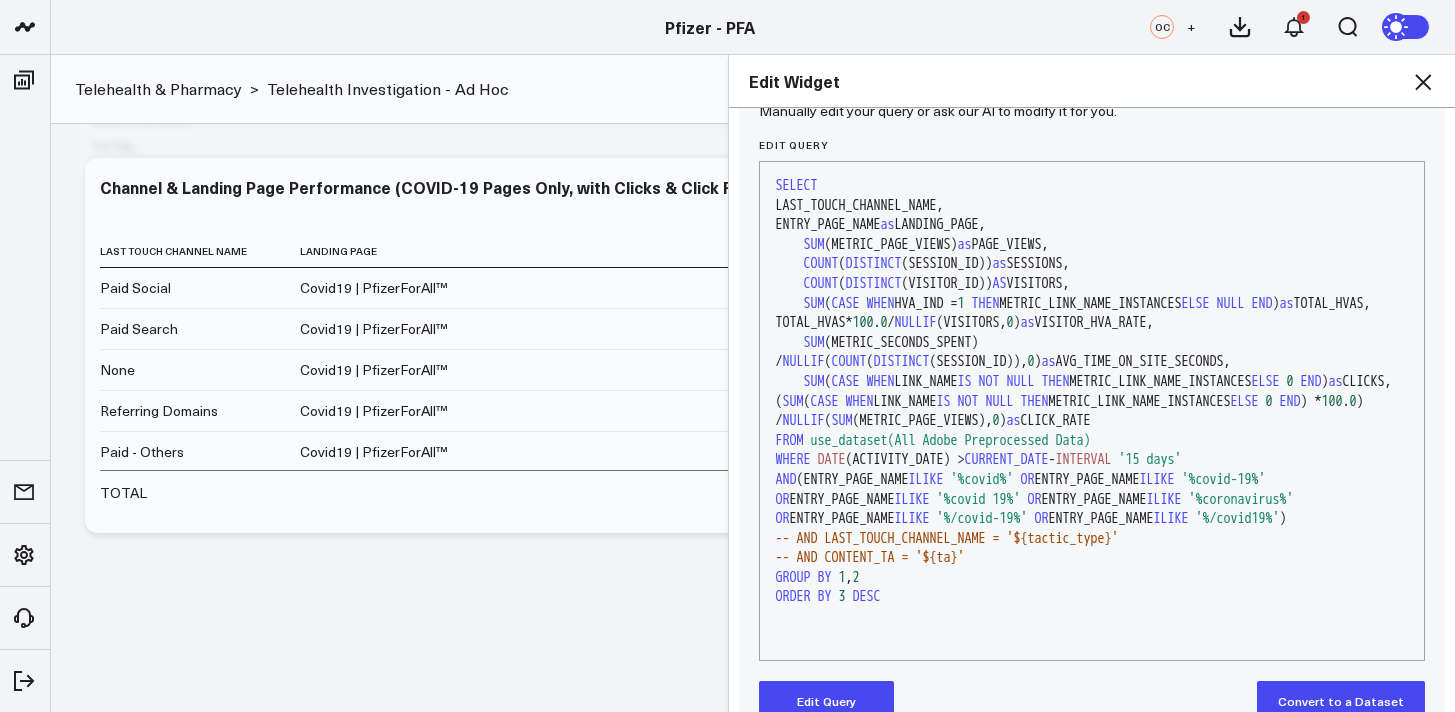 click on "'%/covid19%'" at bounding box center (1238, 518) 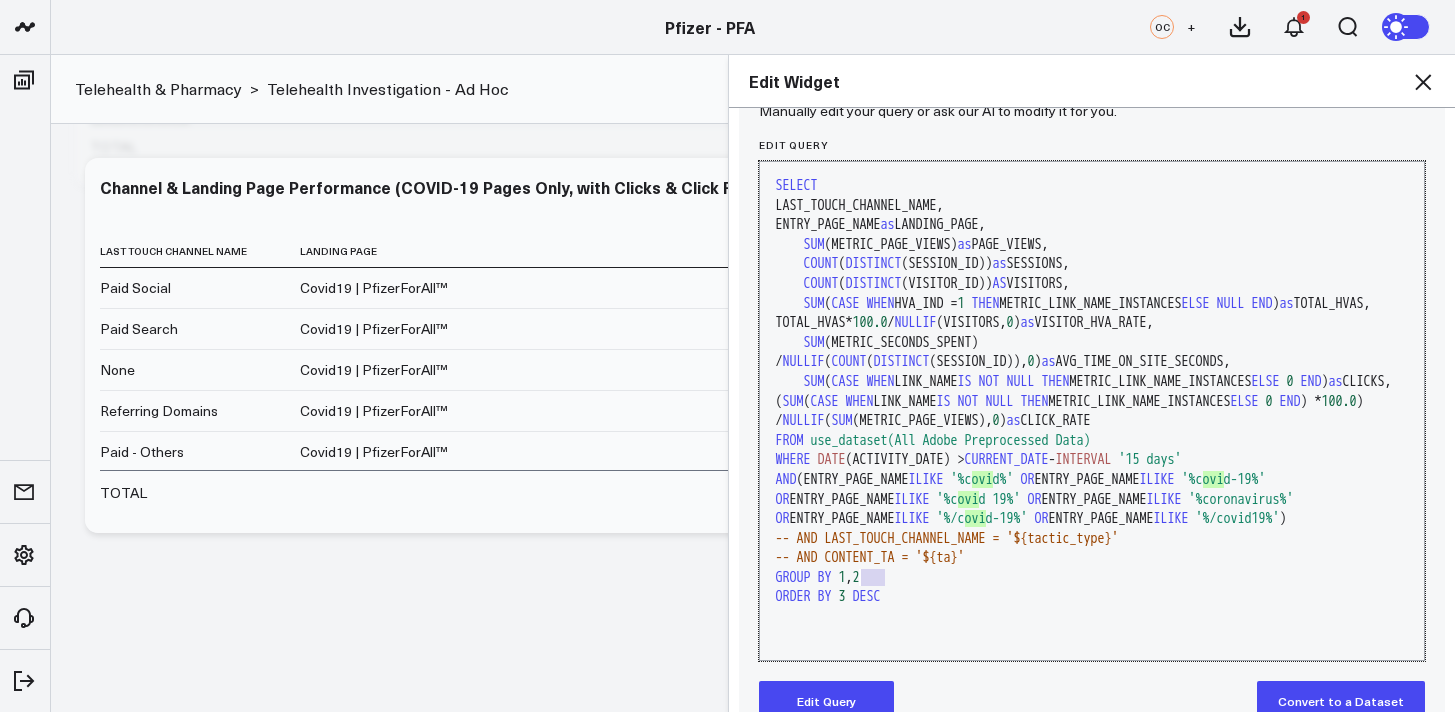 drag, startPoint x: 880, startPoint y: 553, endPoint x: 836, endPoint y: 553, distance: 44 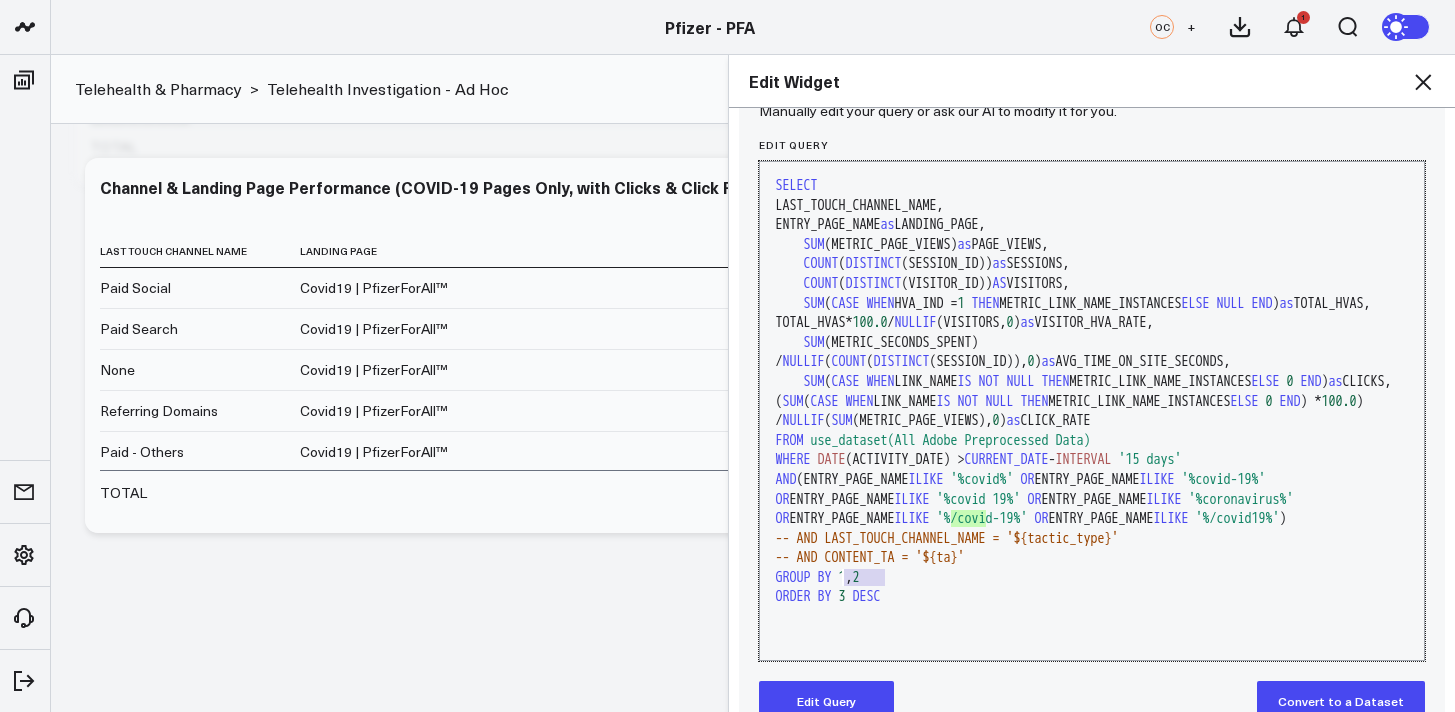click on "AND  (ENTRY_PAGE_NAME  ILIKE   '%covid%'   OR  ENTRY_PAGE_NAME  ILIKE   '%covid-19%'   OR  ENTRY_PAGE_NAME  ILIKE   '%covid 19%'   OR  ENTRY_PAGE_NAME  ILIKE   '%coronavirus%'   OR  ENTRY_PAGE_NAME  ILIKE   '% /covi d-19%'   OR  ENTRY_PAGE_NAME  ILIKE   '%/covid19%' )" at bounding box center (1092, 499) 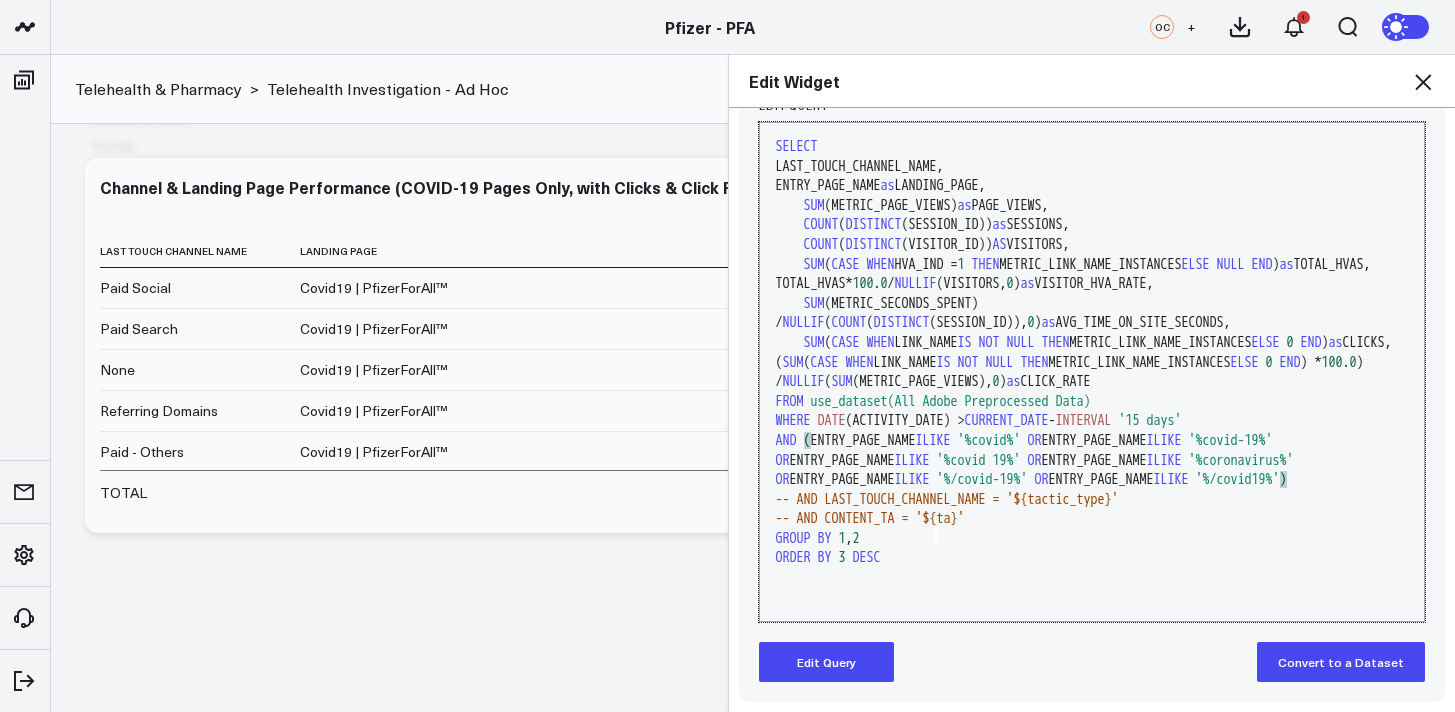 scroll, scrollTop: 264, scrollLeft: 0, axis: vertical 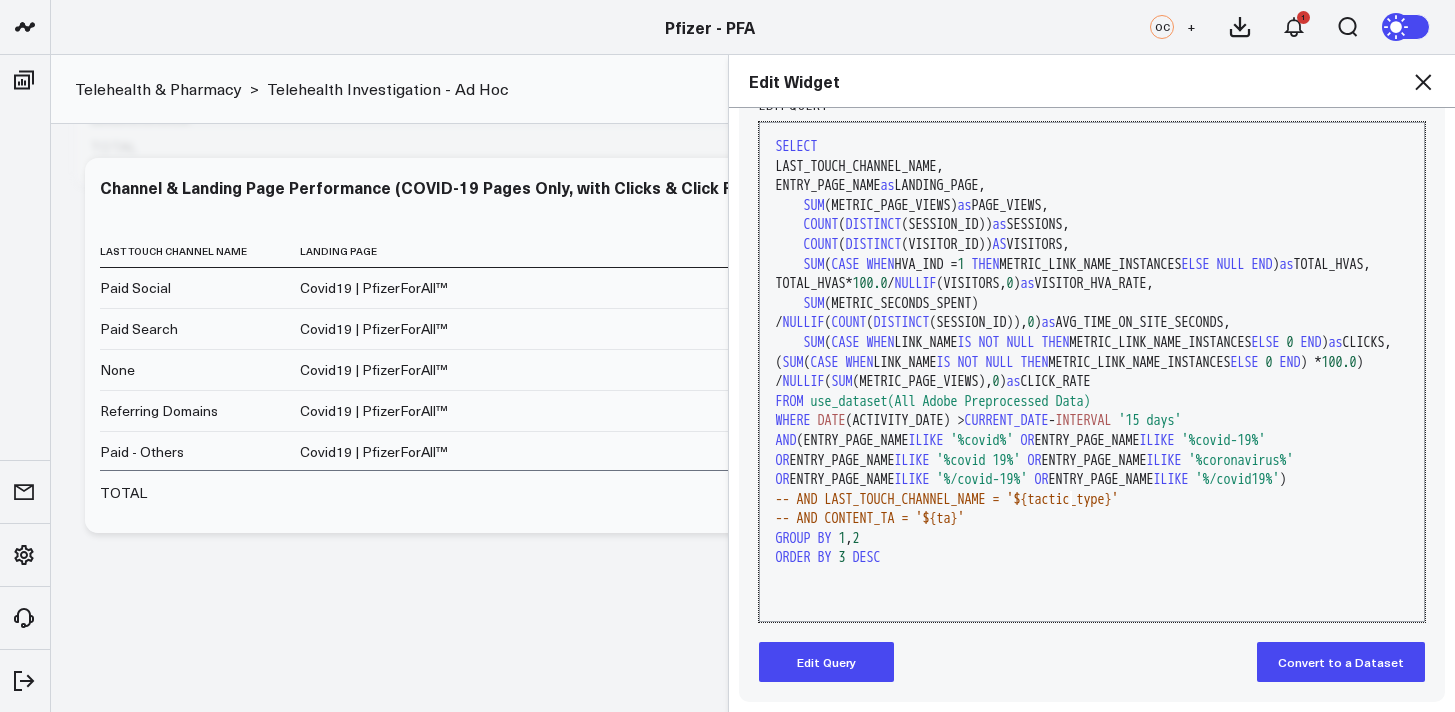 click on "'%covid 19%'" at bounding box center [979, 460] 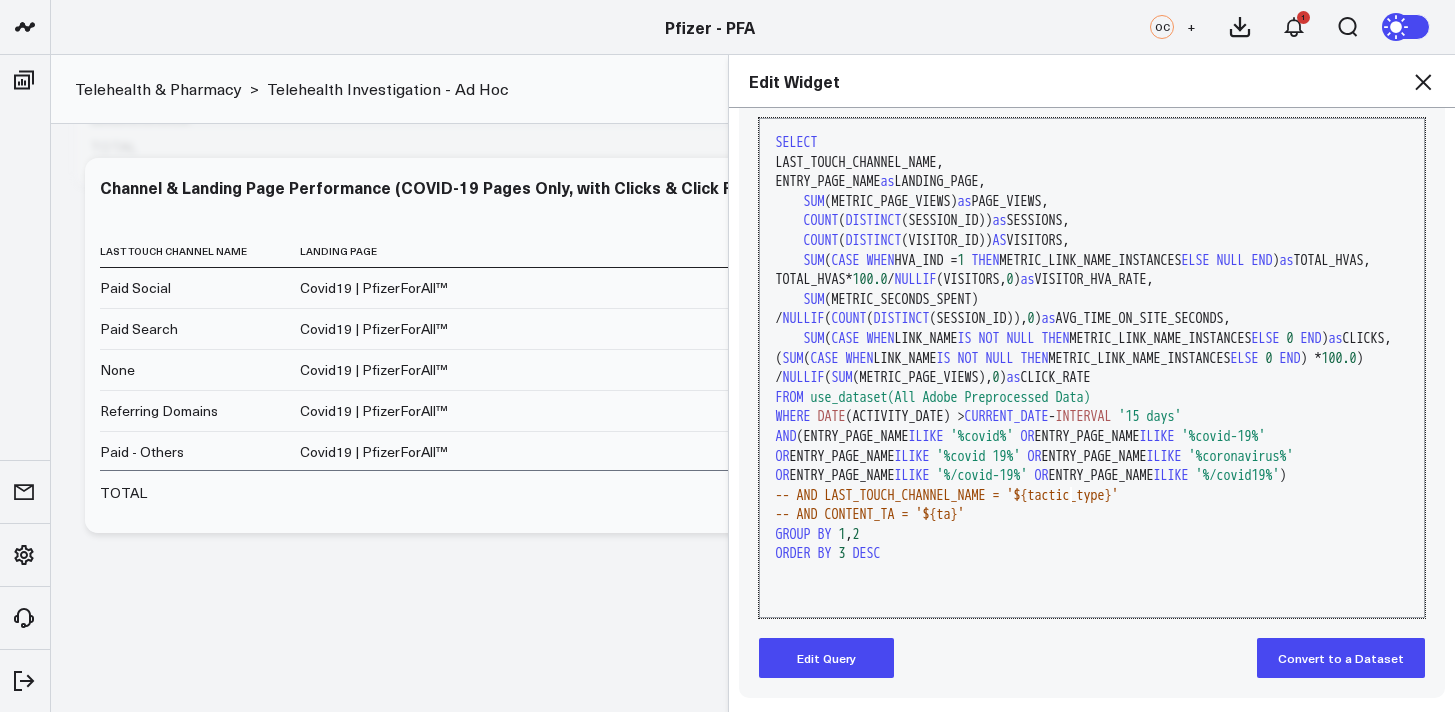 scroll, scrollTop: 20, scrollLeft: 0, axis: vertical 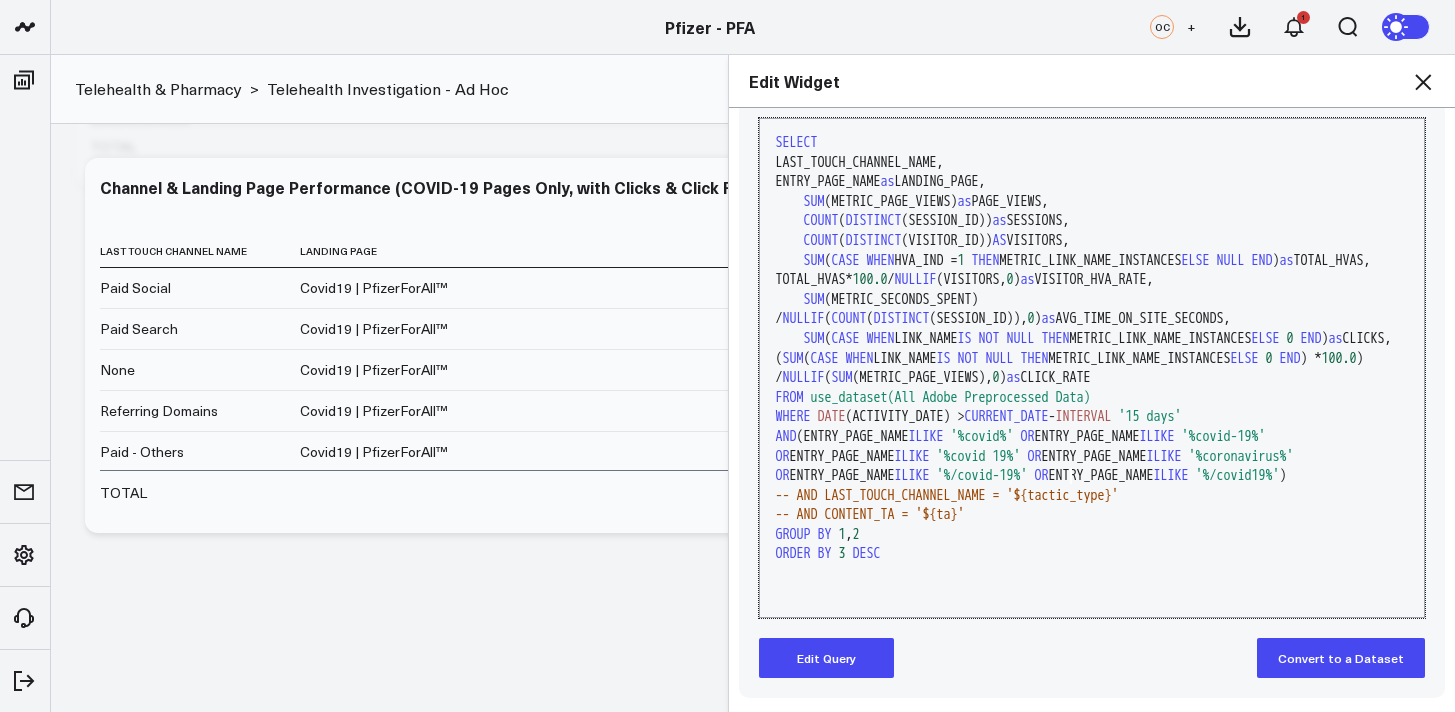 click 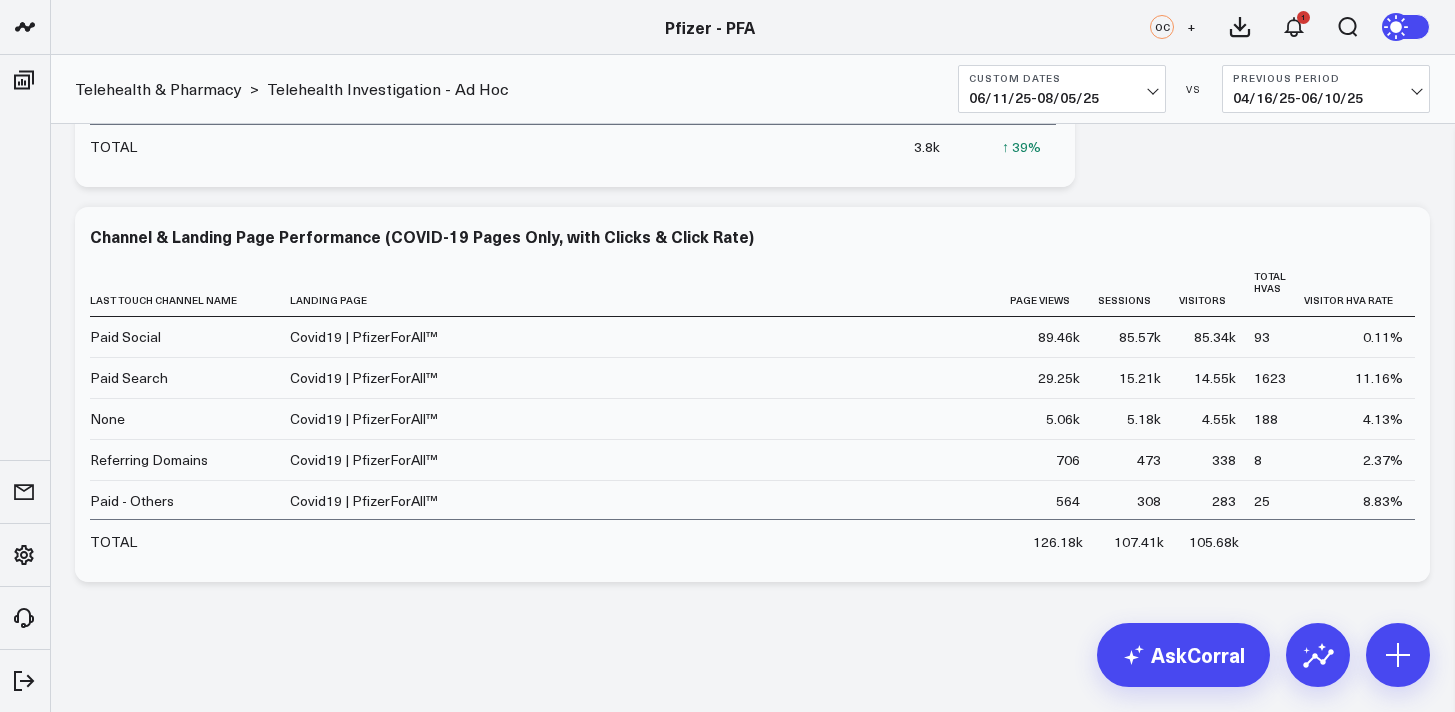 click on "Modify via AI Copy link to widget Ask support Remove Create linked copy Executive Summary Product Release Spotlight 4.3 Covid-19 Product Summary OKRs 5.1 Release OKRs 5.2 Release OKRs Homepage Health Questionnaires COVID-19 / Respiratory Menopause Migraine mTOQ Vaccines Prescription Savings Optimizations (WIP) Education Articles Navigation (WIP) Media Performance Website Website HVA Performance Site Experience / DXA Telehealth & Pharmacy Prescription Delivery - Alto ↓" at bounding box center [752, -988] 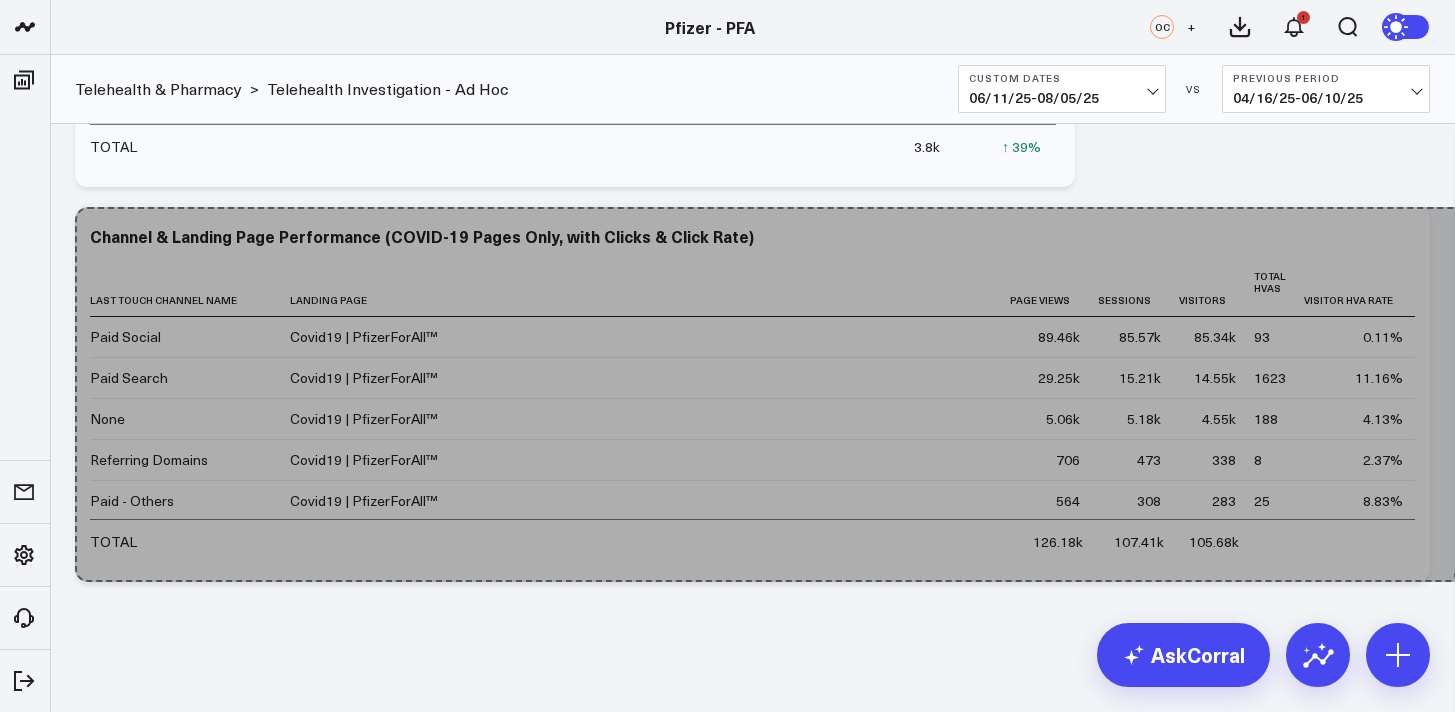 drag, startPoint x: 1420, startPoint y: 566, endPoint x: 1459, endPoint y: 546, distance: 43.829212 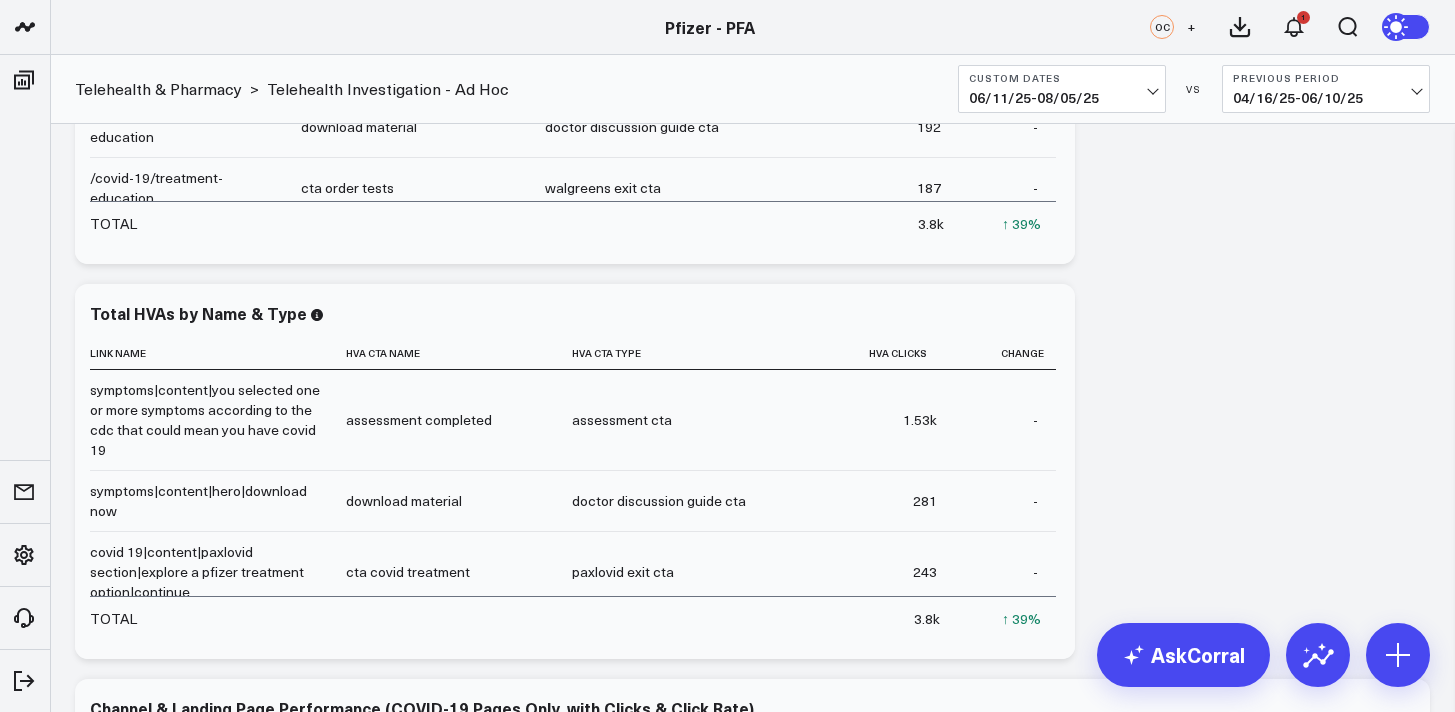 scroll, scrollTop: 2351, scrollLeft: 0, axis: vertical 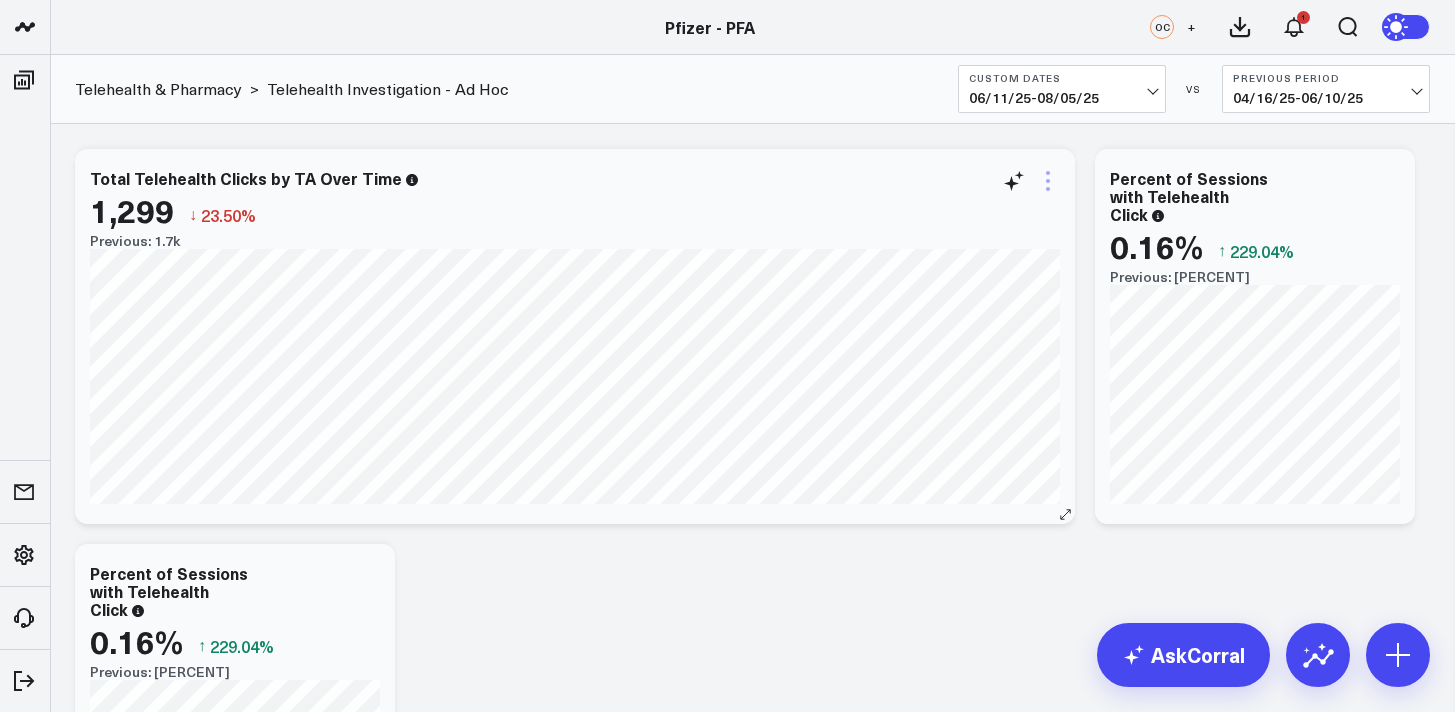 click 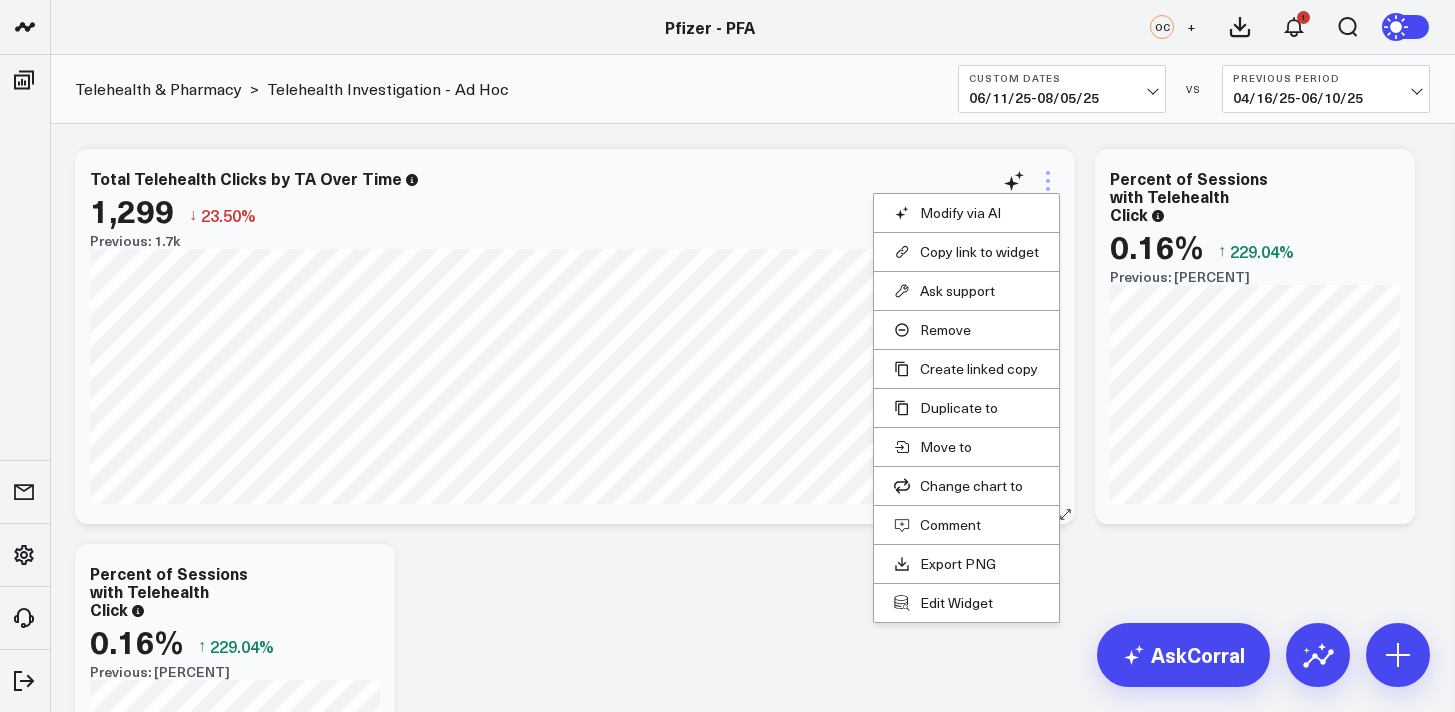 click 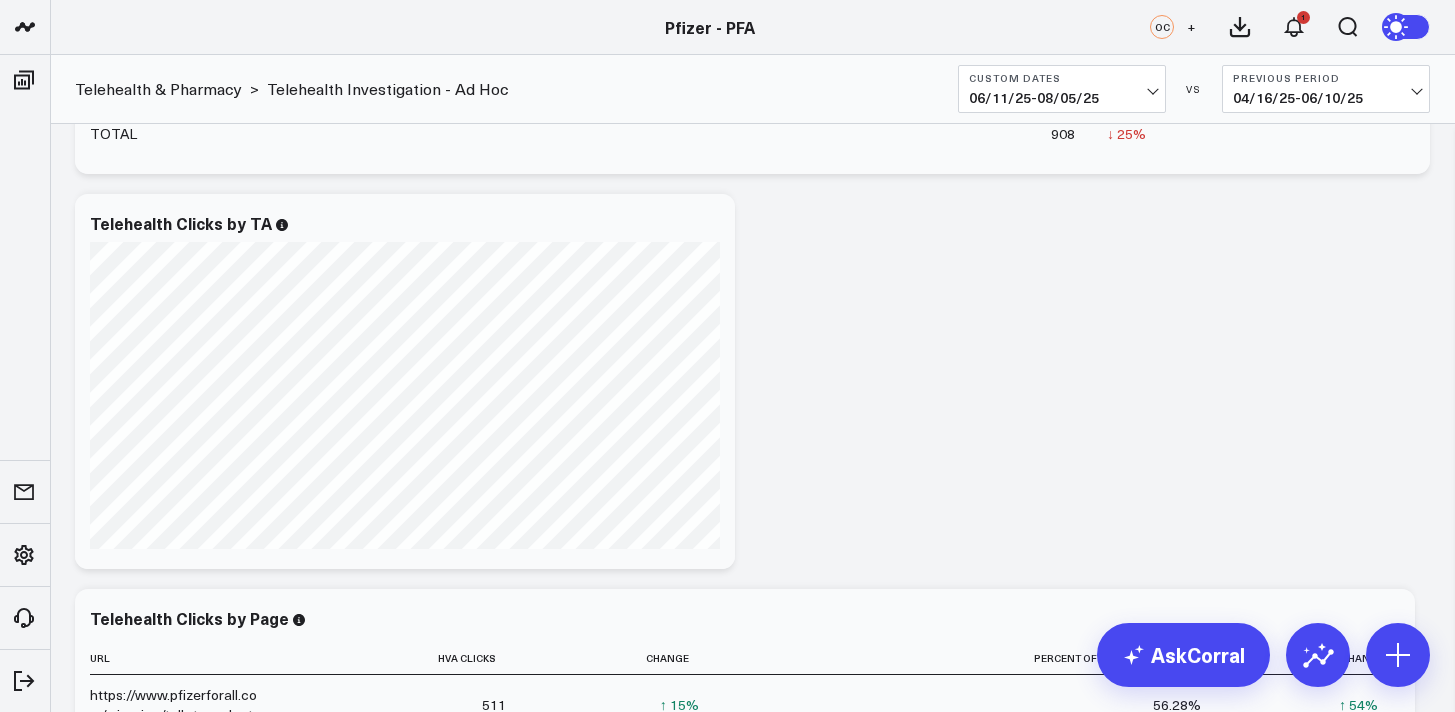 scroll, scrollTop: 1144, scrollLeft: 0, axis: vertical 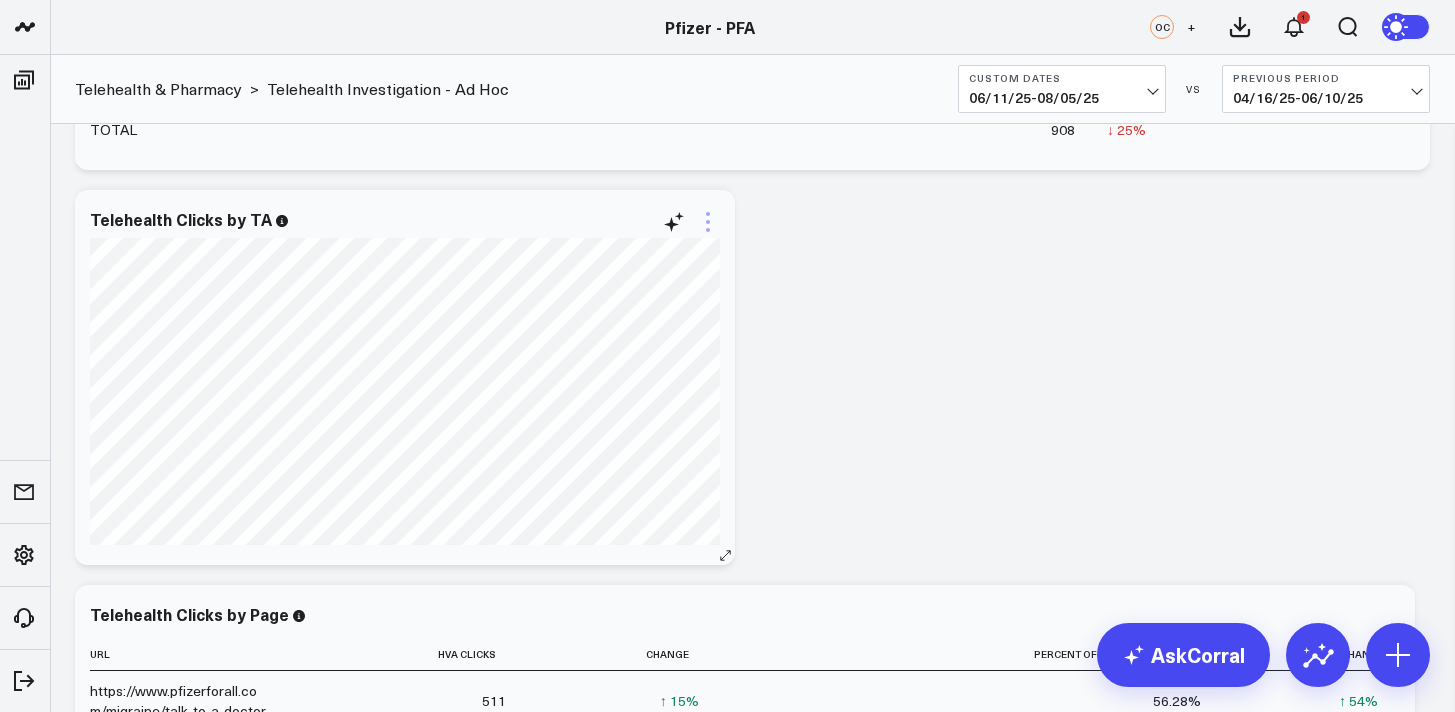 click 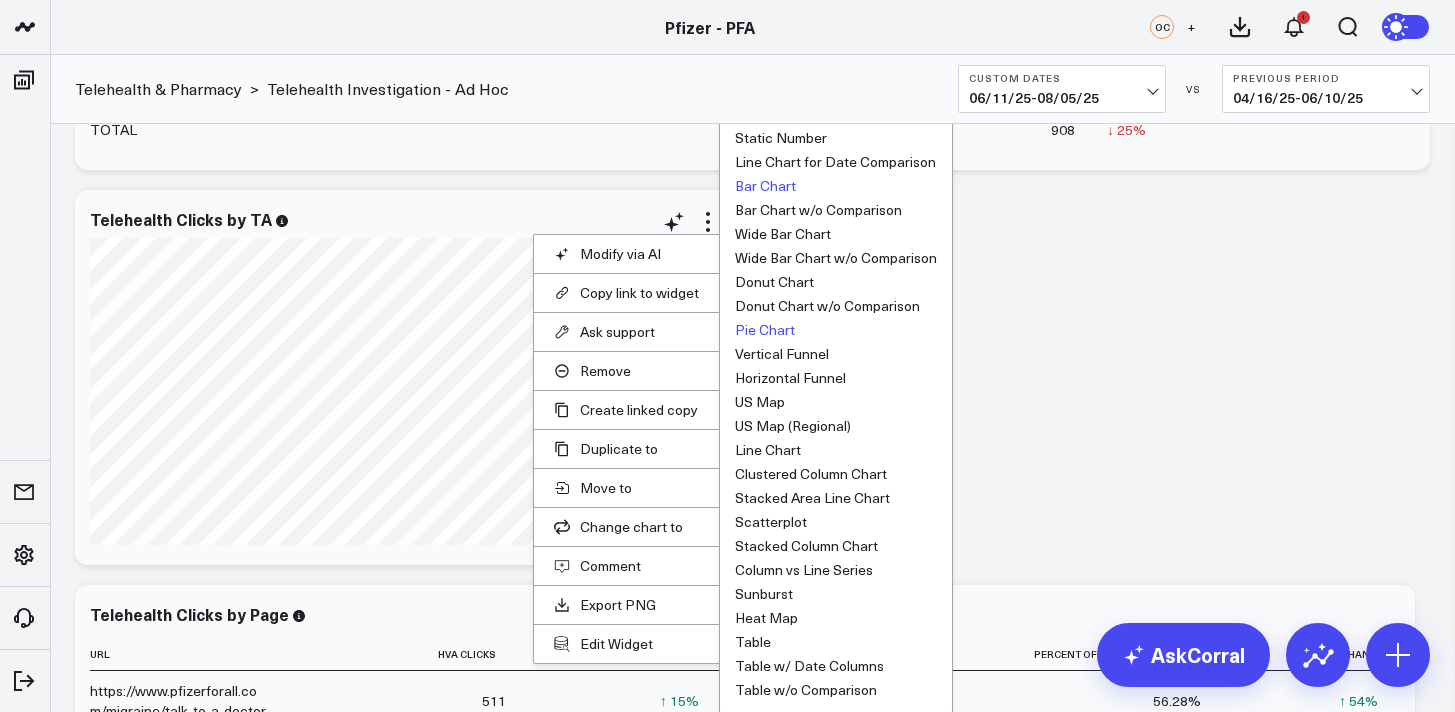 click on "Pie Chart" at bounding box center [765, 330] 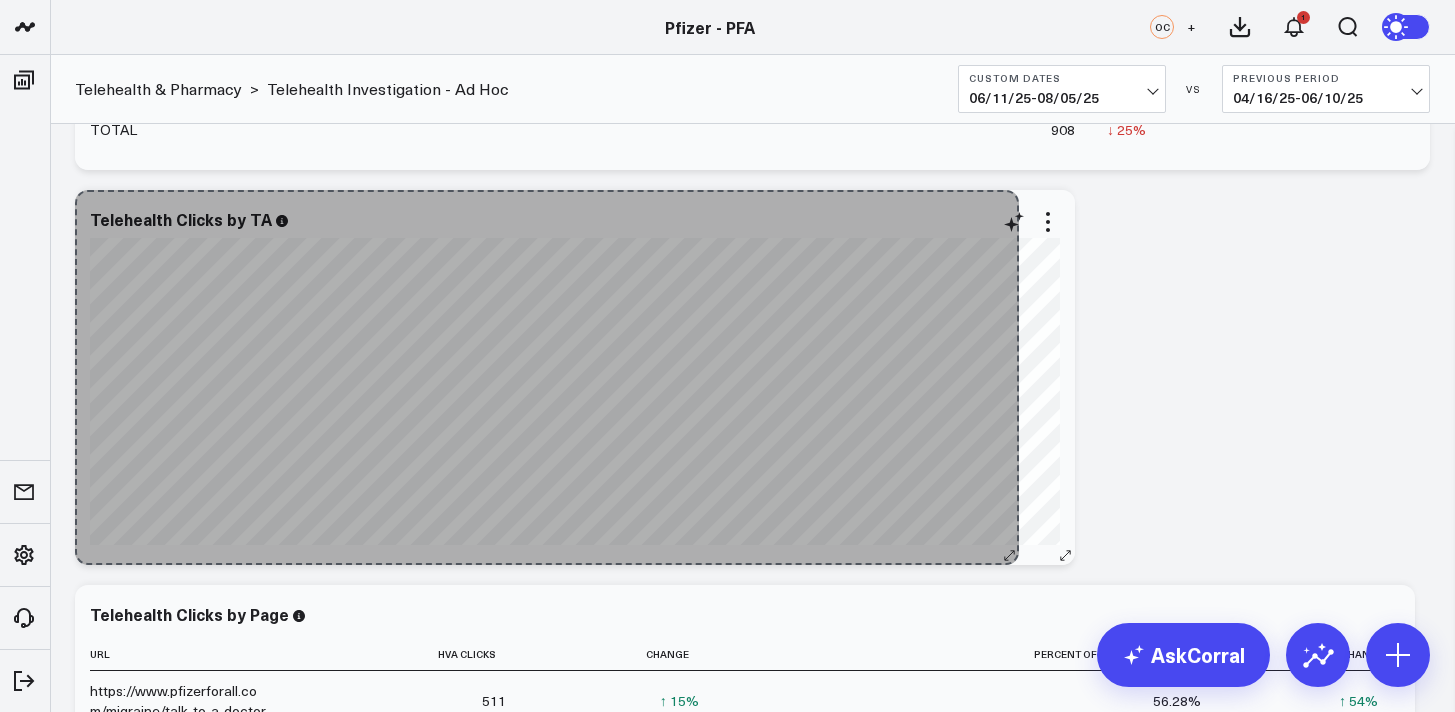 click on "[fontSize:14px lineHeight:16px]Migraine[/]:
[fontSize:14px lineHeight:20px fontWeight:500]76.60% (995)[/] So sorry. The query returned no results. Ask a Data Analyst" at bounding box center (575, 377) 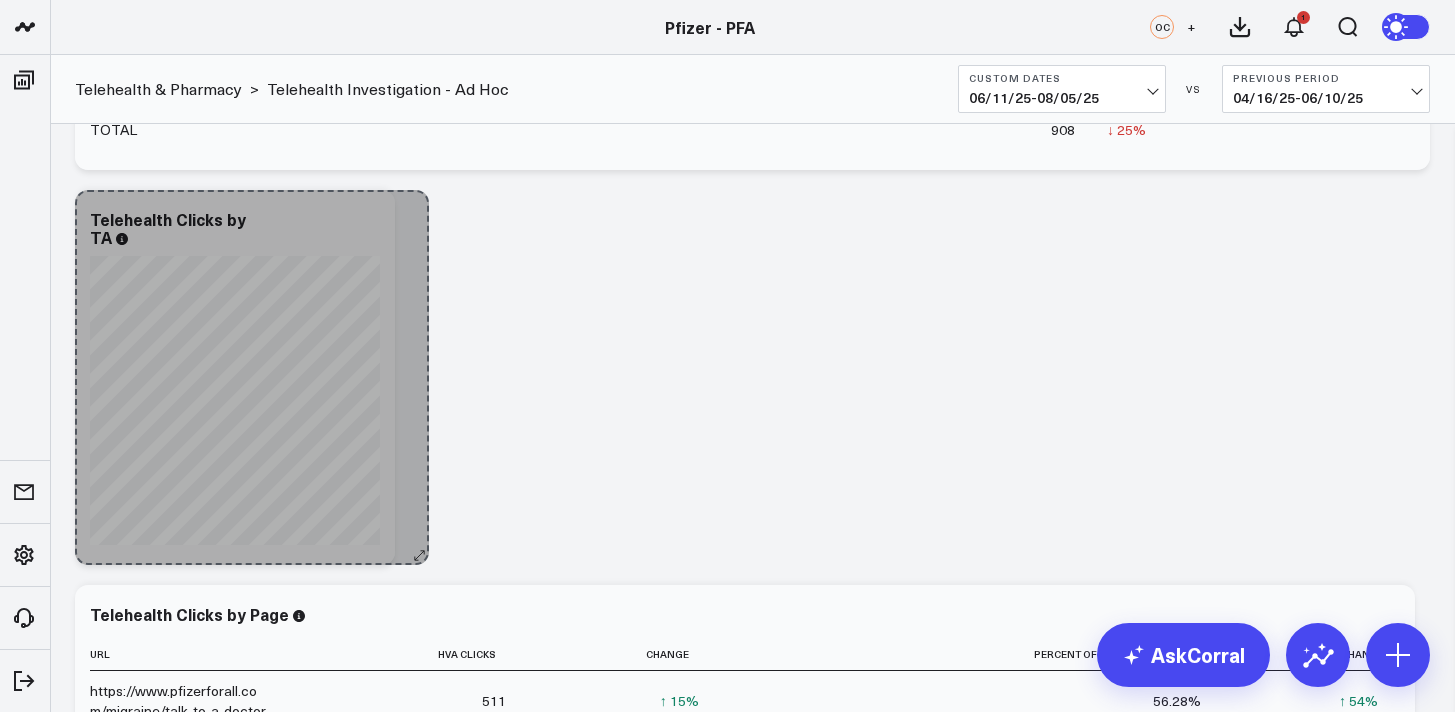 drag, startPoint x: 1057, startPoint y: 555, endPoint x: 412, endPoint y: 490, distance: 648.2669 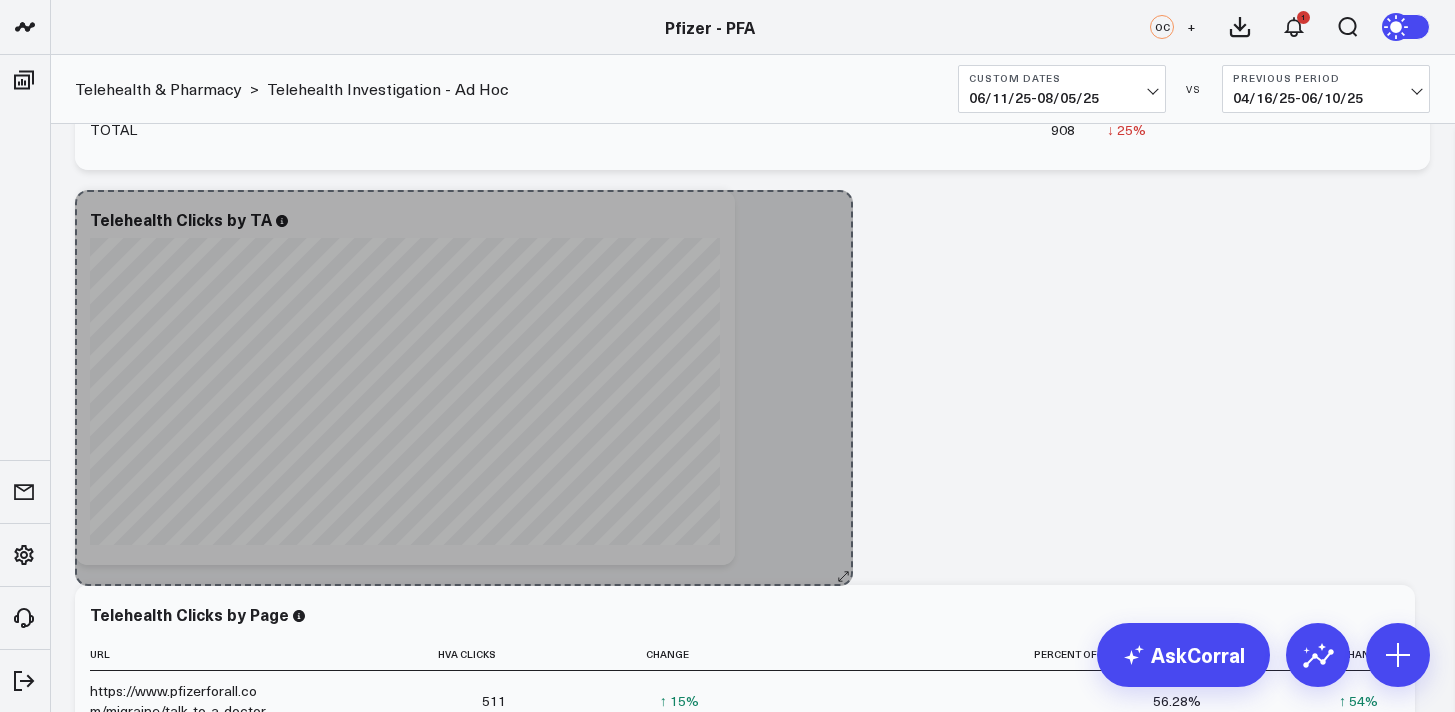 drag, startPoint x: 382, startPoint y: 552, endPoint x: 815, endPoint y: 566, distance: 433.22626 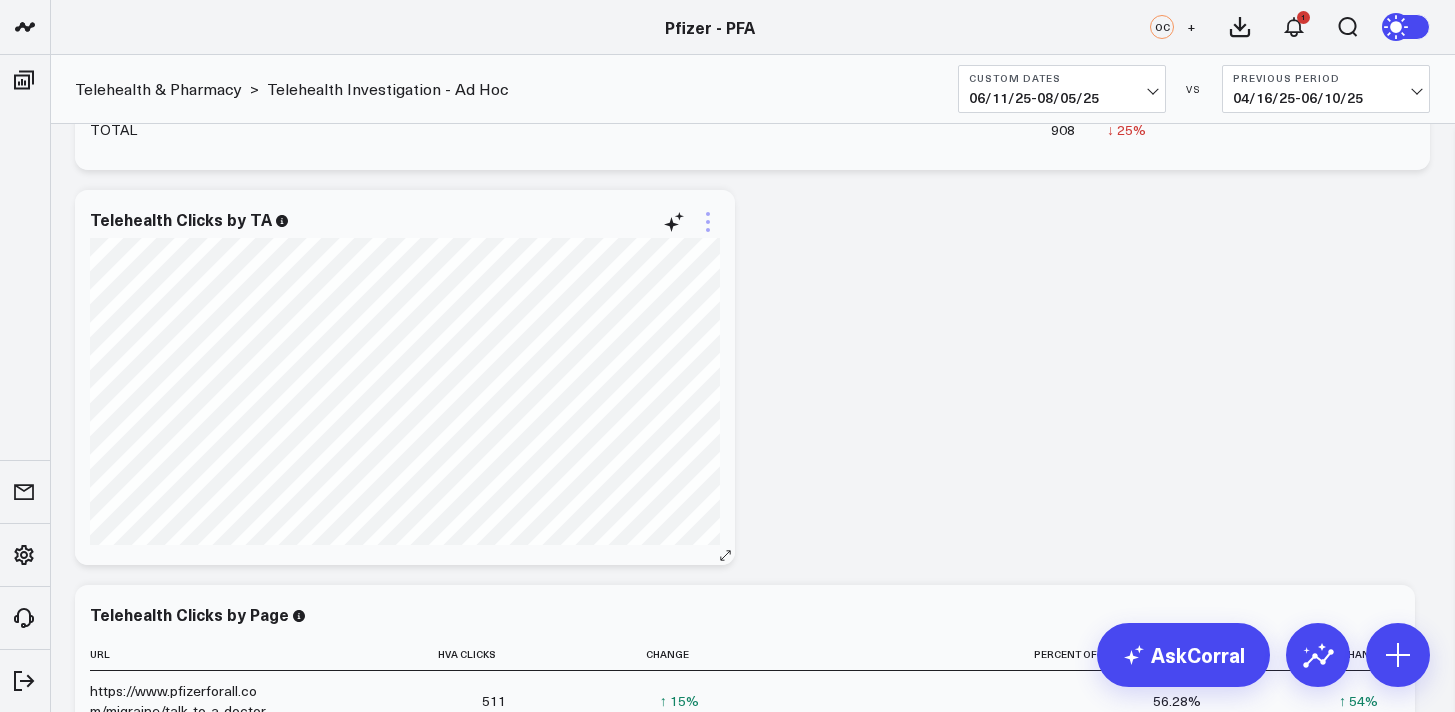 click 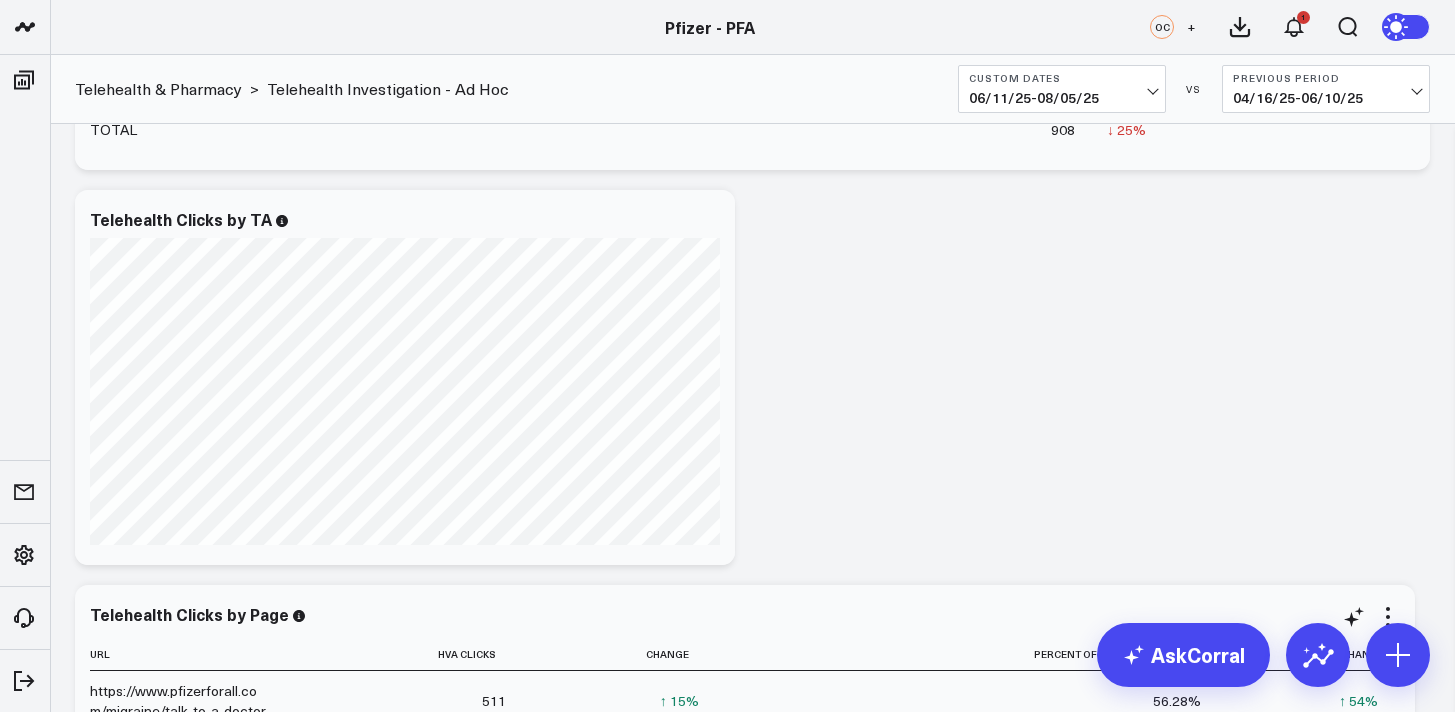 click on "Table" at bounding box center (0, 0) 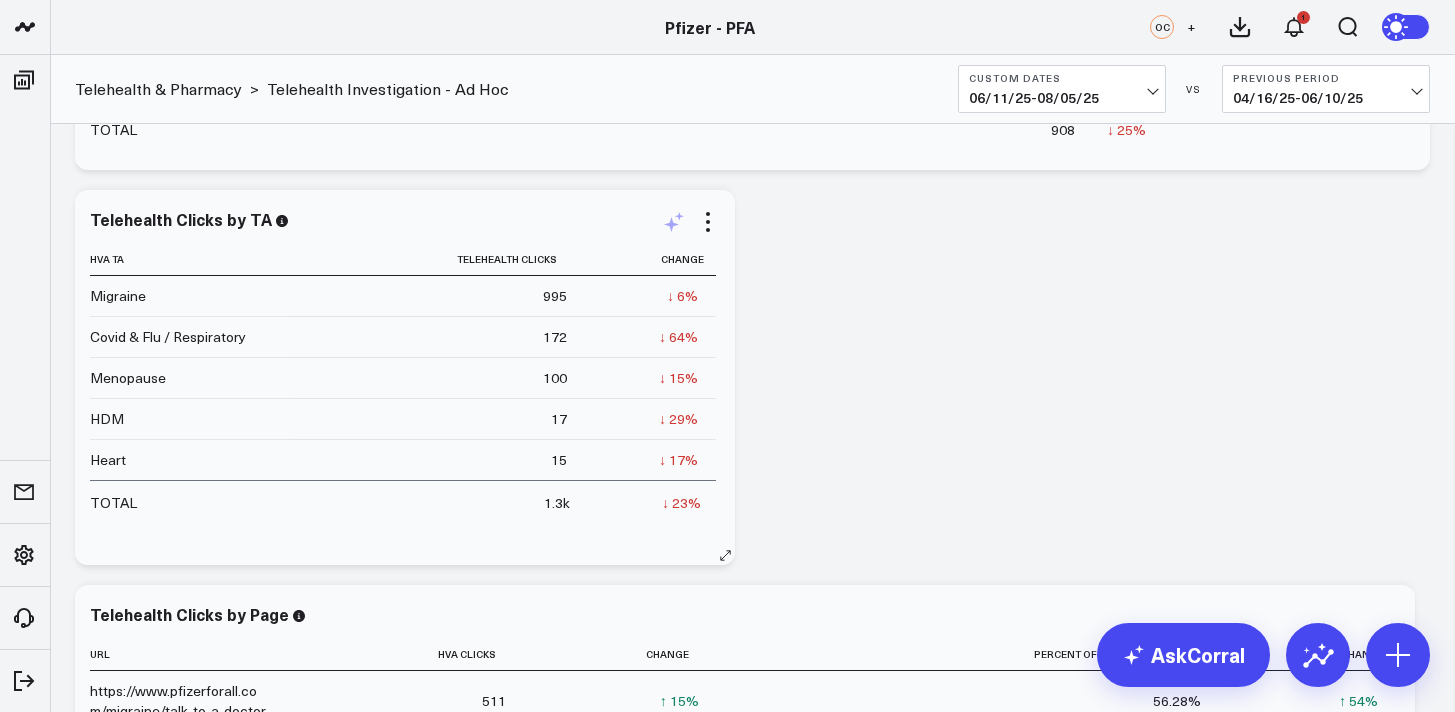 click 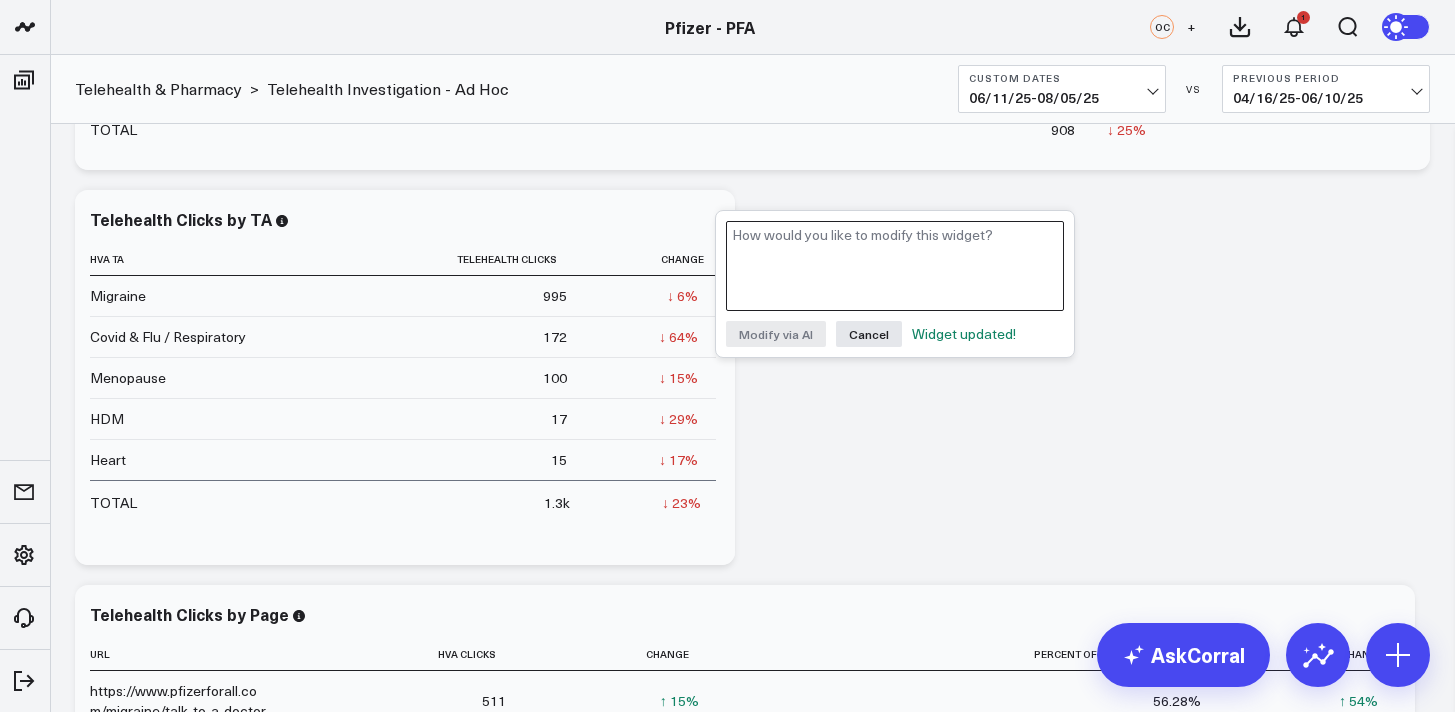 click at bounding box center (895, 266) 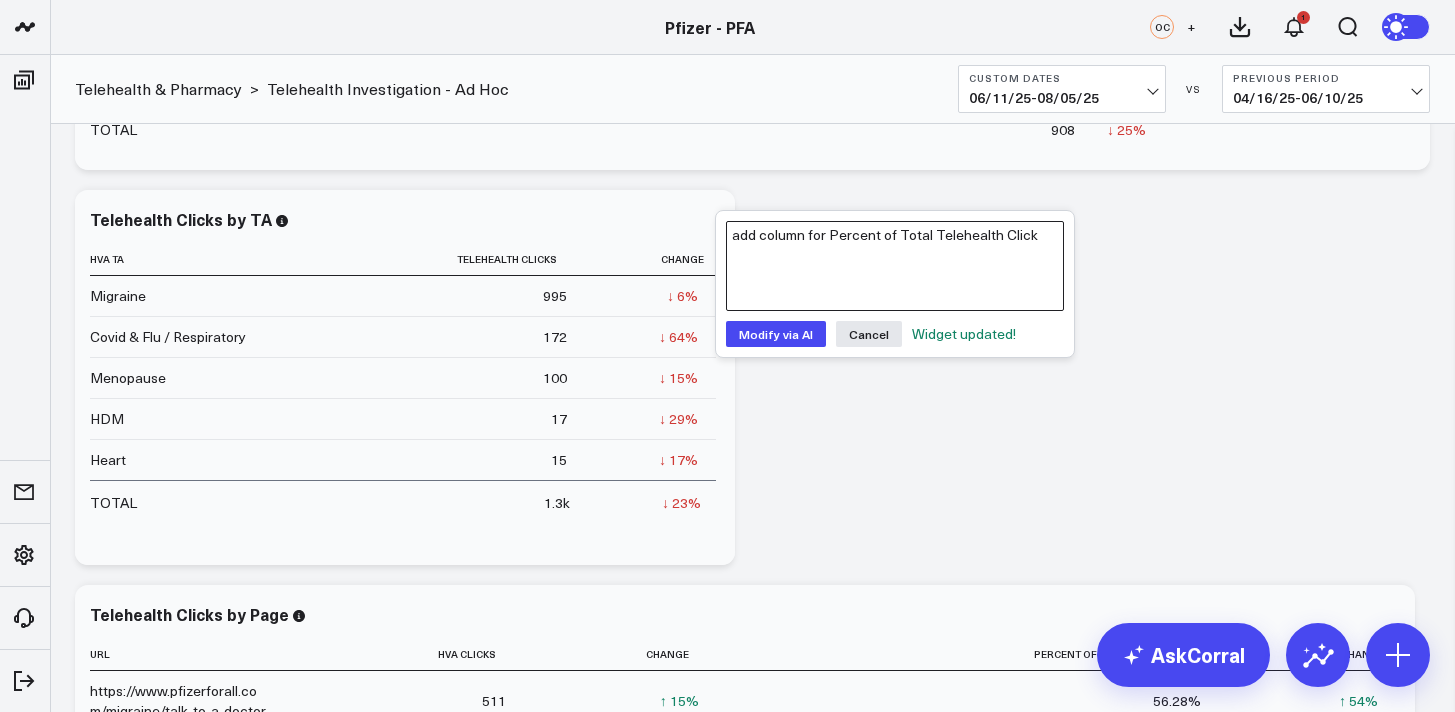 type on "add column for Percent of Total Telehealth Clicks" 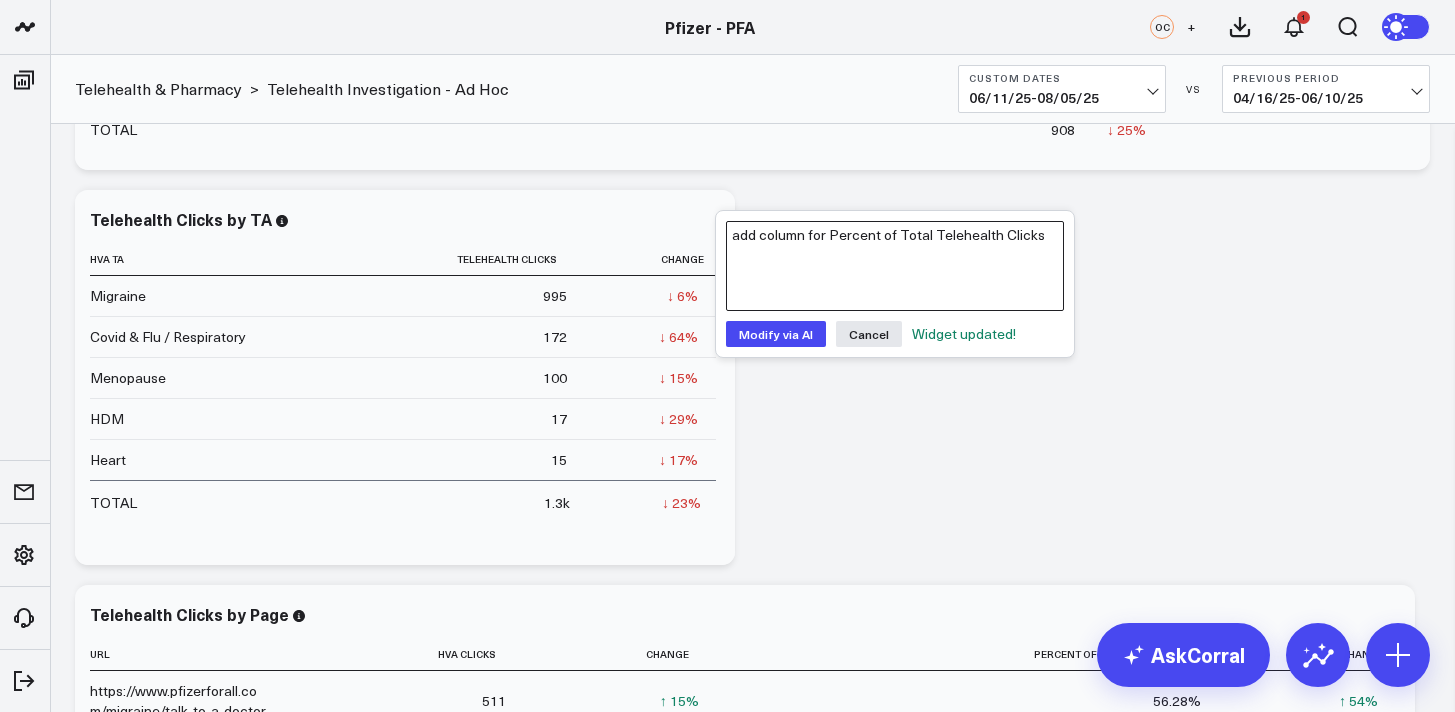 type 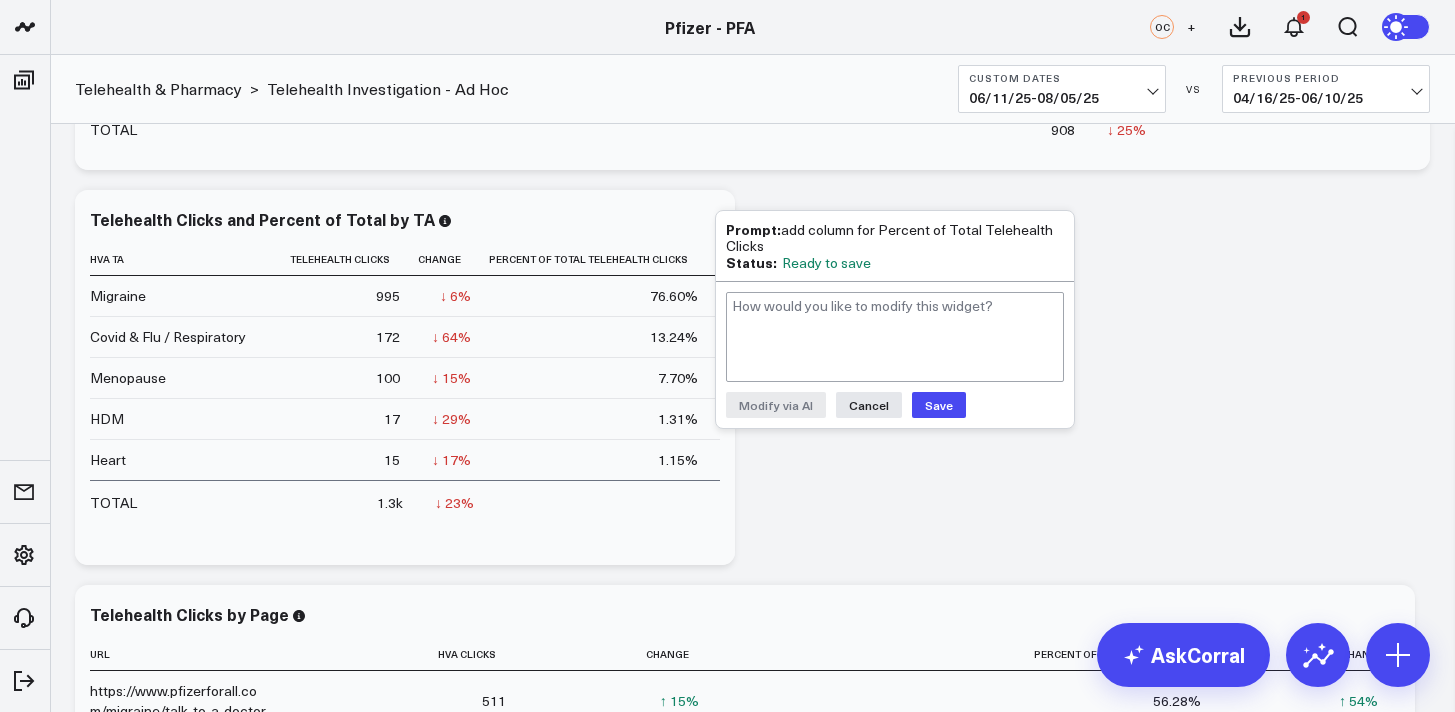 click on "Save" at bounding box center (939, 405) 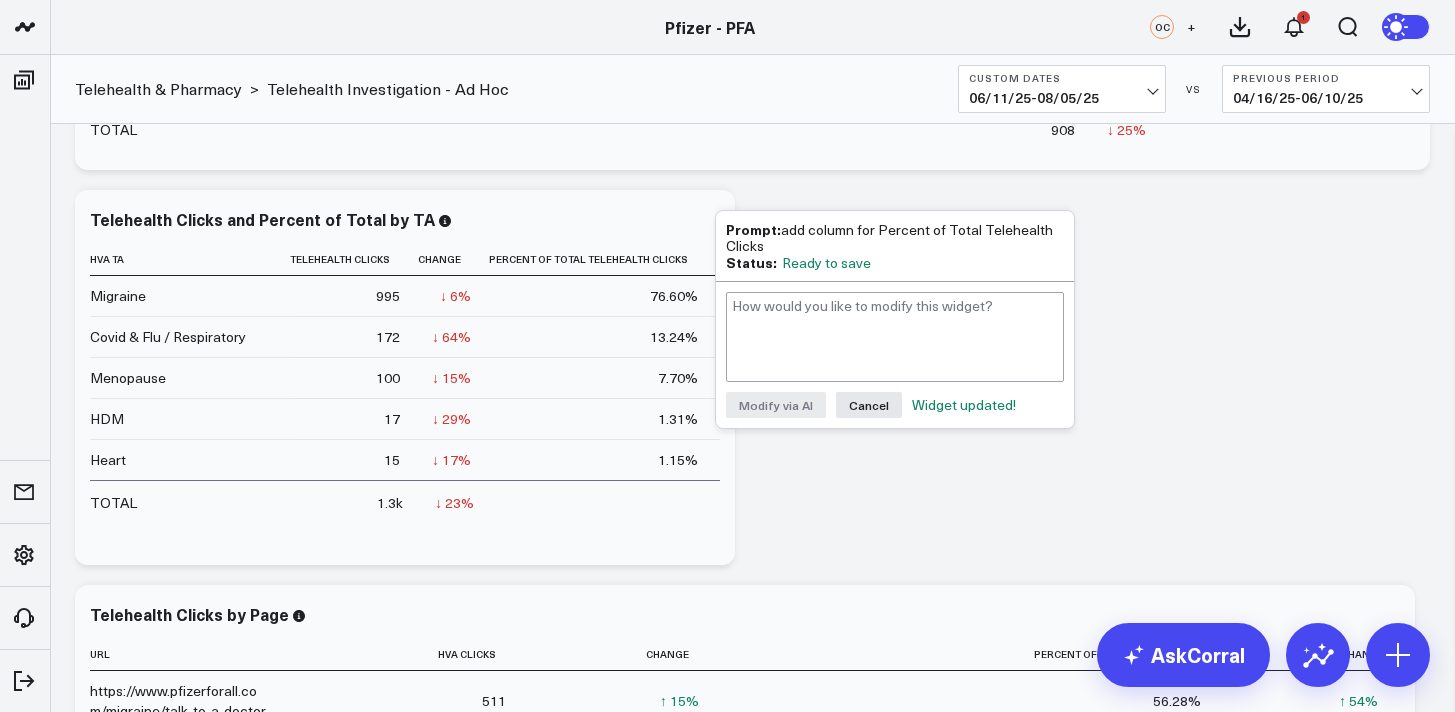 click on "Modify via AI Copy link to widget Ask support Remove Create linked copy Executive Summary Product Release Spotlight 4.3 Covid-19 Product Summary OKRs 5.1 Release OKRs 5.2 Release OKRs Homepage Health Questionnaires COVID-19 / Respiratory Menopause Migraine mTOQ Vaccines Prescription Savings Optimizations (WIP) Education Articles Navigation (WIP) Media Performance Website Website HVA Performance Site Experience / DXA Telehealth & Pharmacy Prescription Delivery - Alto ↓" at bounding box center (752, 575) 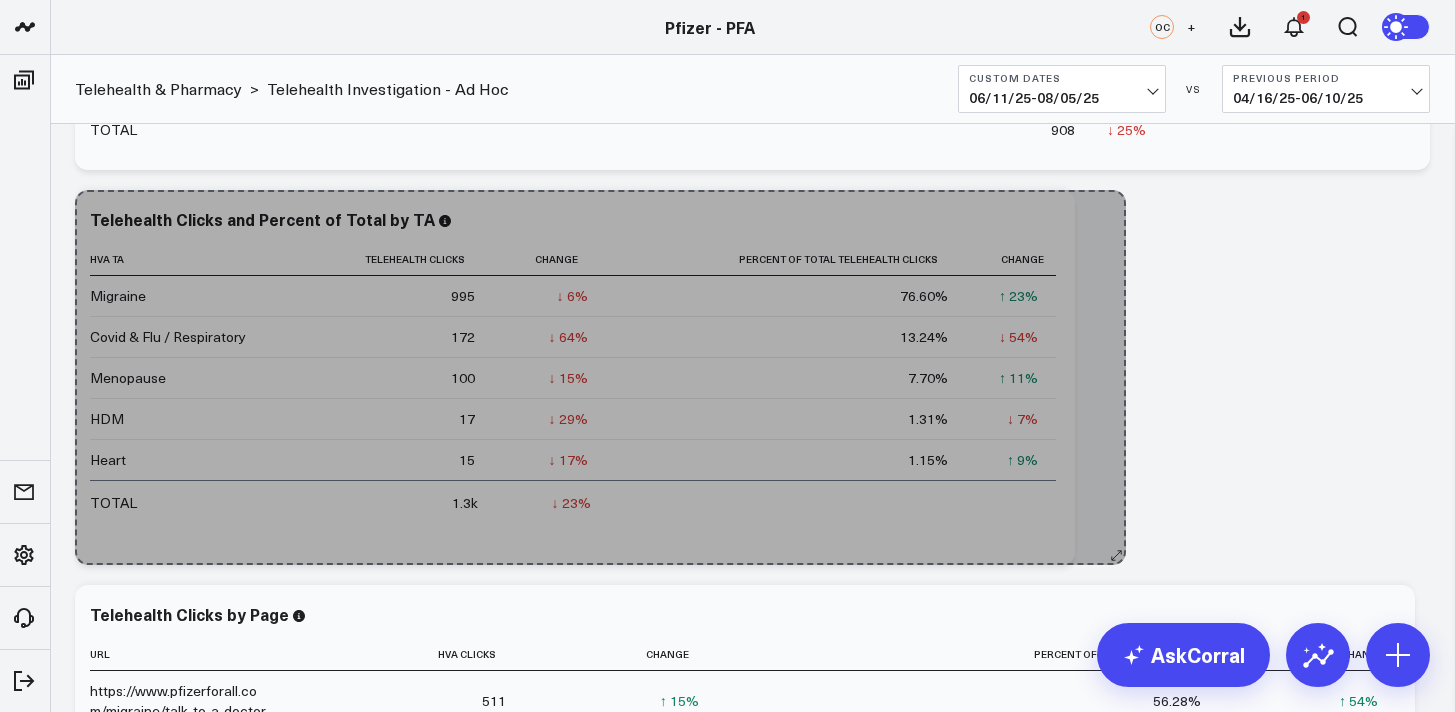 drag, startPoint x: 722, startPoint y: 552, endPoint x: 1113, endPoint y: 546, distance: 391.04602 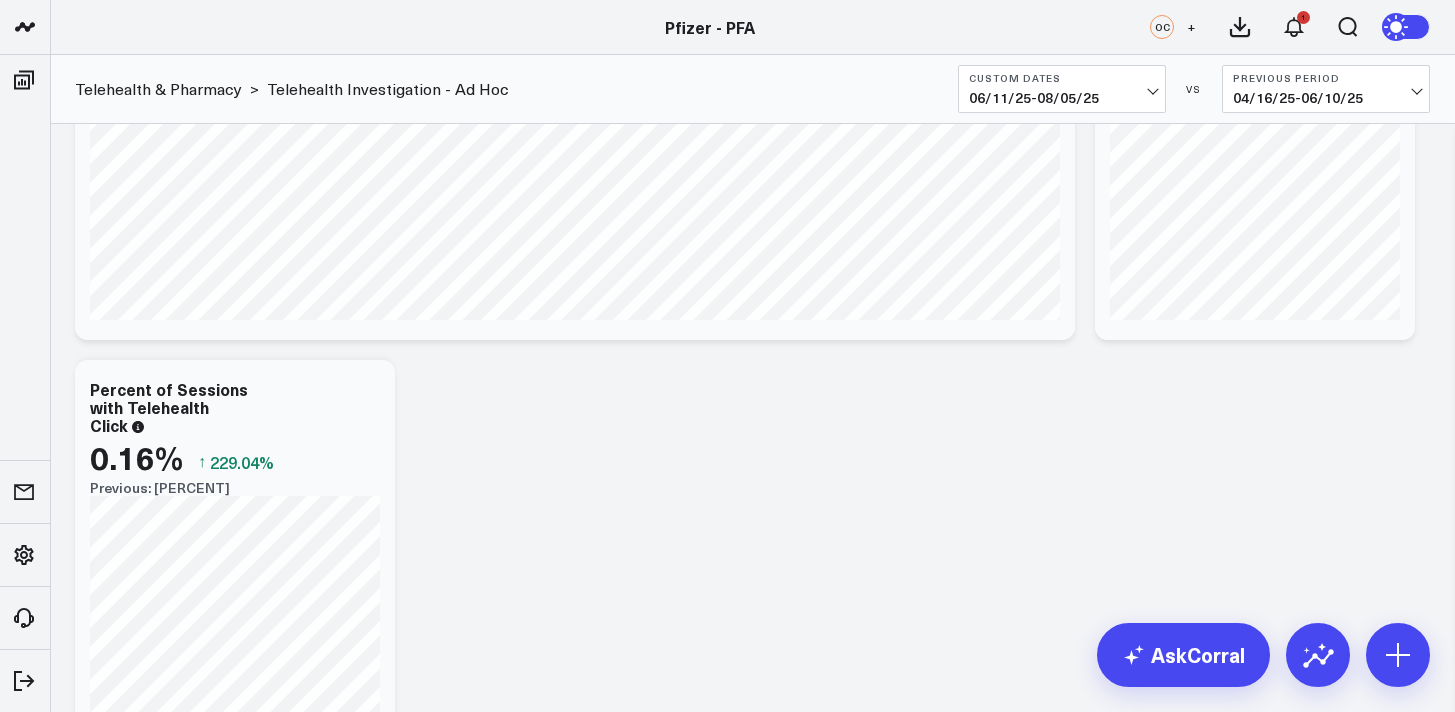 scroll, scrollTop: 0, scrollLeft: 0, axis: both 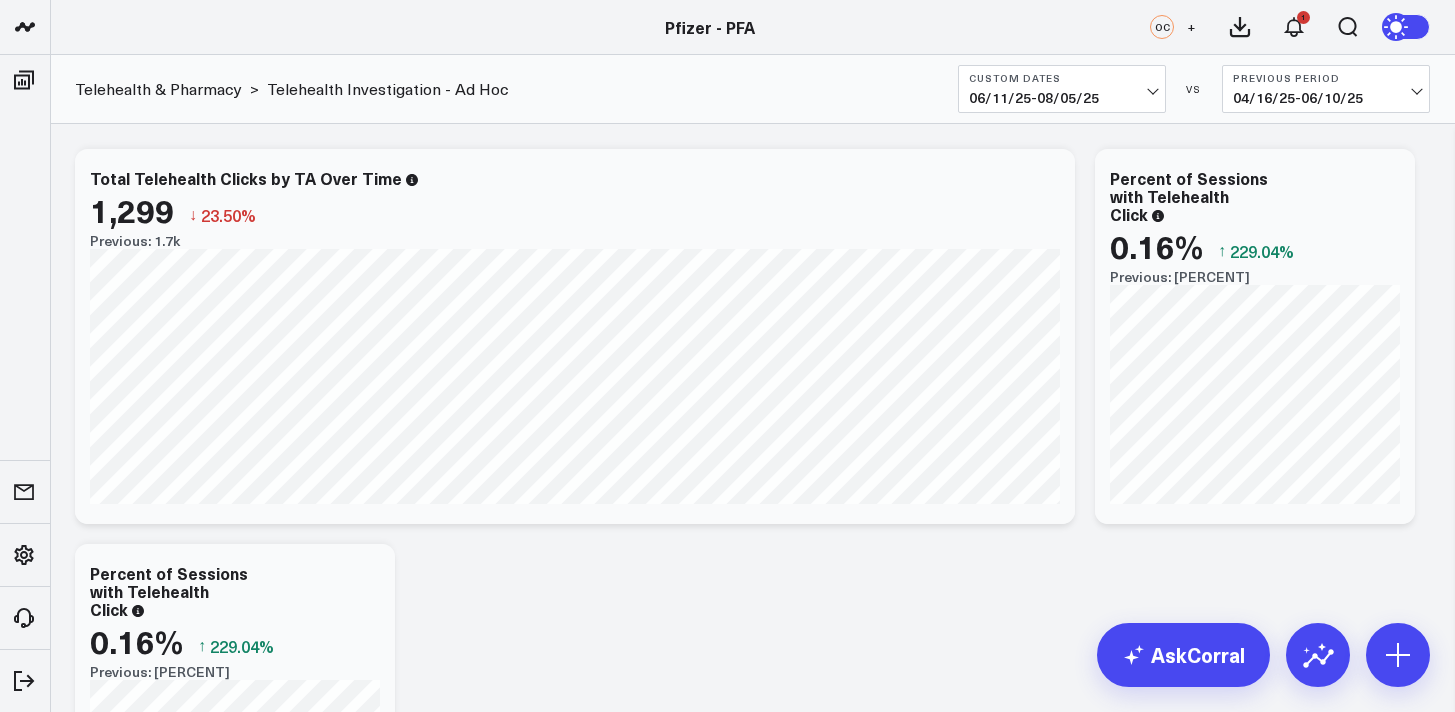 click on "06/11/25  -  08/05/25" at bounding box center (1062, 98) 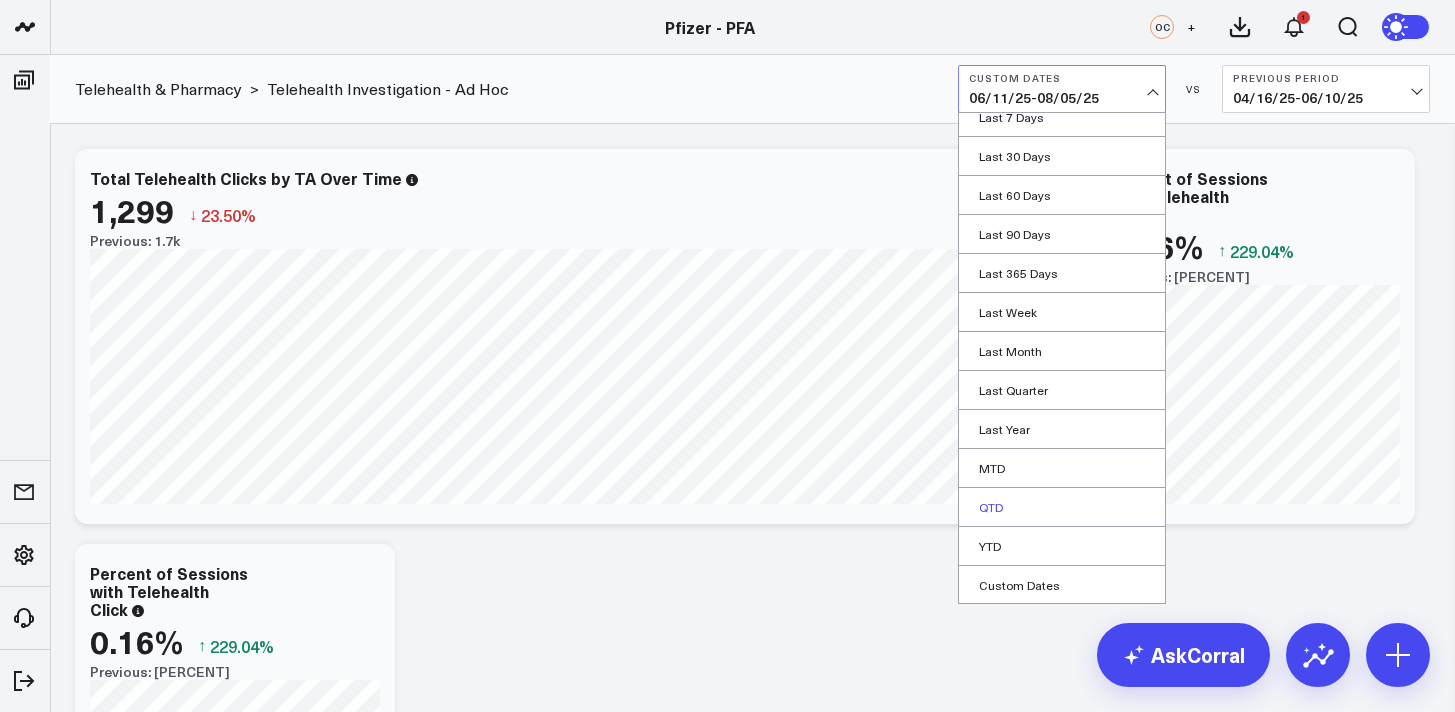 scroll, scrollTop: 55, scrollLeft: 0, axis: vertical 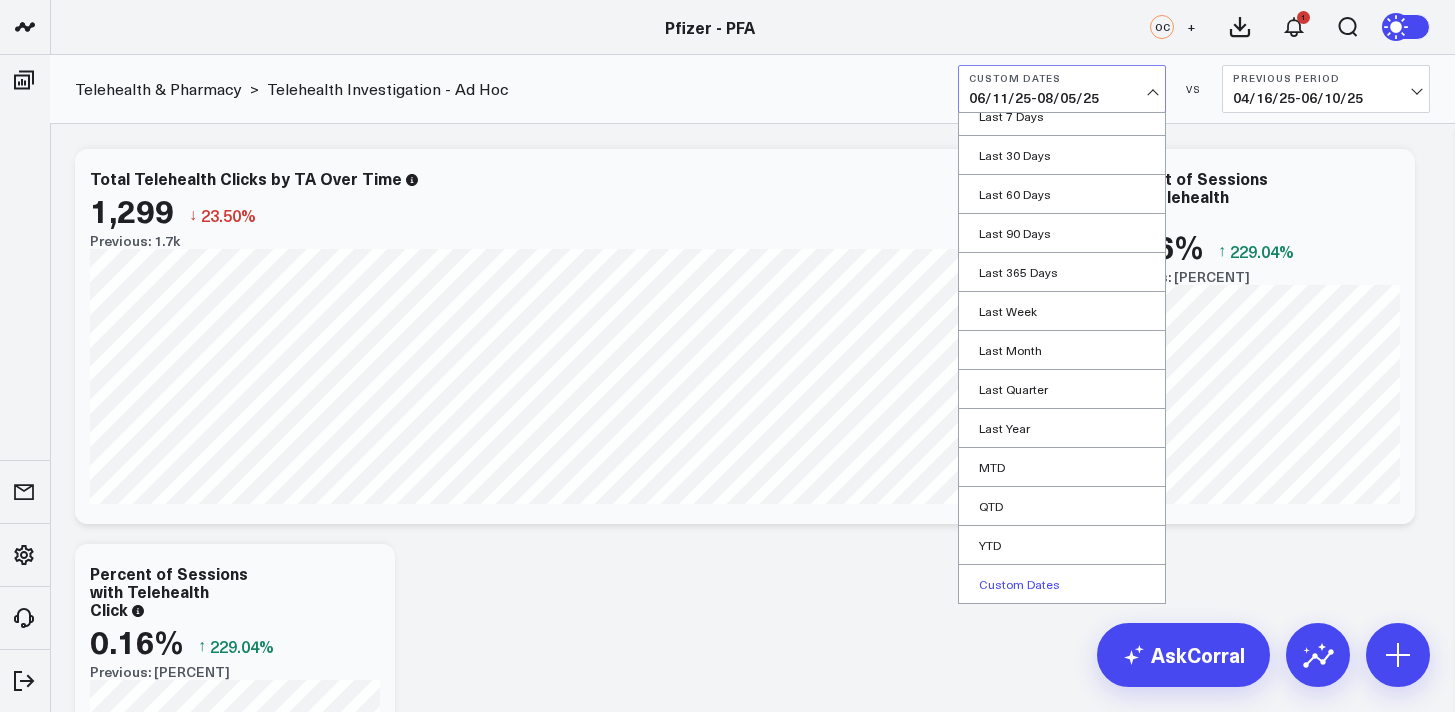 click on "Custom Dates" at bounding box center (1062, 584) 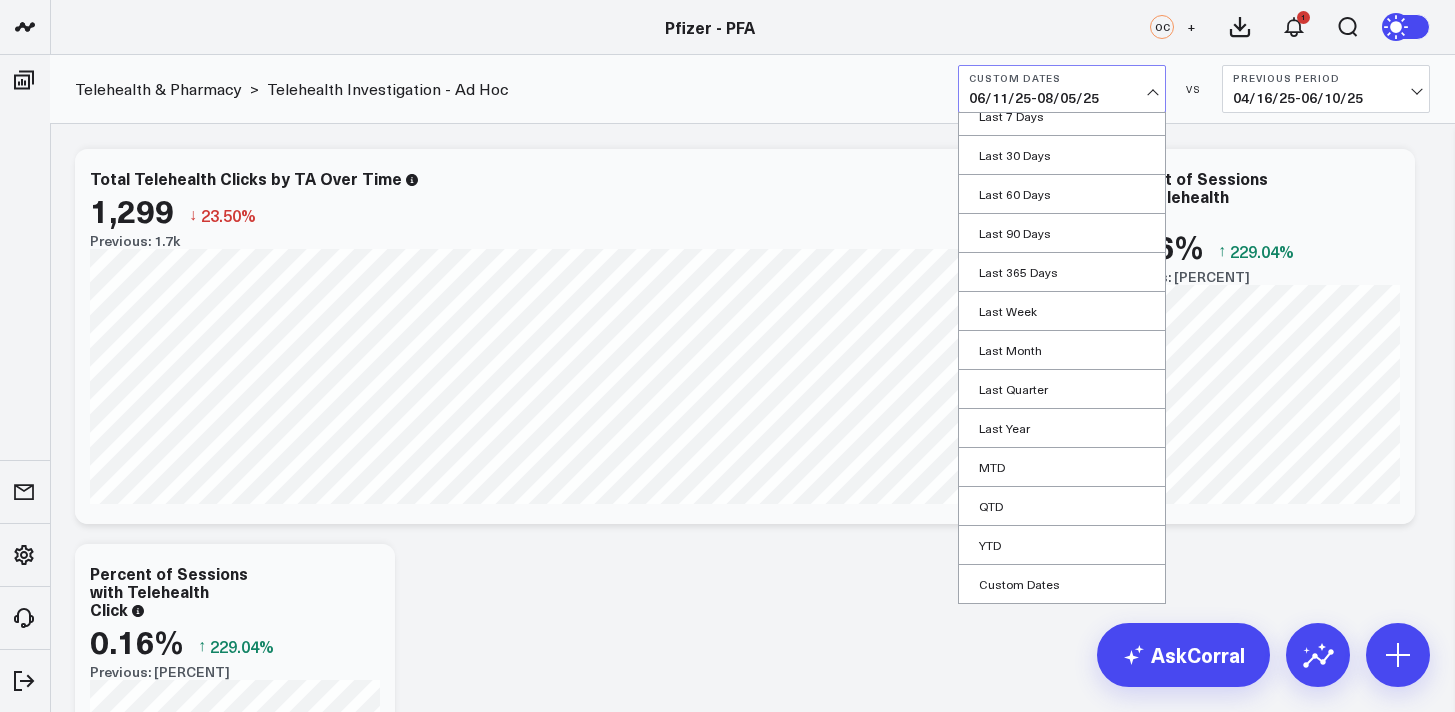 select on "7" 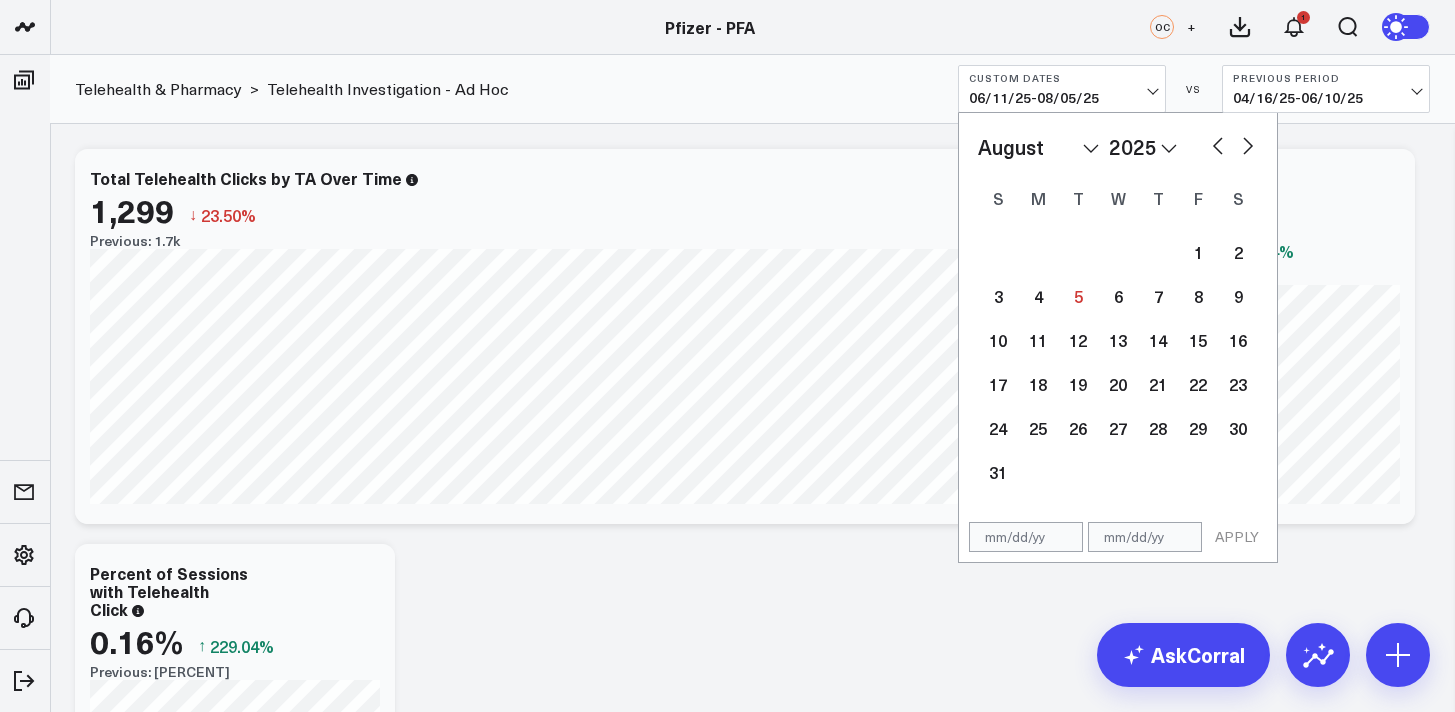 click at bounding box center [1218, 144] 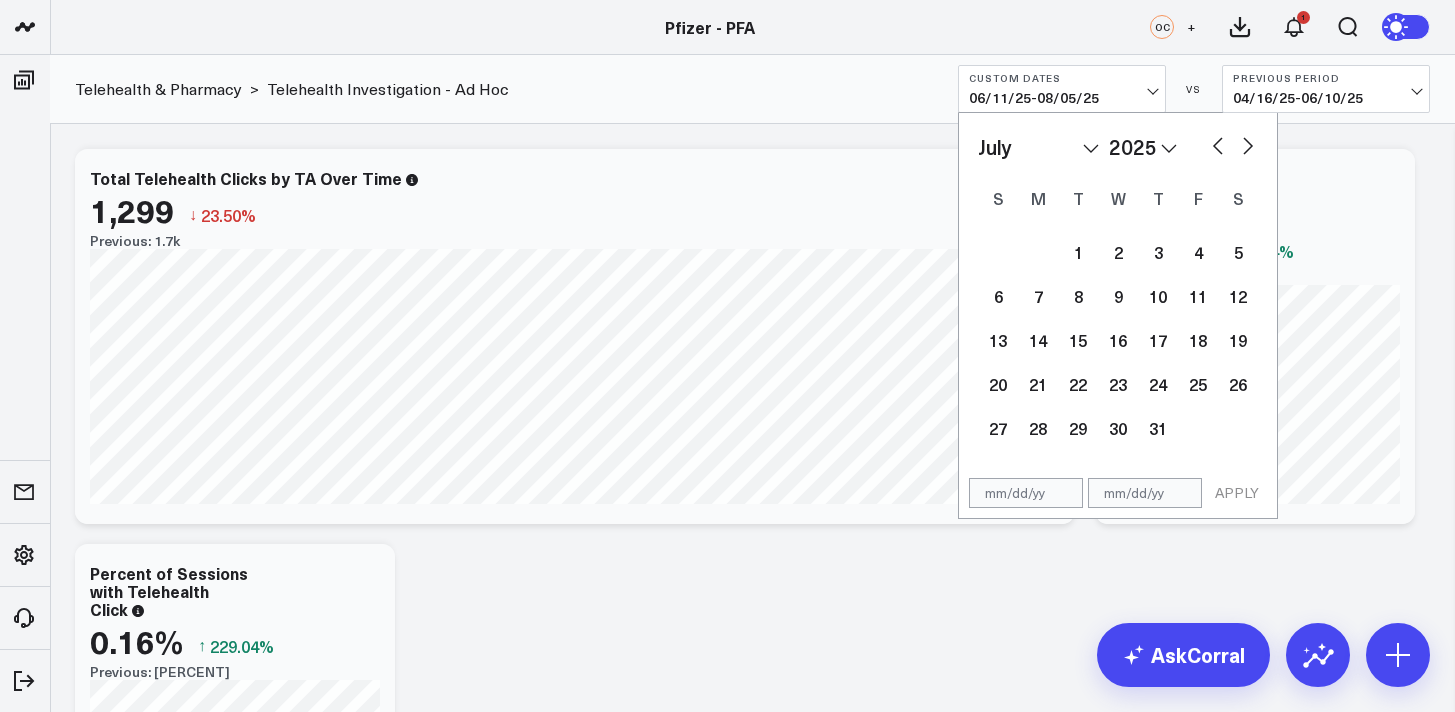 click at bounding box center (1218, 144) 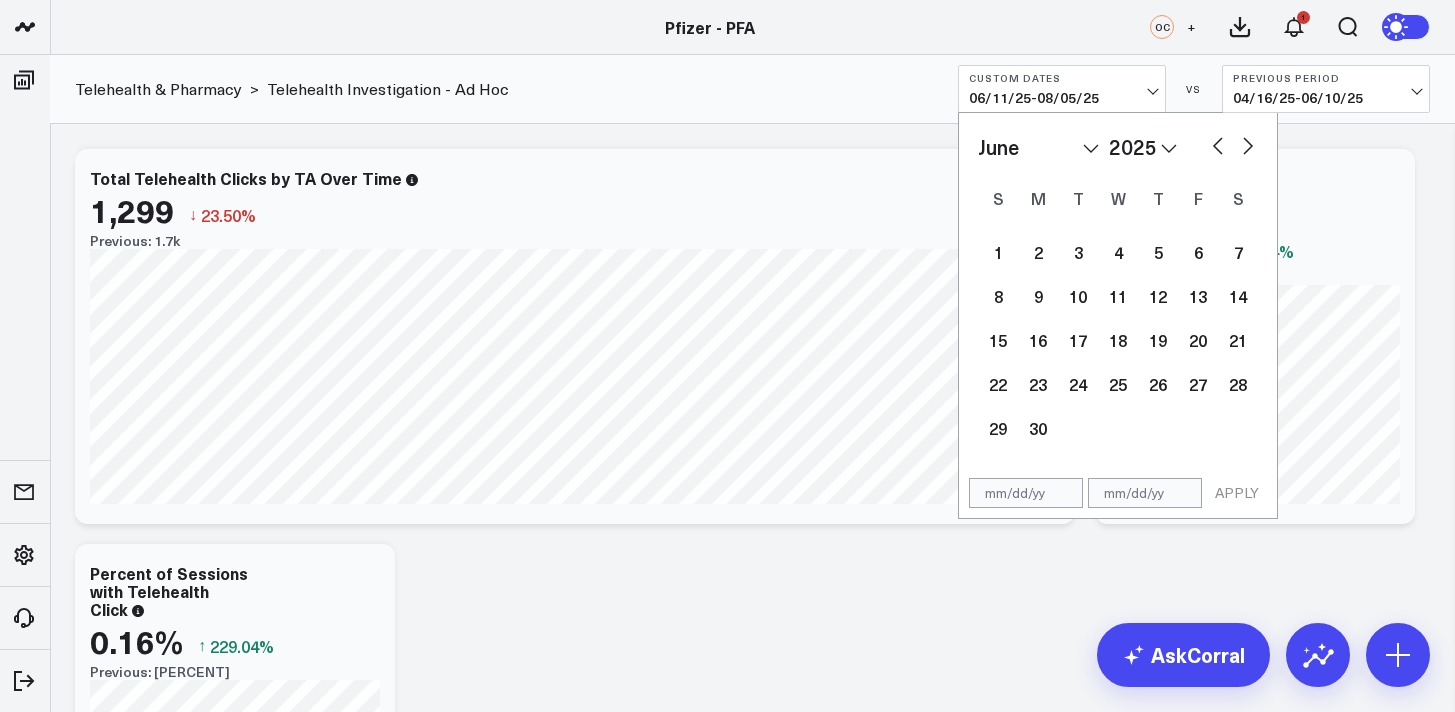 click at bounding box center [1218, 144] 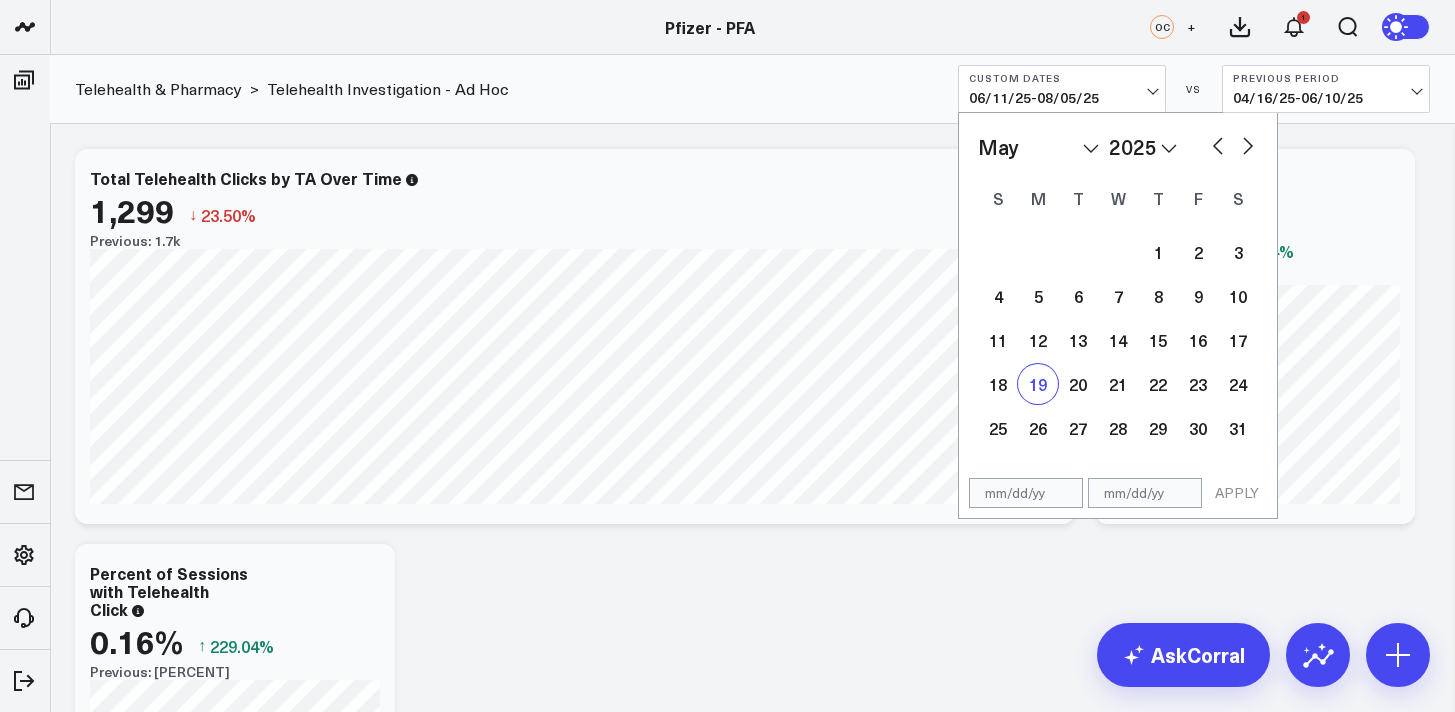 click on "19" at bounding box center [1038, 384] 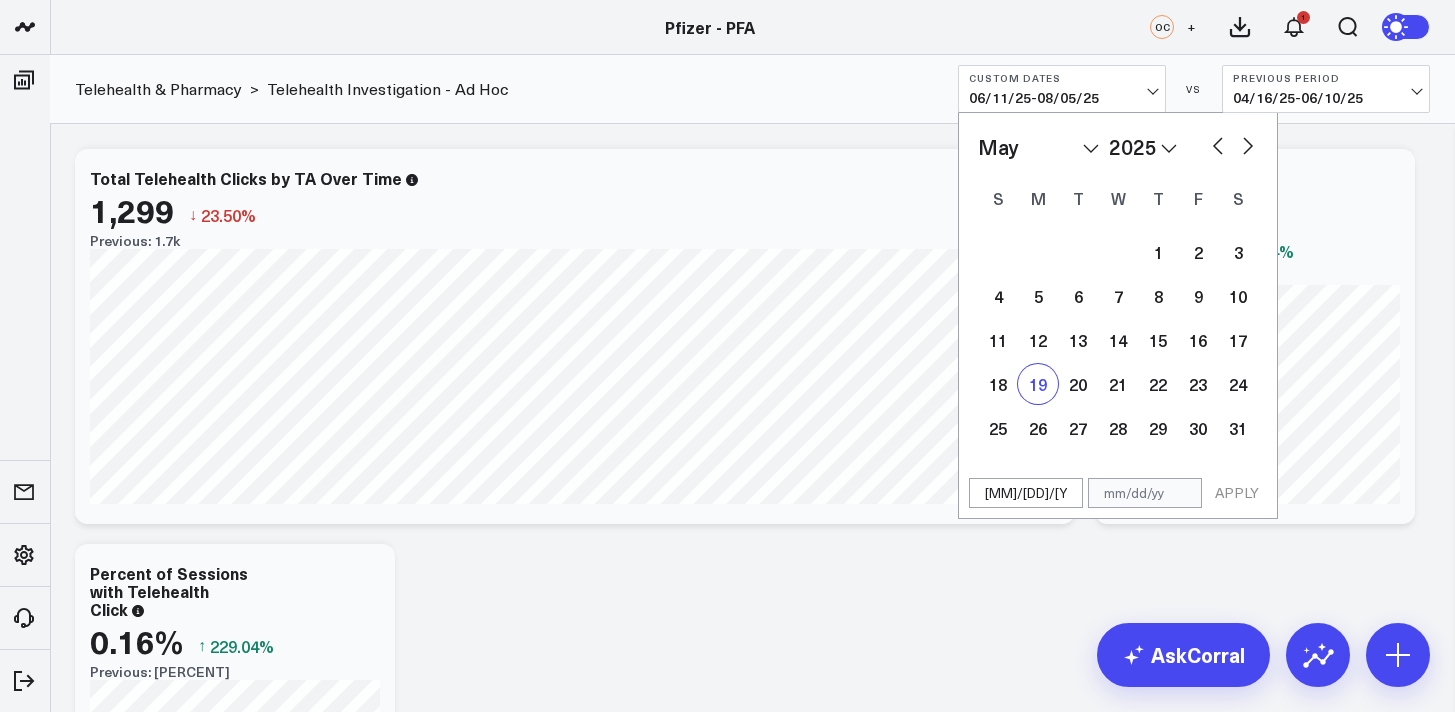 select on "4" 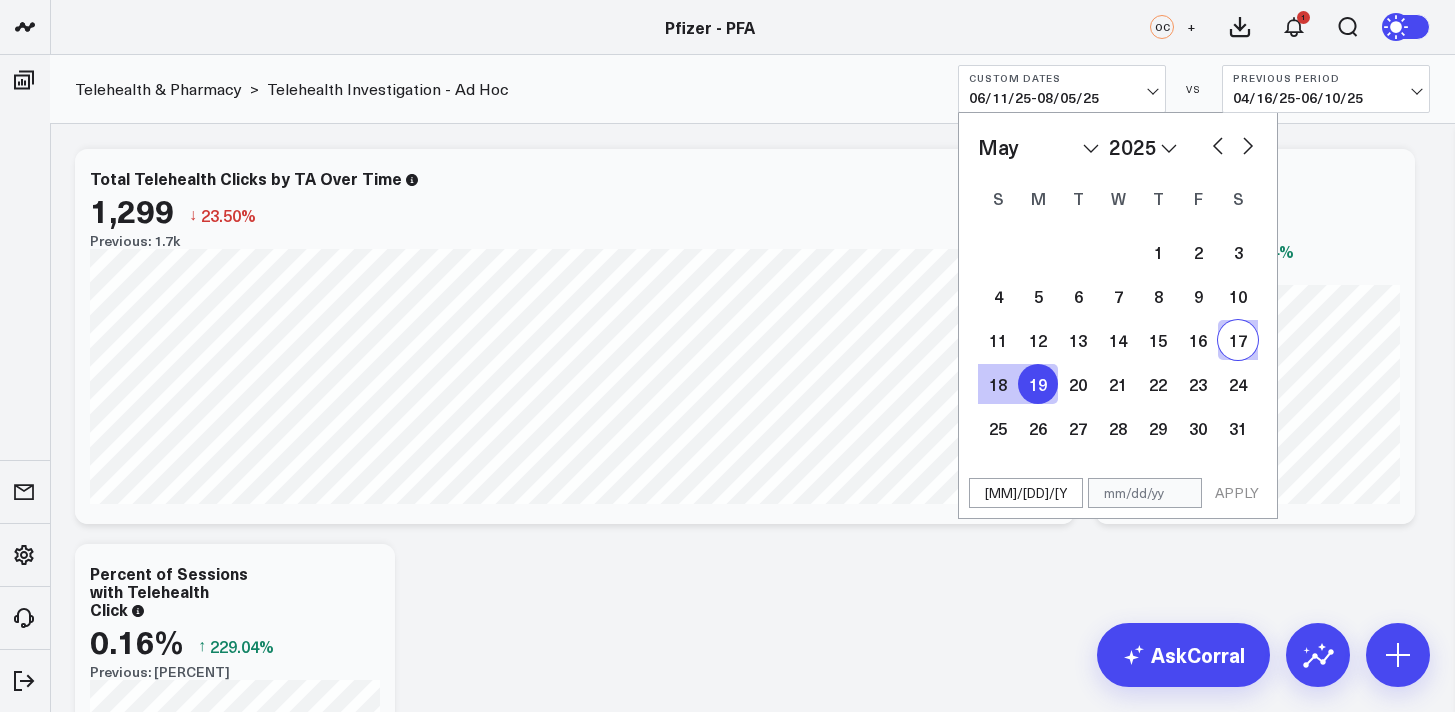 click at bounding box center [1248, 144] 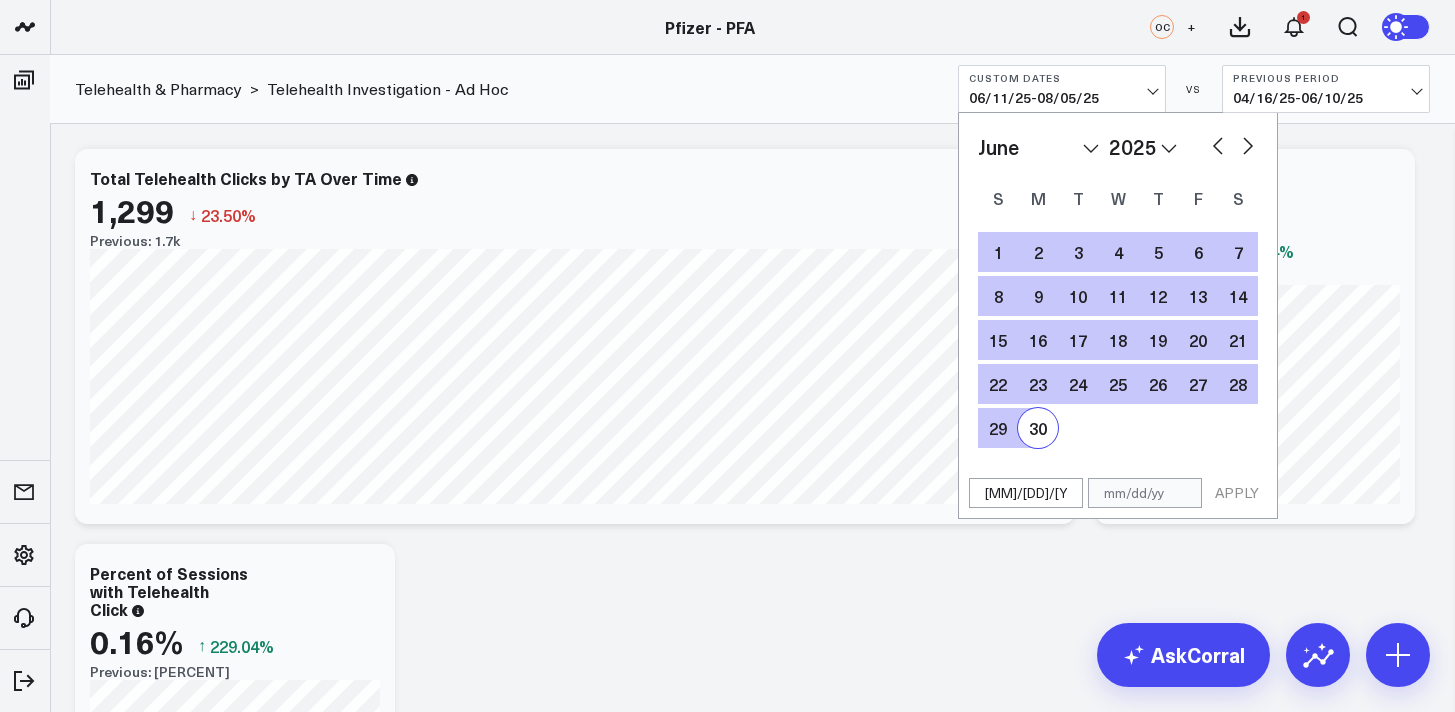 click at bounding box center (1248, 144) 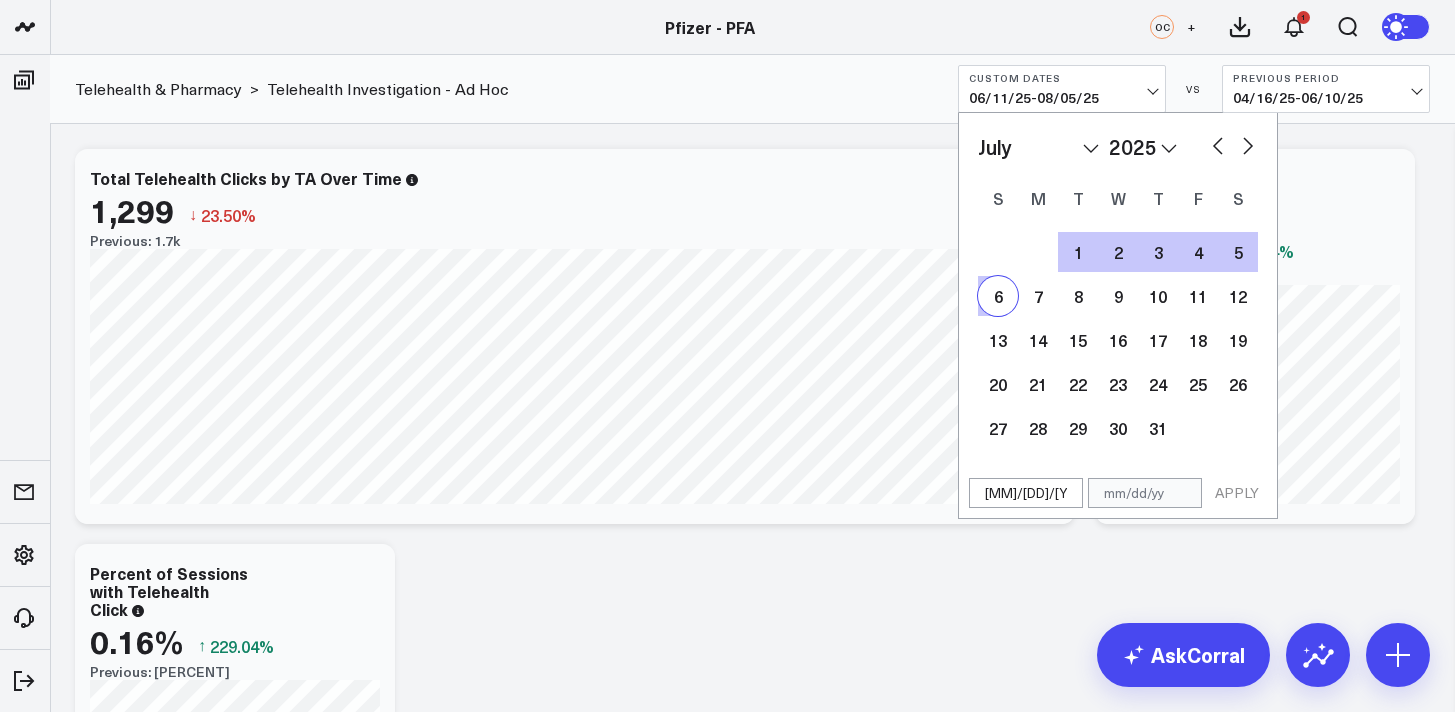 click on "6" at bounding box center [998, 296] 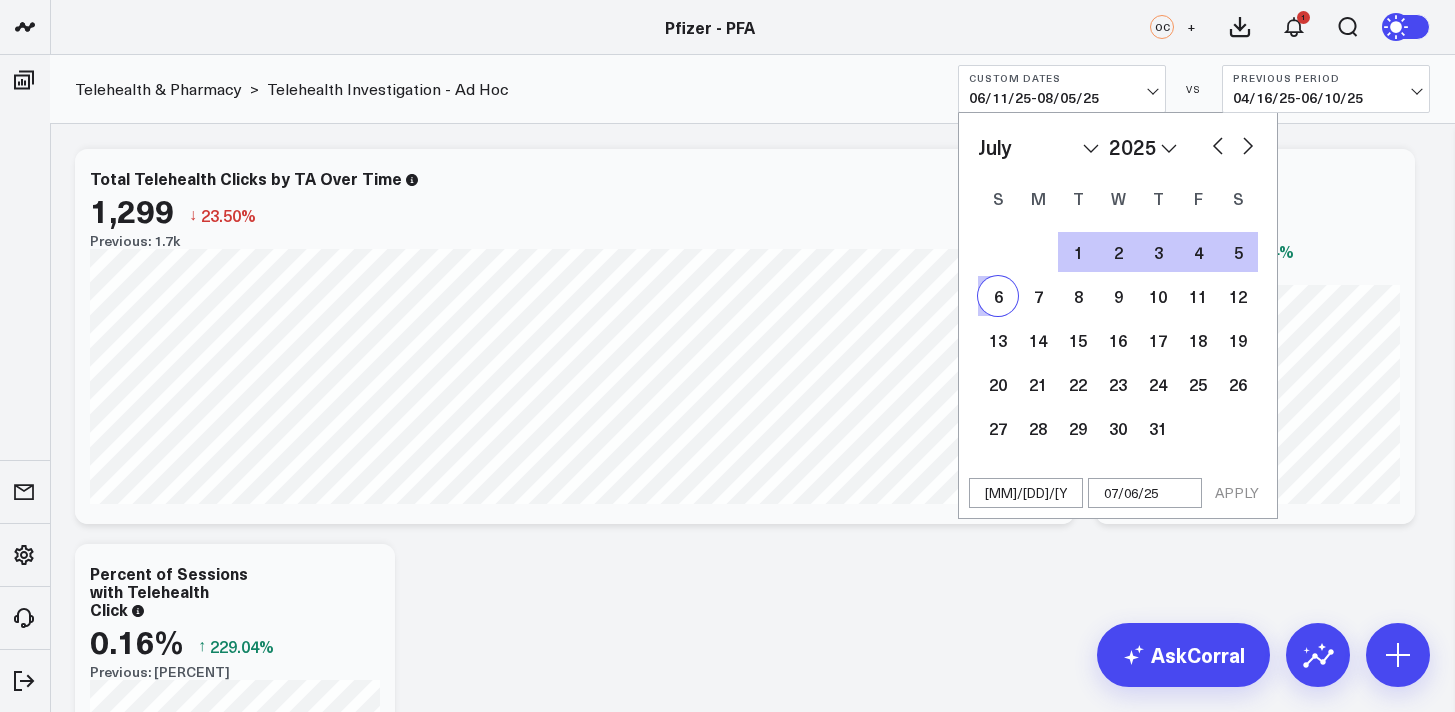 select on "6" 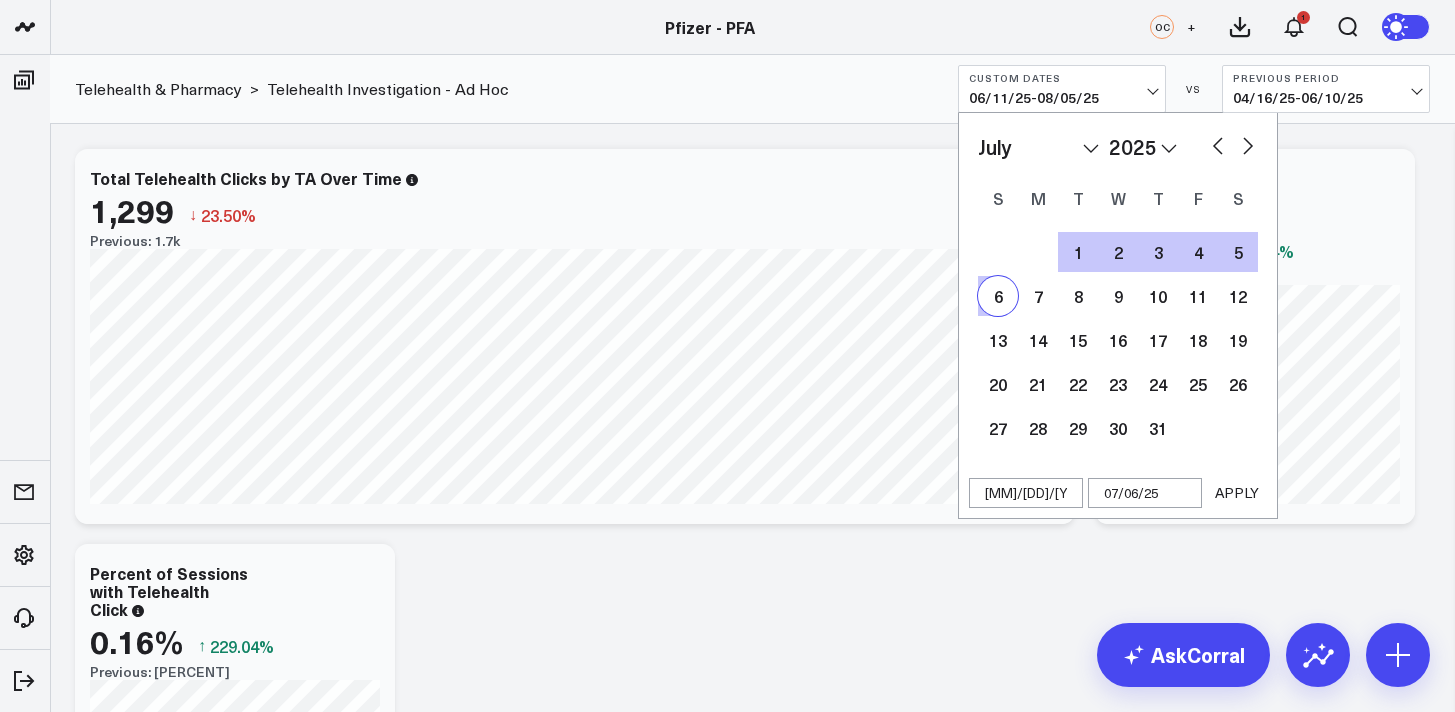 click on "APPLY" at bounding box center [1237, 493] 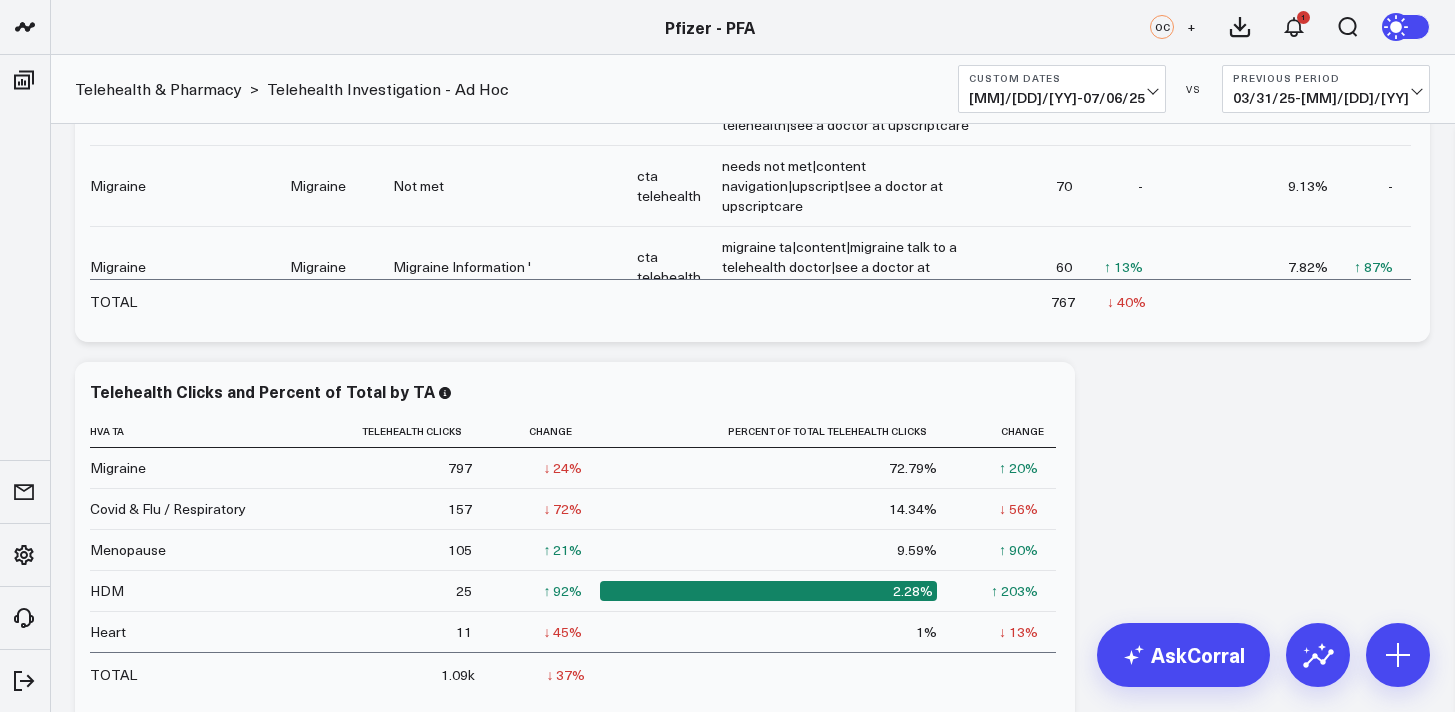 scroll, scrollTop: 1026, scrollLeft: 0, axis: vertical 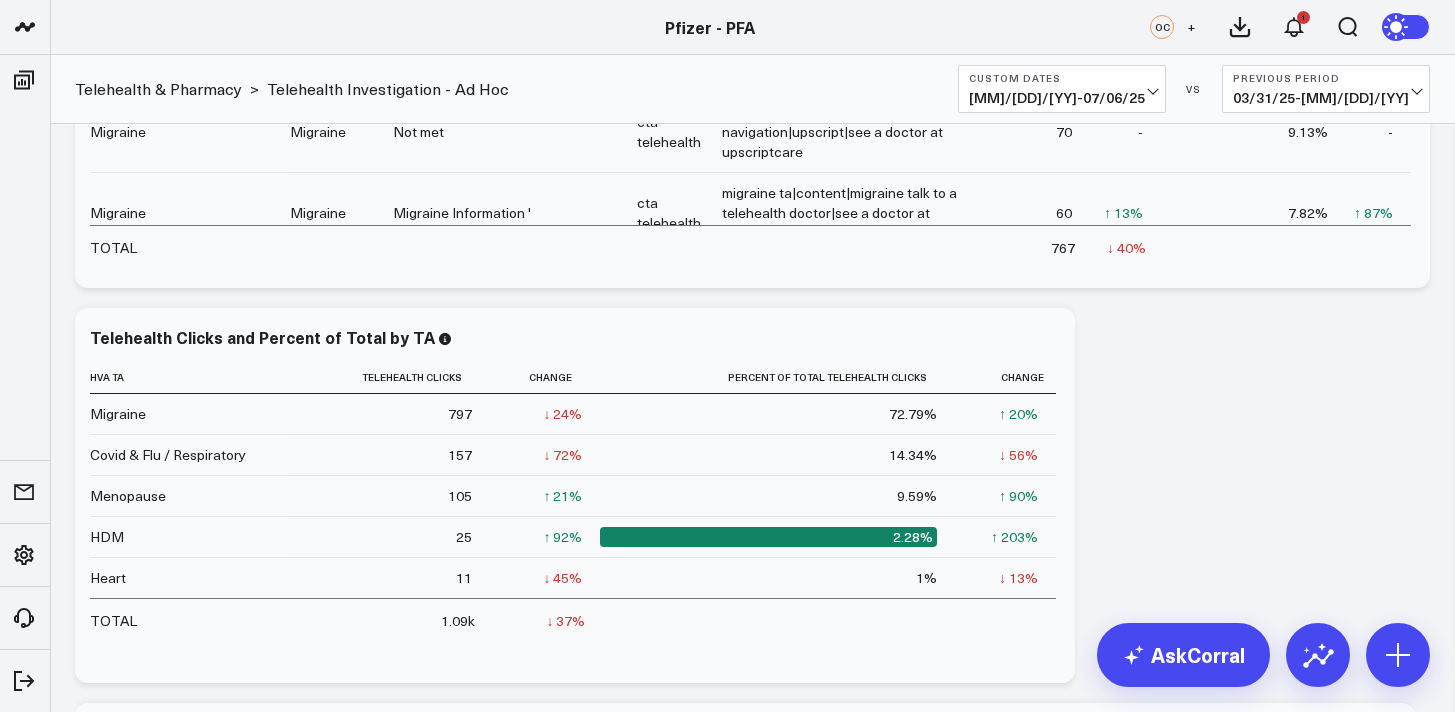 click on "[MM]/[DD]/[YY]  -  [MM]/[DD]/[YY]" at bounding box center (1062, 98) 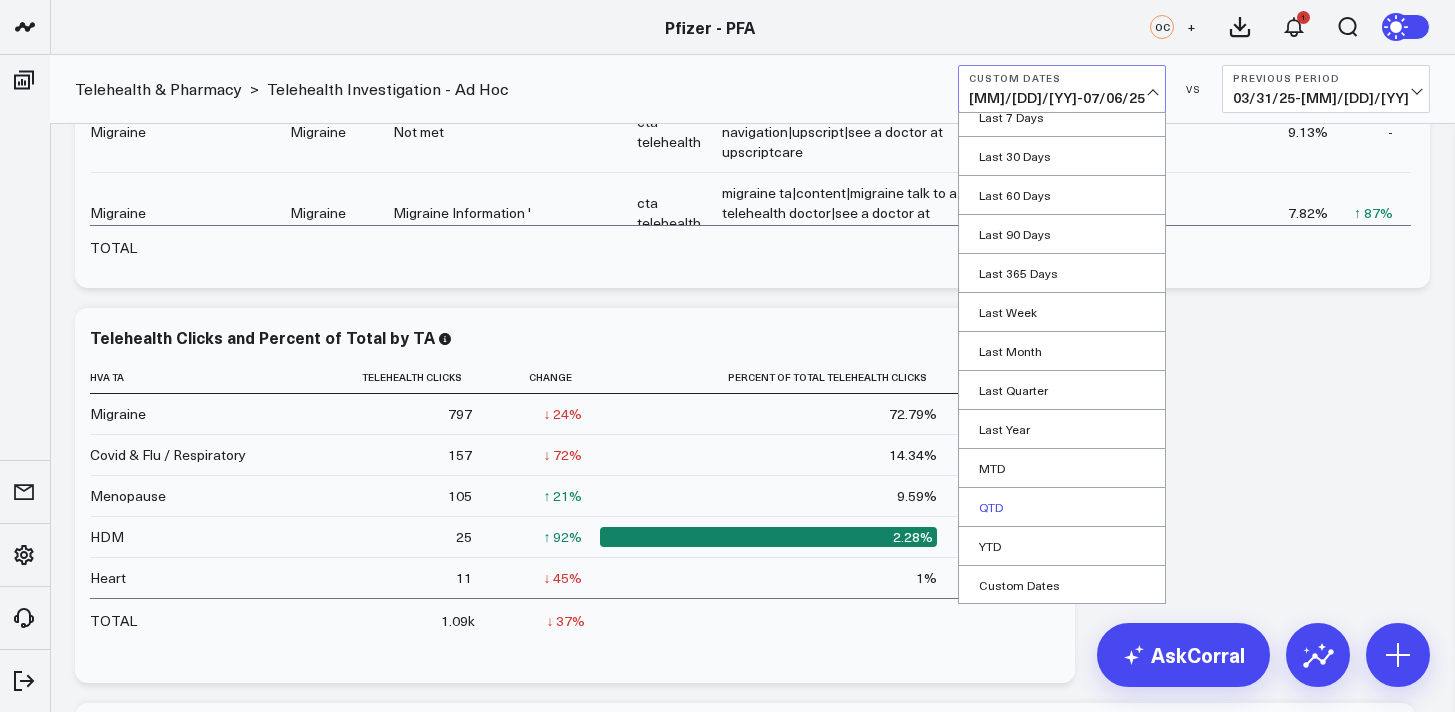 scroll, scrollTop: 55, scrollLeft: 0, axis: vertical 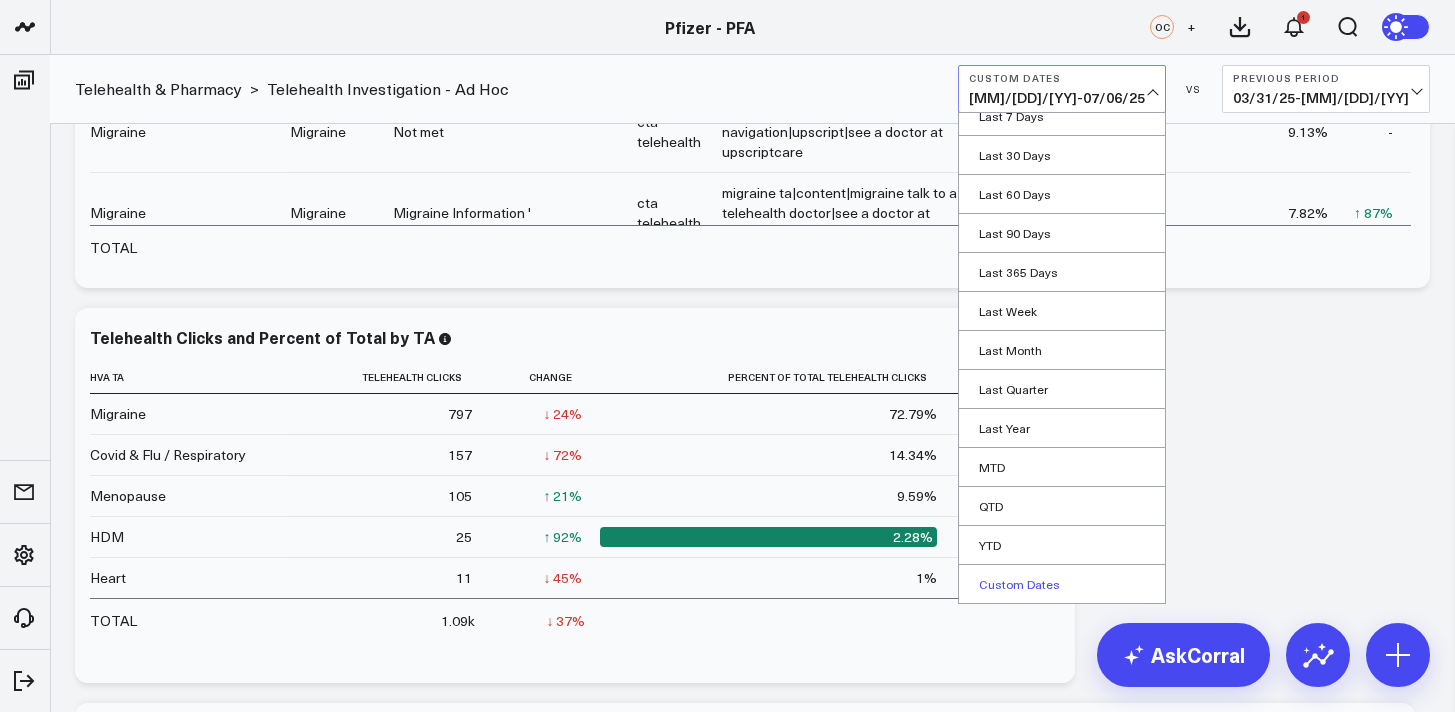 click on "Custom Dates" at bounding box center [1062, 584] 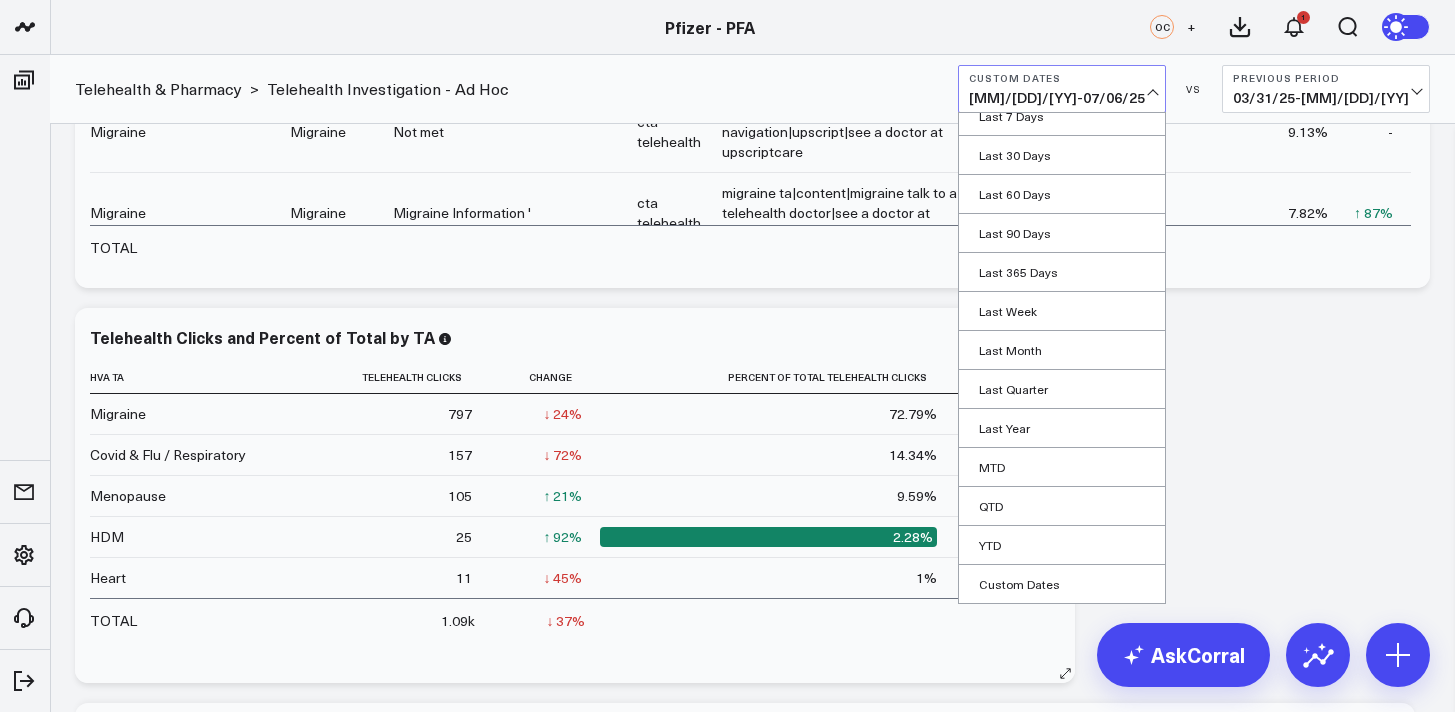 select on "7" 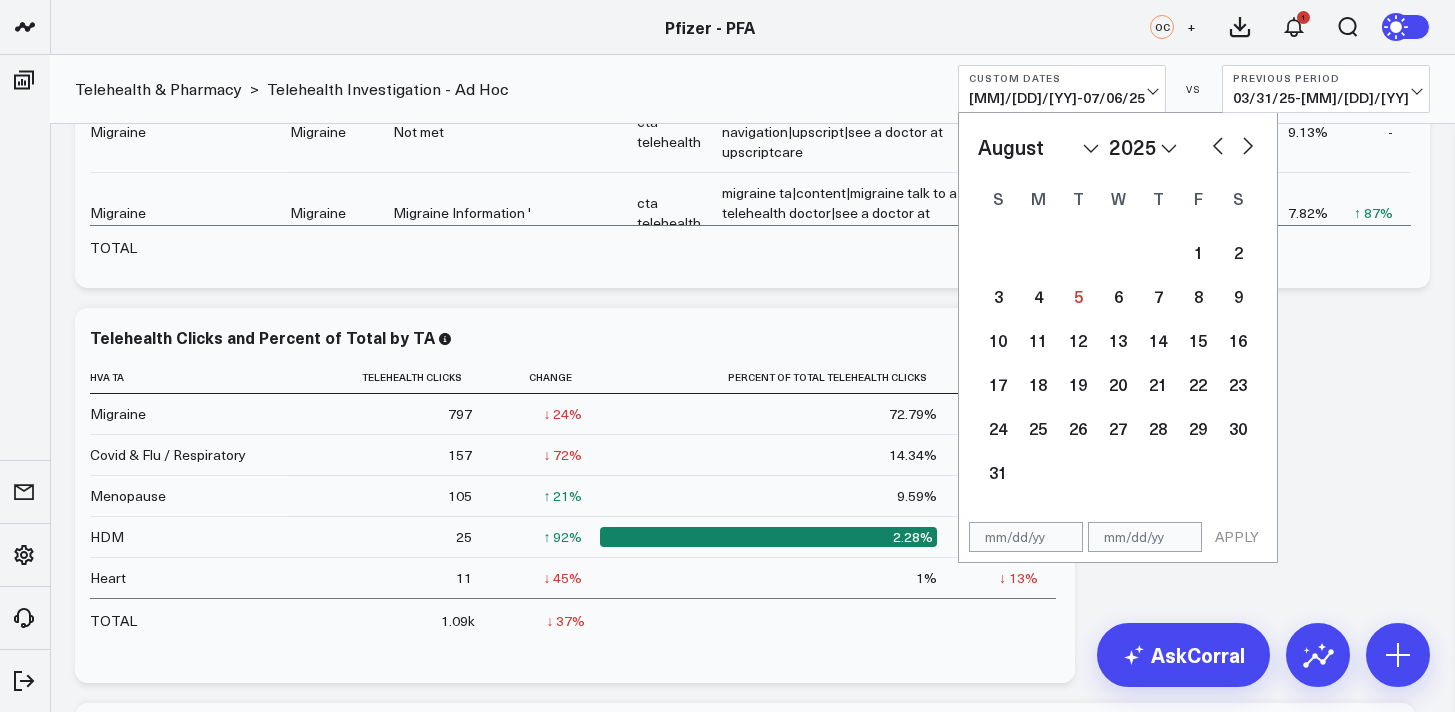 click at bounding box center (1248, 144) 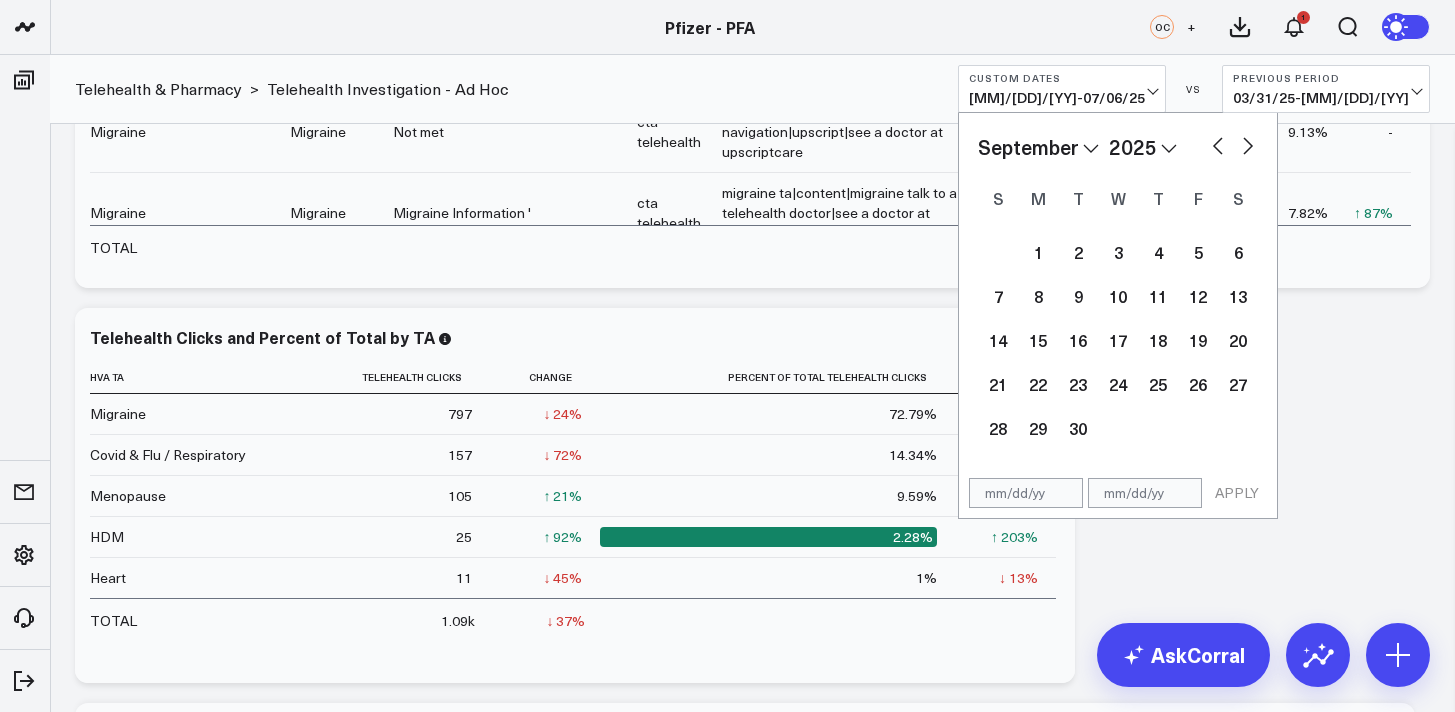 click at bounding box center [1218, 144] 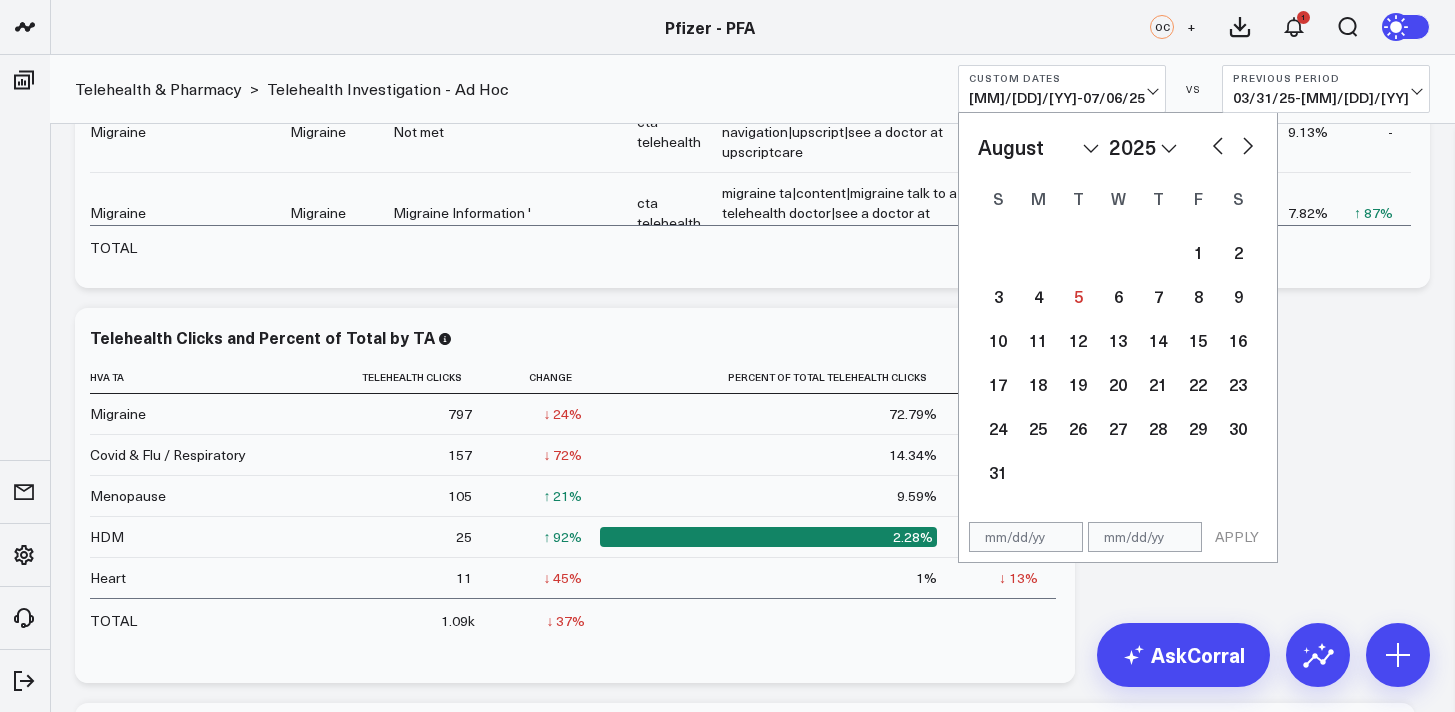 click at bounding box center (1218, 144) 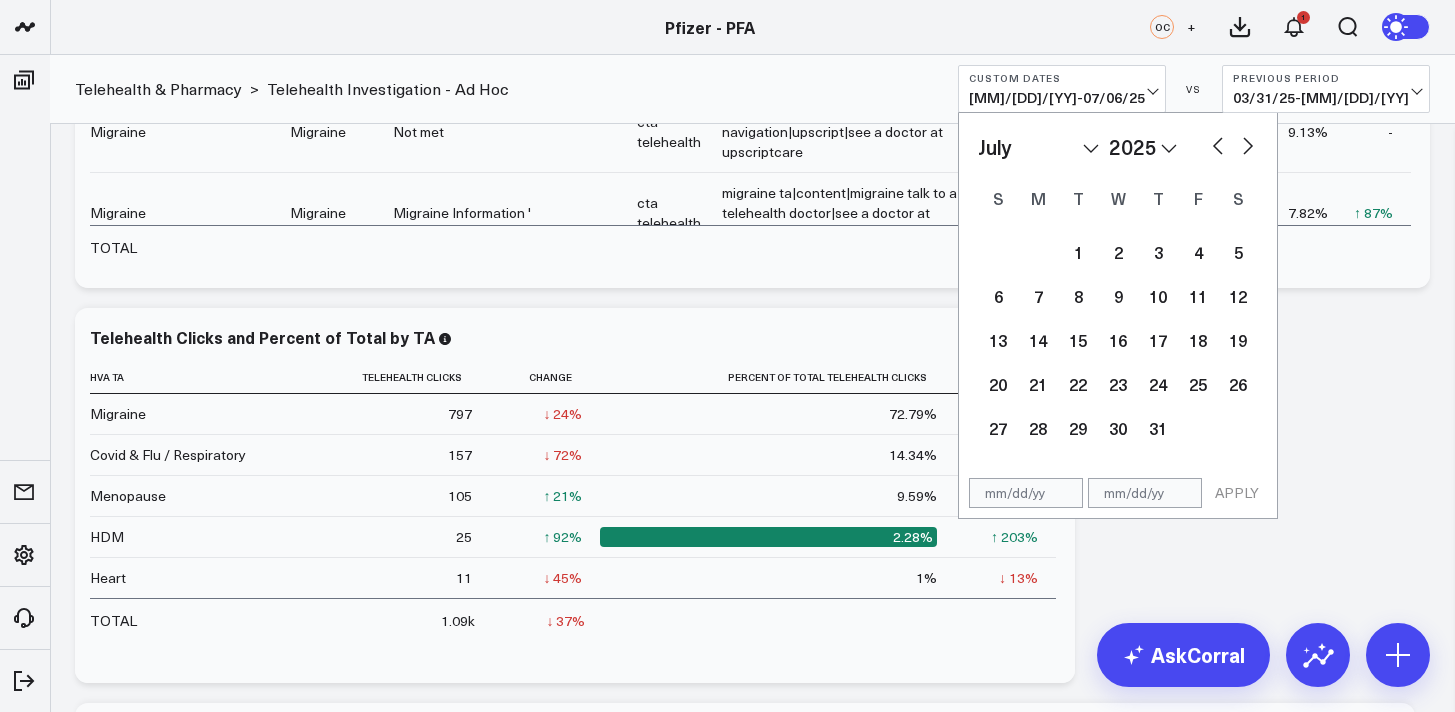 click at bounding box center (1218, 144) 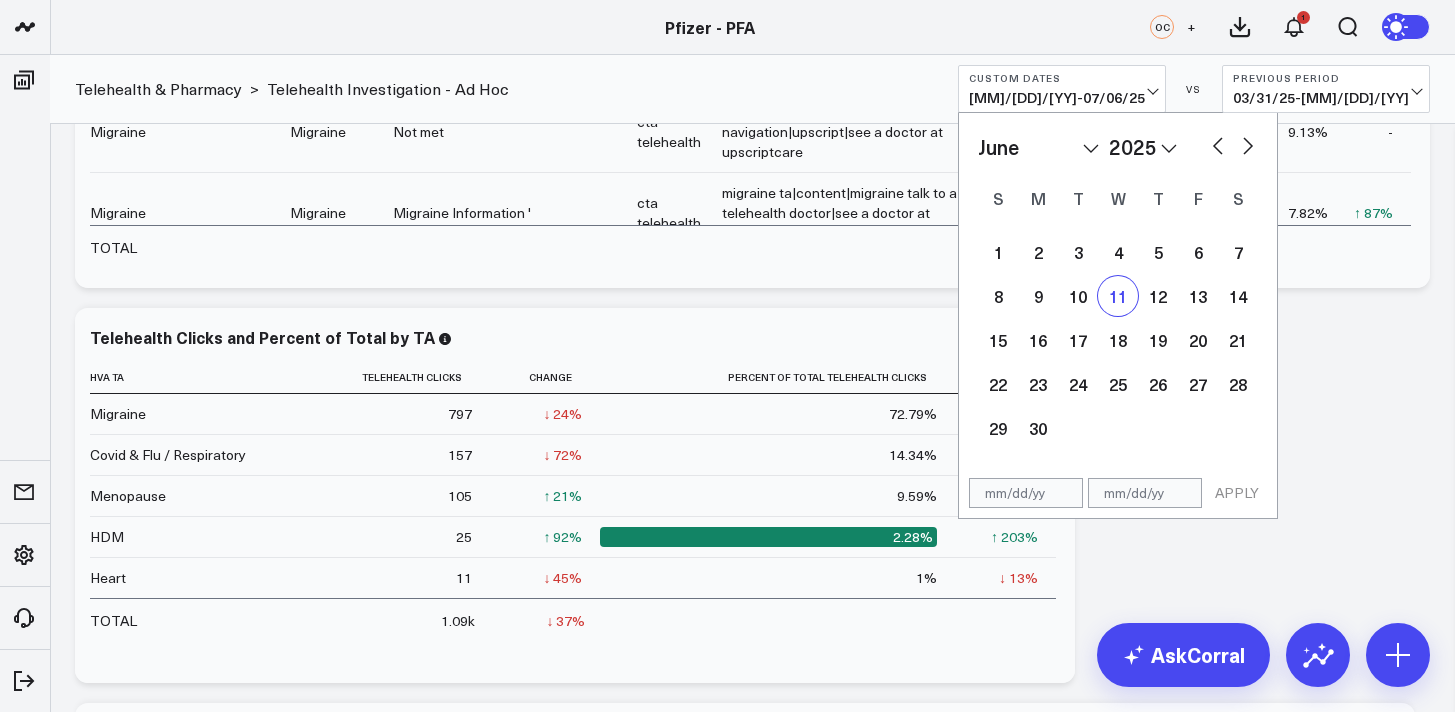 click on "11" at bounding box center (1118, 296) 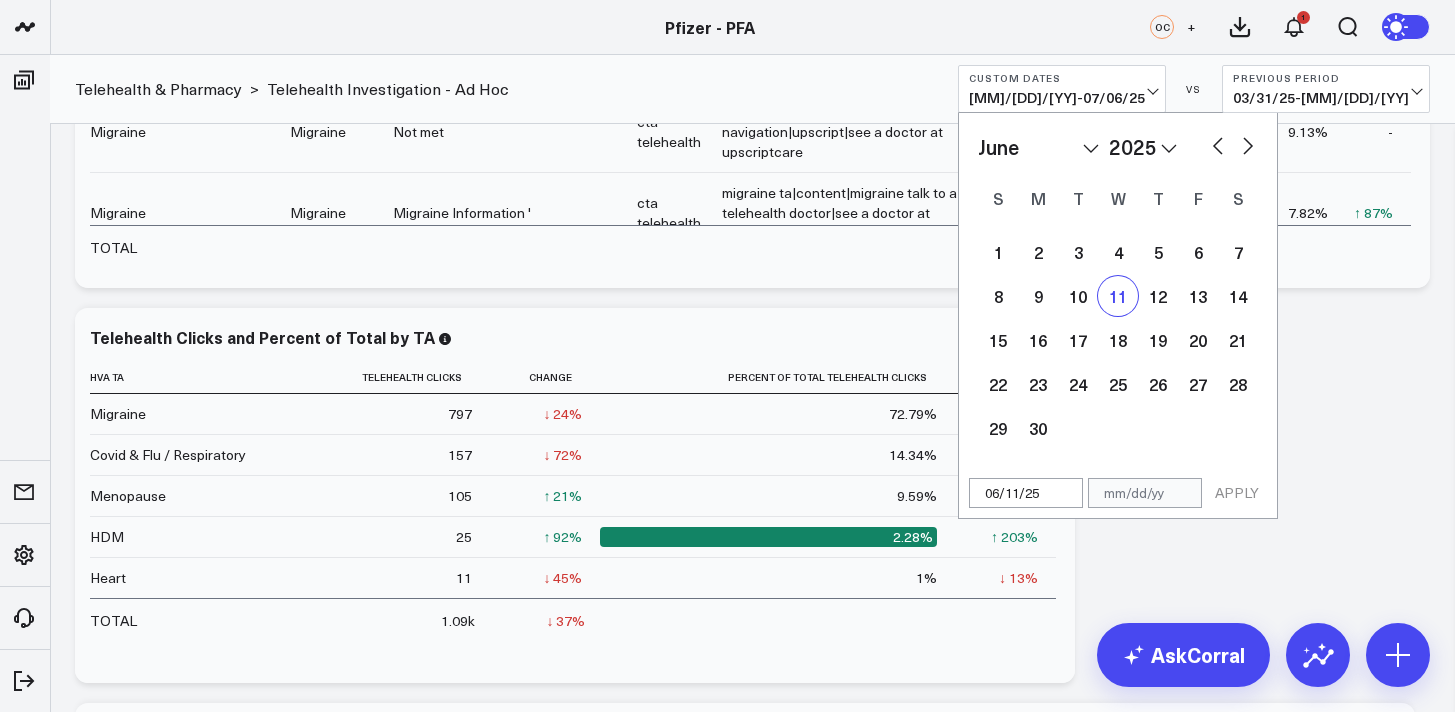 select on "5" 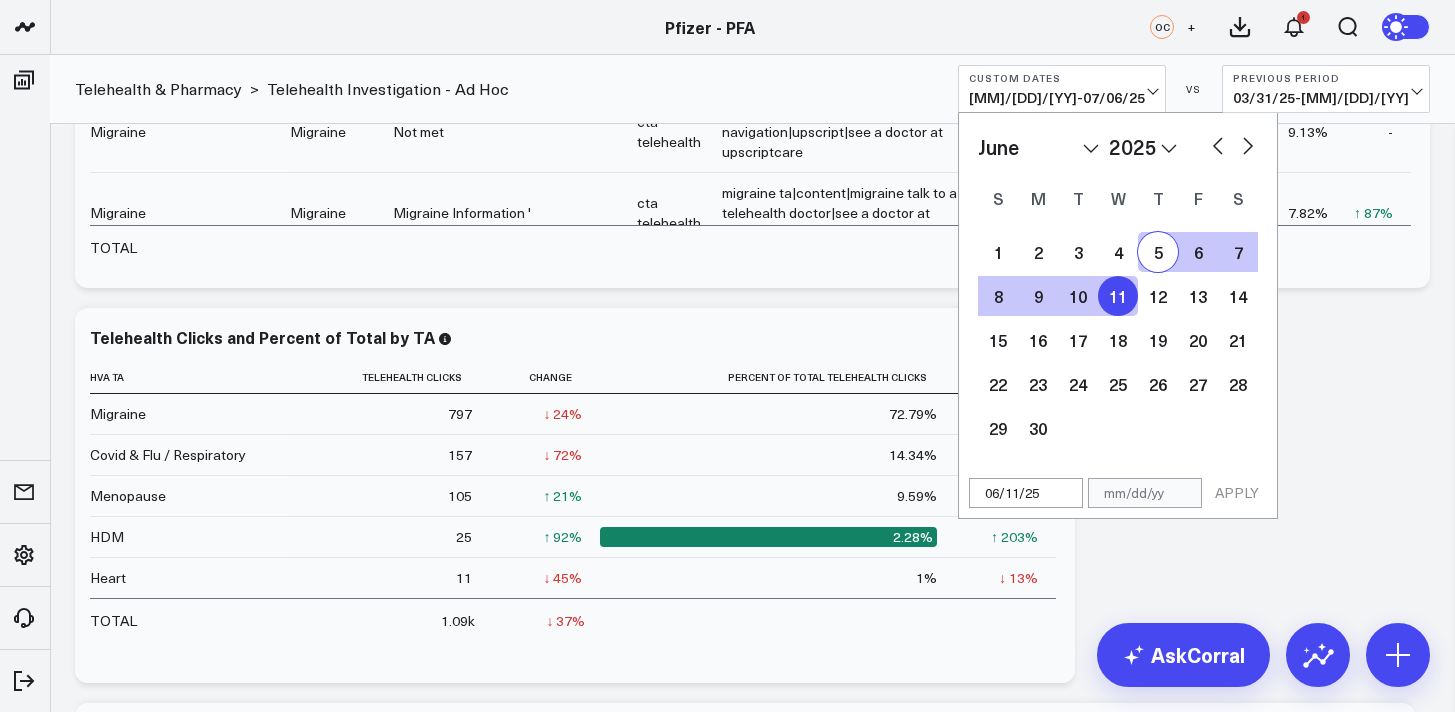 click at bounding box center [1248, 144] 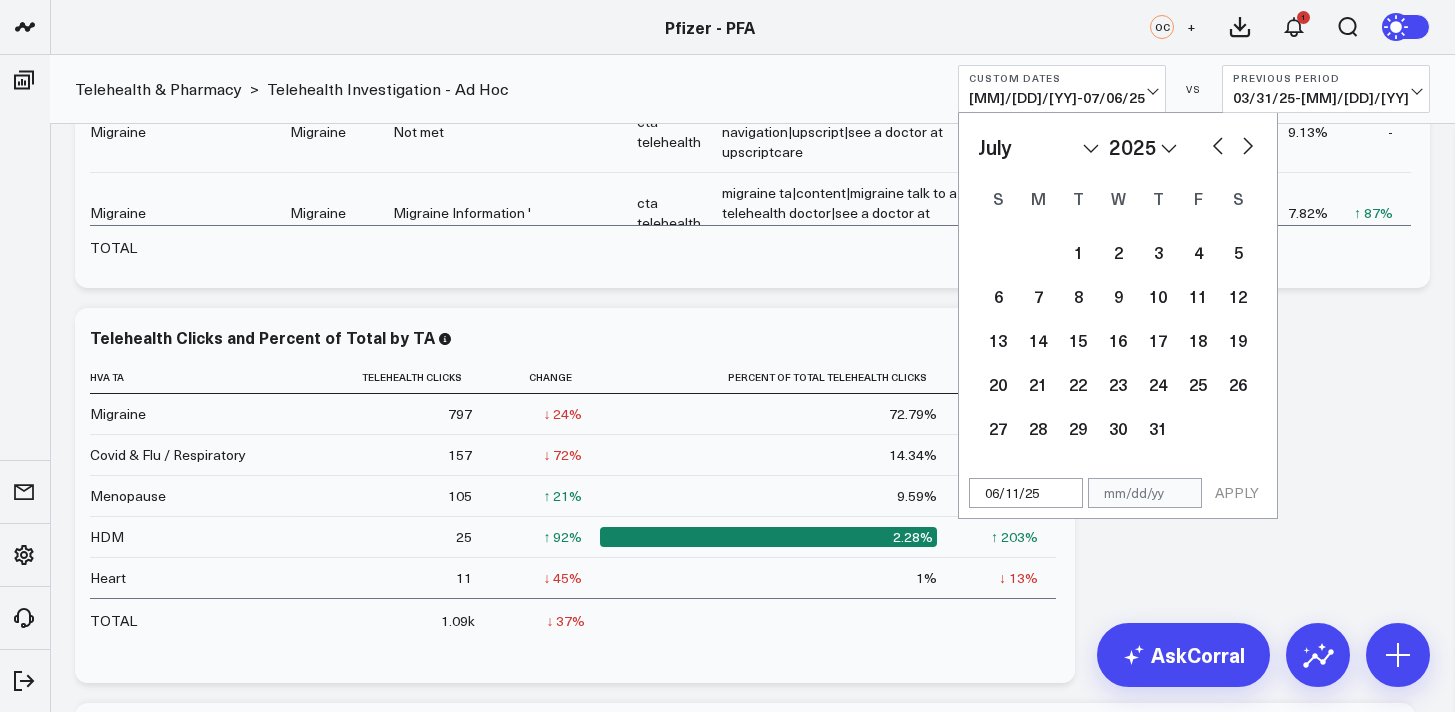 click at bounding box center (1248, 144) 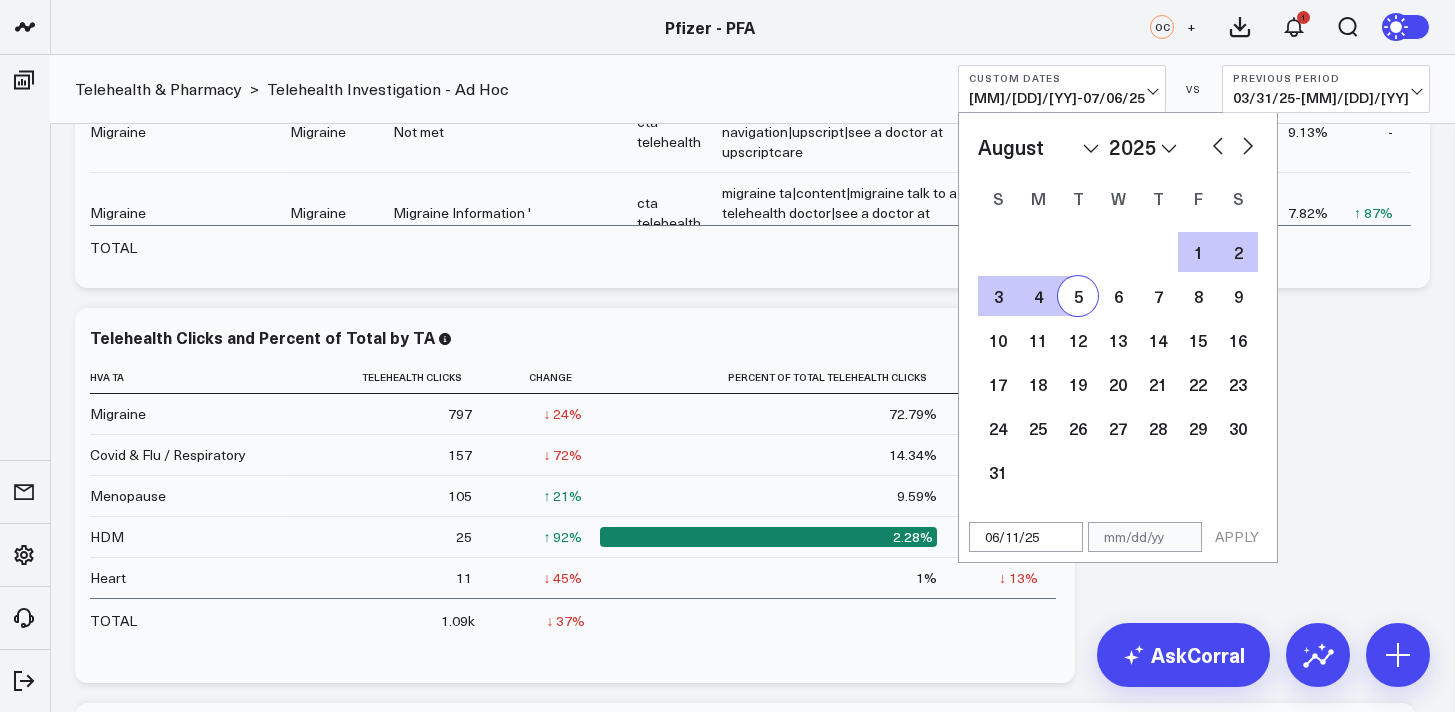 click on "5" at bounding box center (1078, 296) 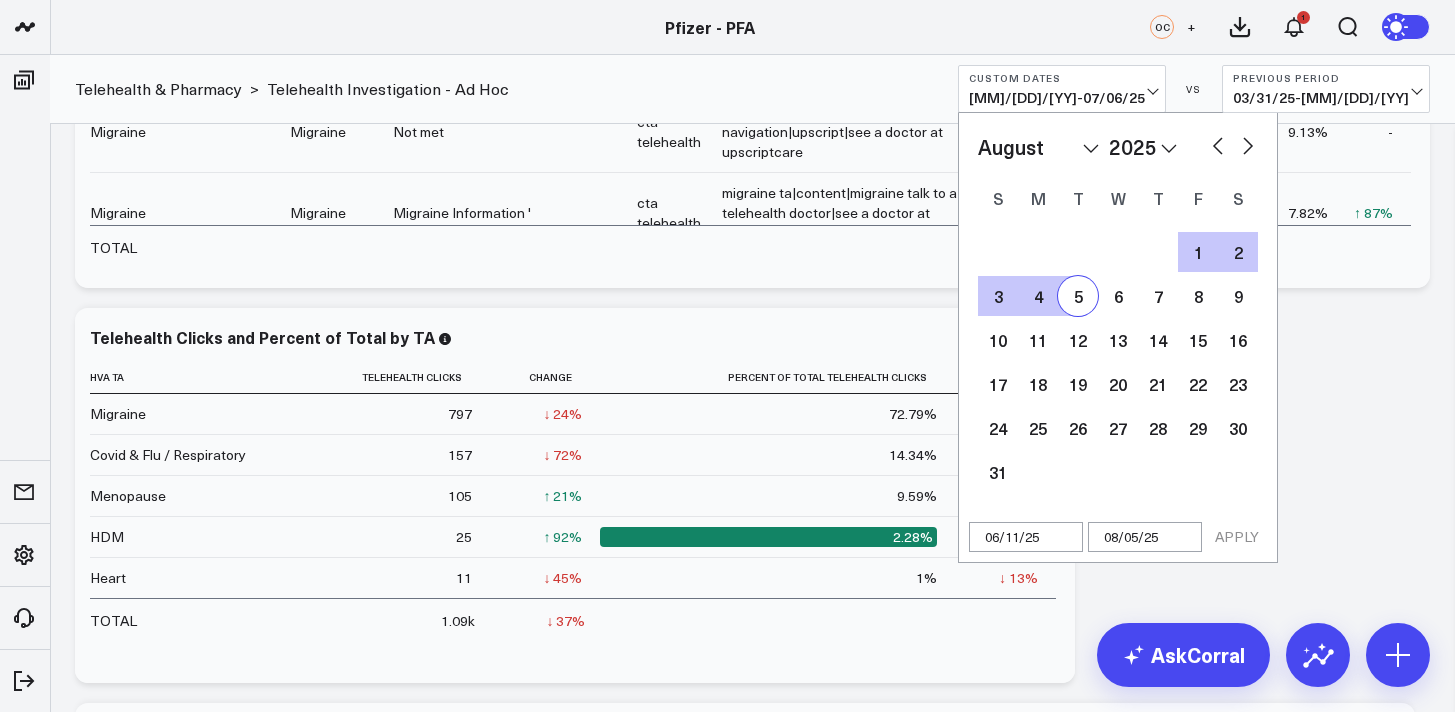 select on "7" 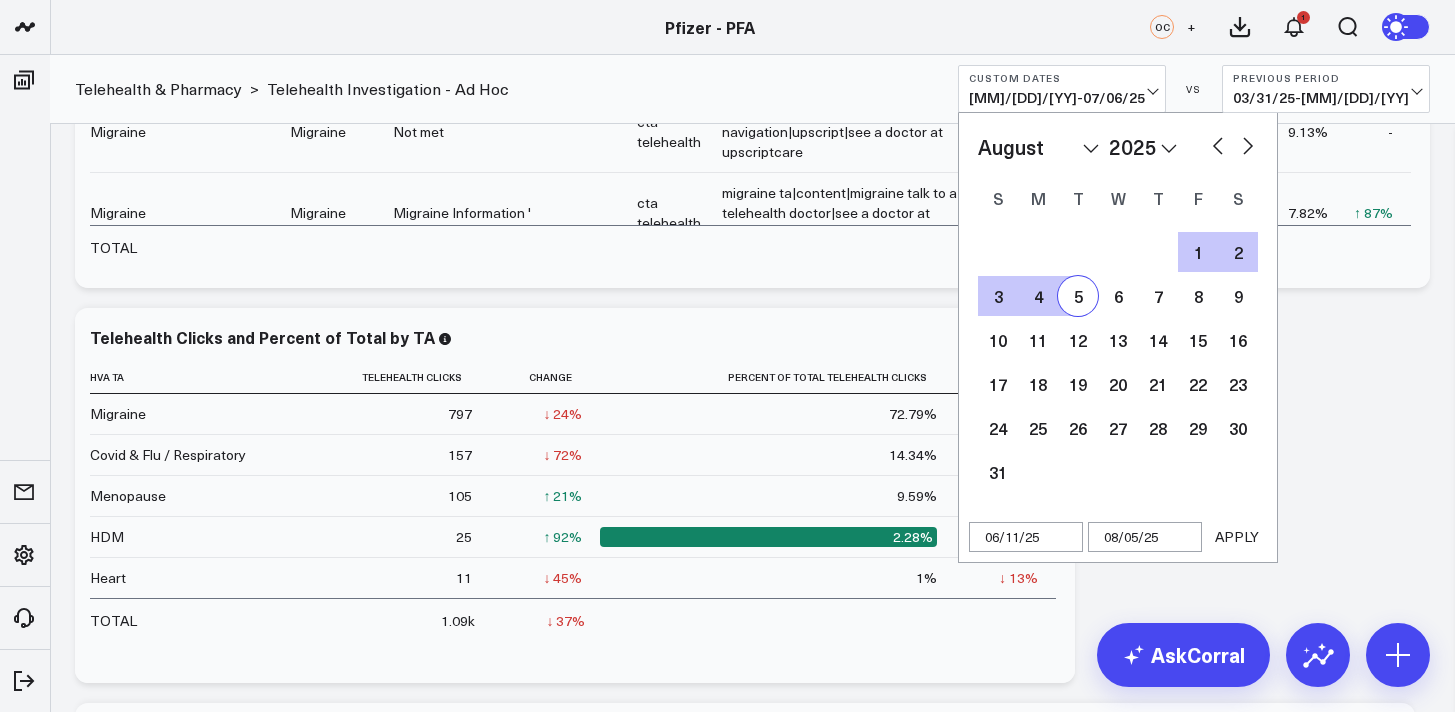 click on "APPLY" at bounding box center [1237, 537] 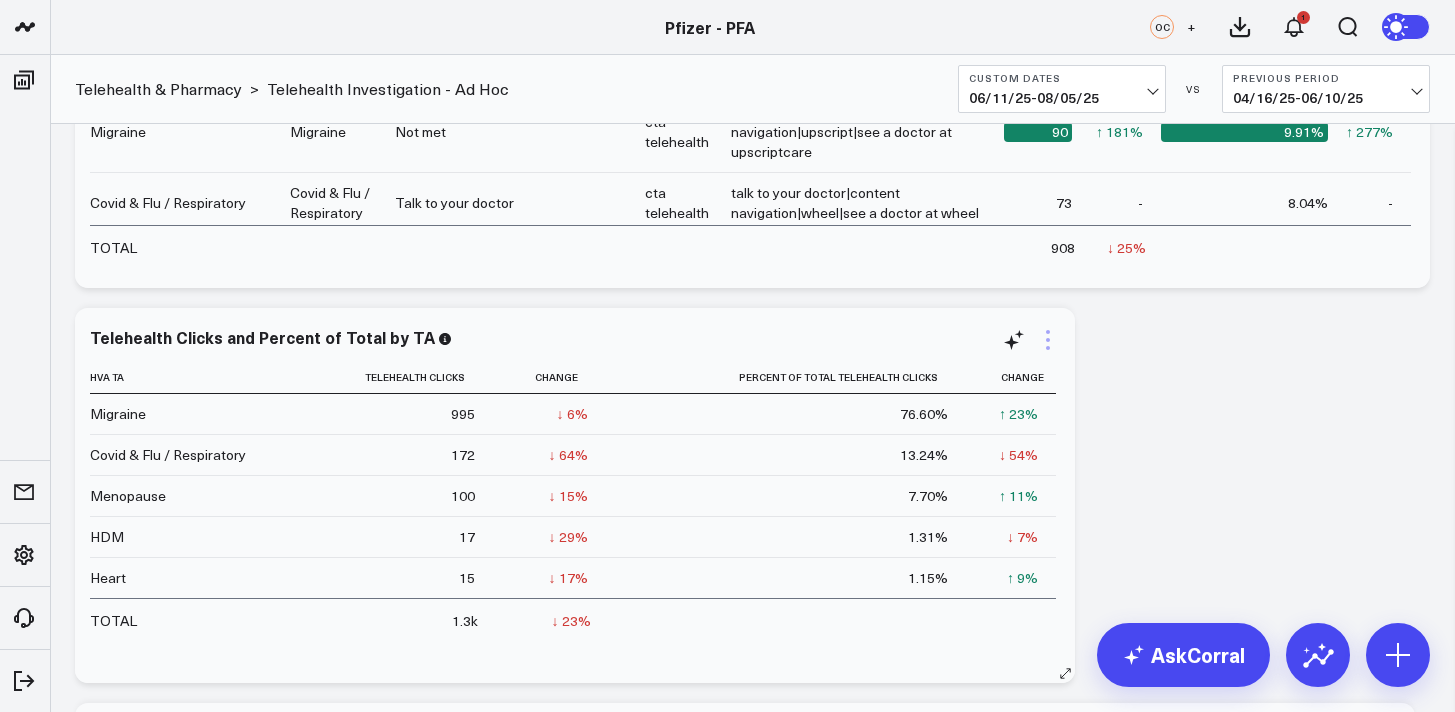 click 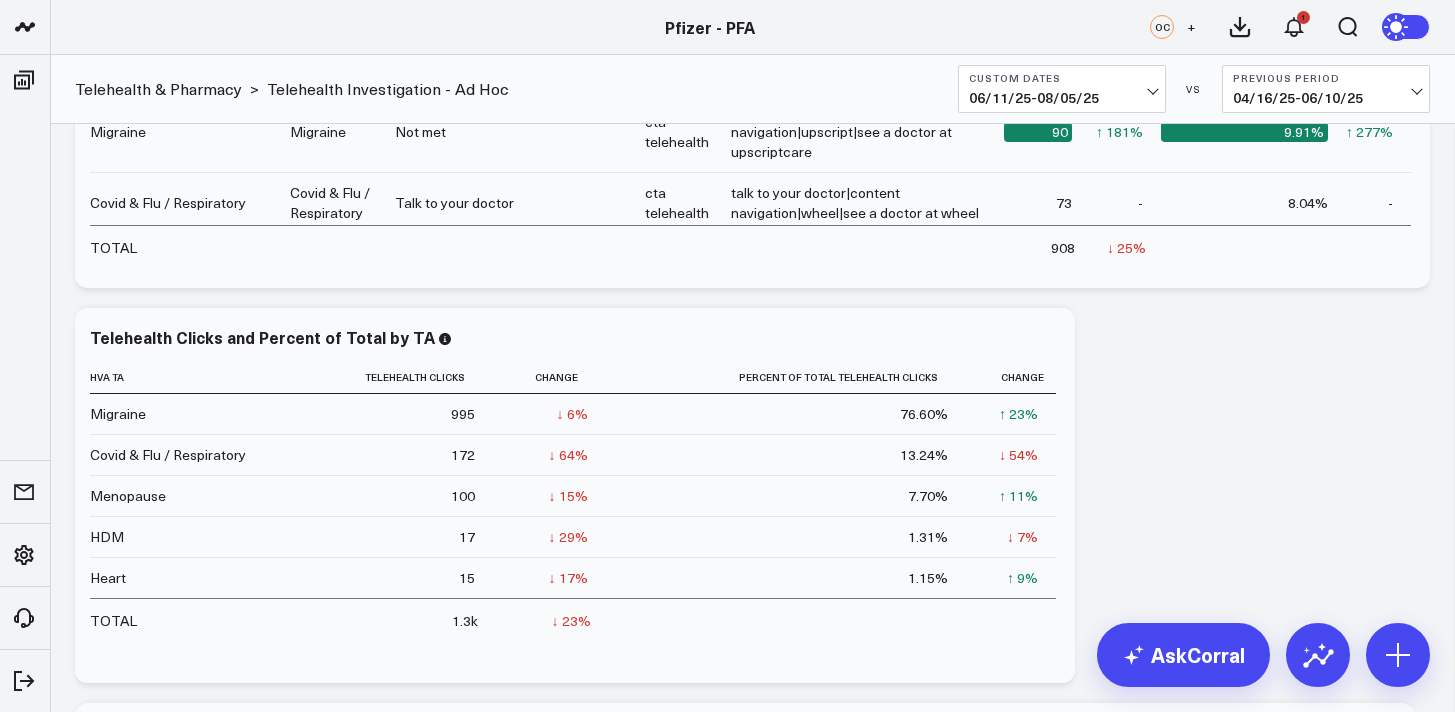 click on "Modify via AI Copy link to widget Ask support Remove Create linked copy Executive Summary Product Release Spotlight 4.3 Covid-19 Product Summary OKRs 5.1 Release OKRs 5.2 Release OKRs Homepage Health Questionnaires COVID-19 / Respiratory Menopause Migraine mTOQ Vaccines Prescription Savings Optimizations (WIP) Education Articles Navigation (WIP) Media Performance Website Website HVA Performance Site Experience / DXA Telehealth & Pharmacy Prescription Delivery - Alto ↓" at bounding box center [752, 693] 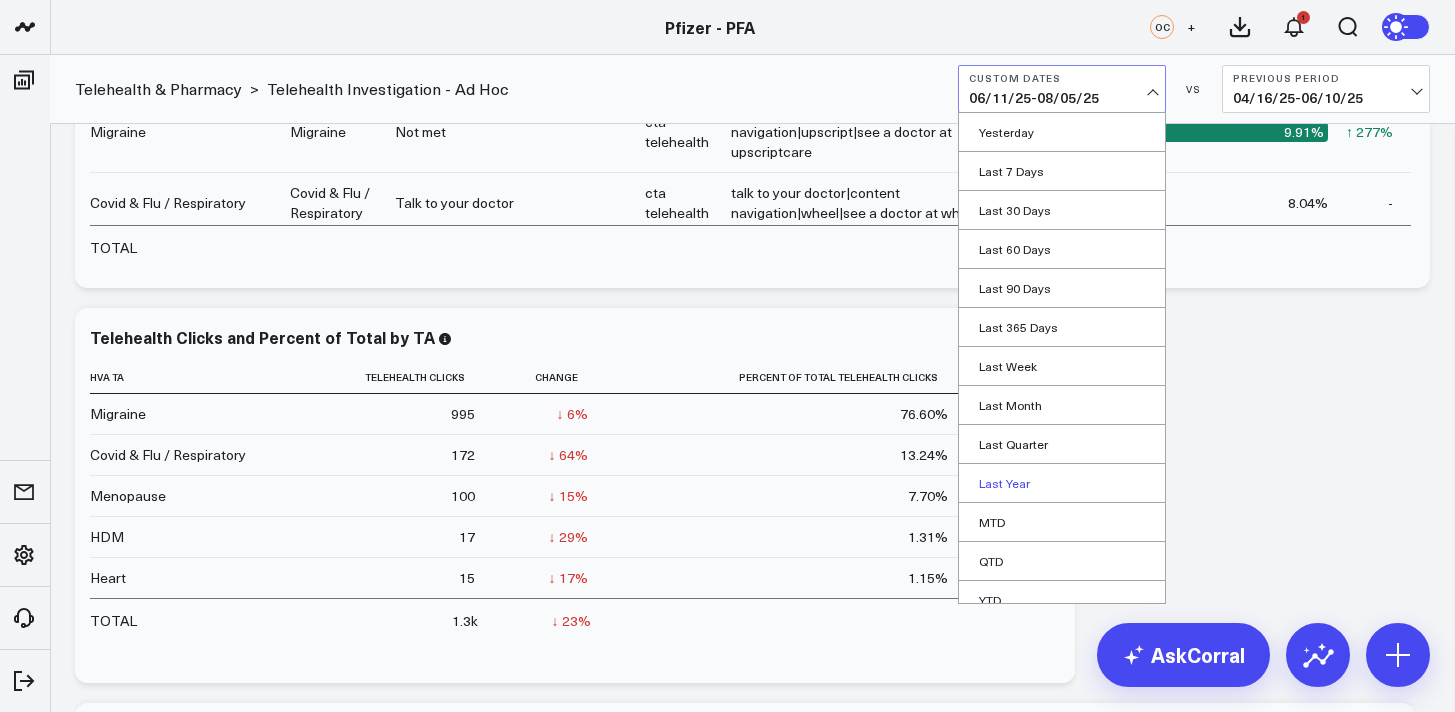 scroll, scrollTop: 98, scrollLeft: 0, axis: vertical 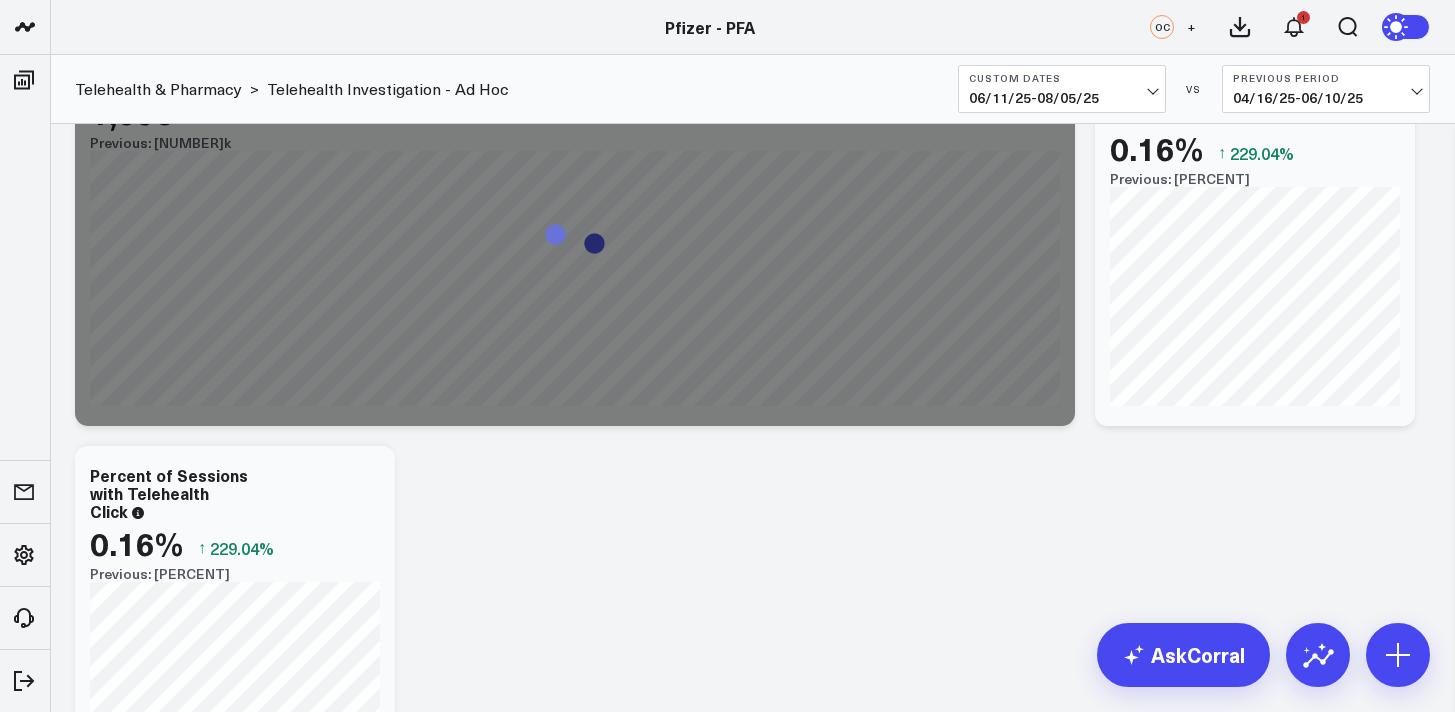 click on "Modify via AI Copy link to widget Ask support Remove Create linked copy Executive Summary Product Release Spotlight 4.3 Covid-19 Product Summary OKRs 5.1 Release OKRs 5.2 Release OKRs Homepage Health Questionnaires COVID-19 / Respiratory Menopause Migraine mTOQ Vaccines Prescription Savings Optimizations (WIP) Education Articles Navigation (WIP) Media Performance Website Website HVA Performance Site Experience / DXA Telehealth & Pharmacy Prescription Delivery - Alto ↓" at bounding box center (752, 1621) 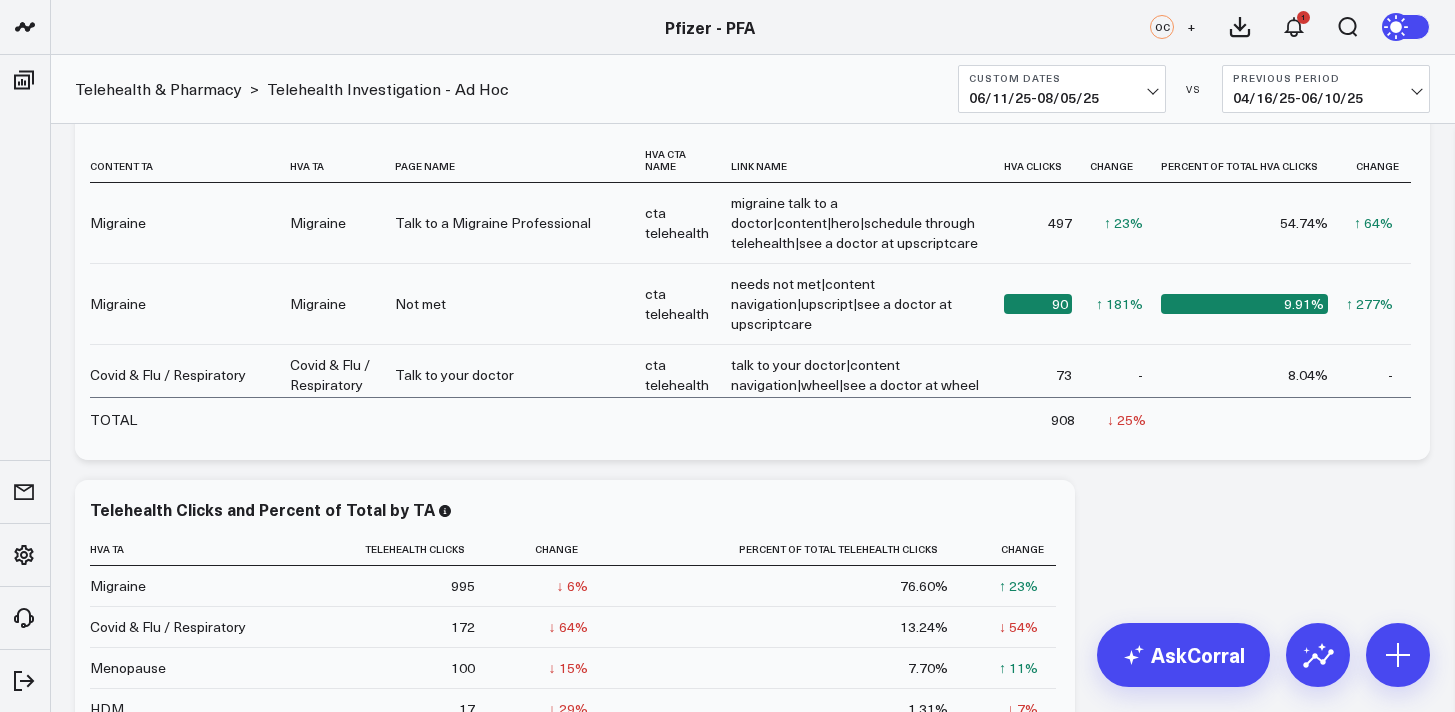scroll, scrollTop: 890, scrollLeft: 0, axis: vertical 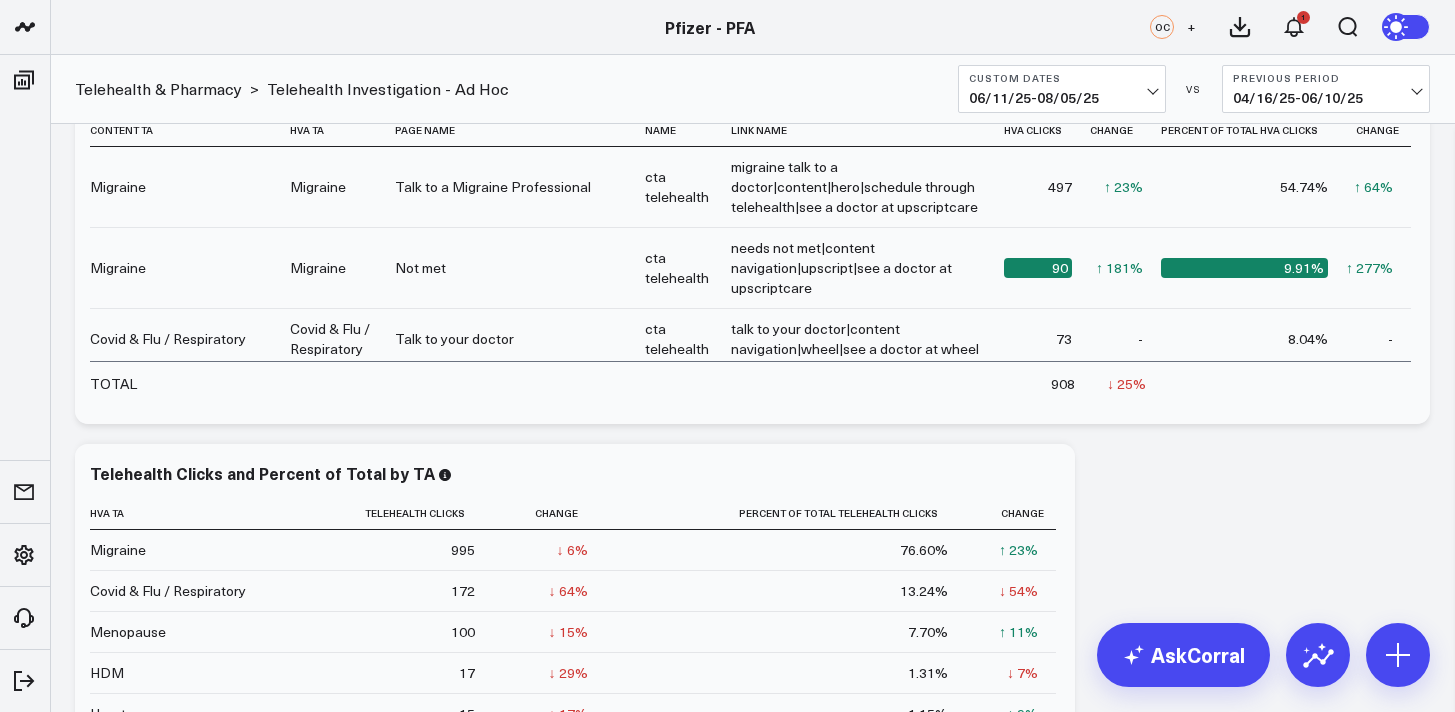 click on "Custom Dates [MM]/[DD]/[YY]  -  [MM]/[DD]/[YY]" at bounding box center (1062, 89) 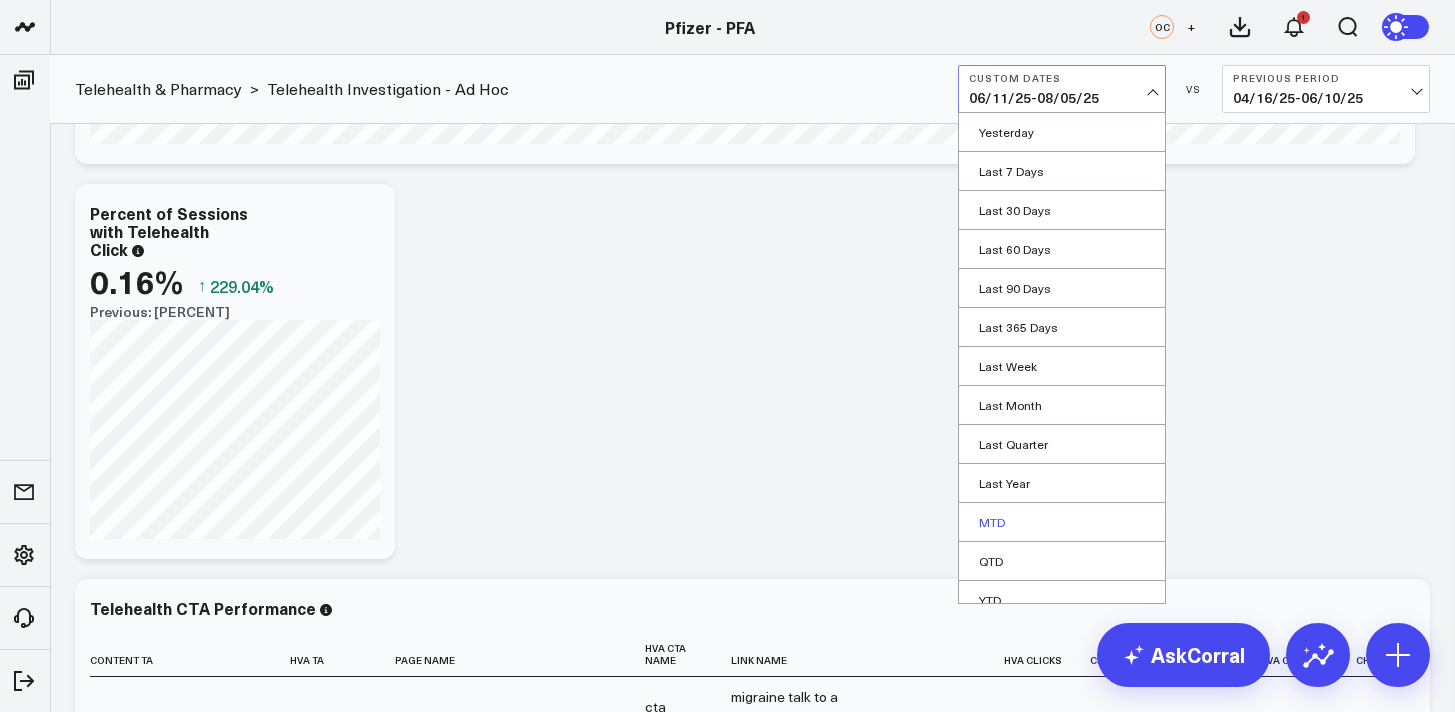 scroll, scrollTop: 0, scrollLeft: 0, axis: both 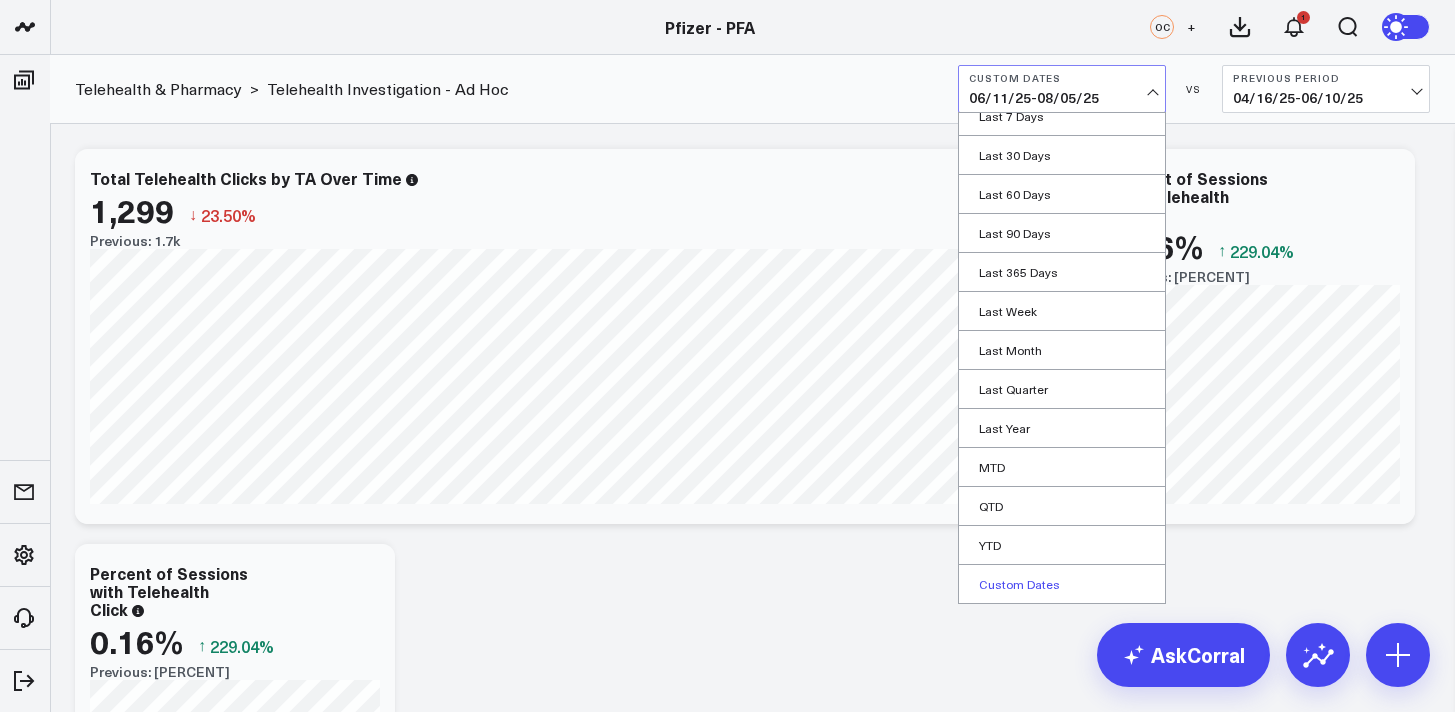 click on "Custom Dates" at bounding box center [1062, 584] 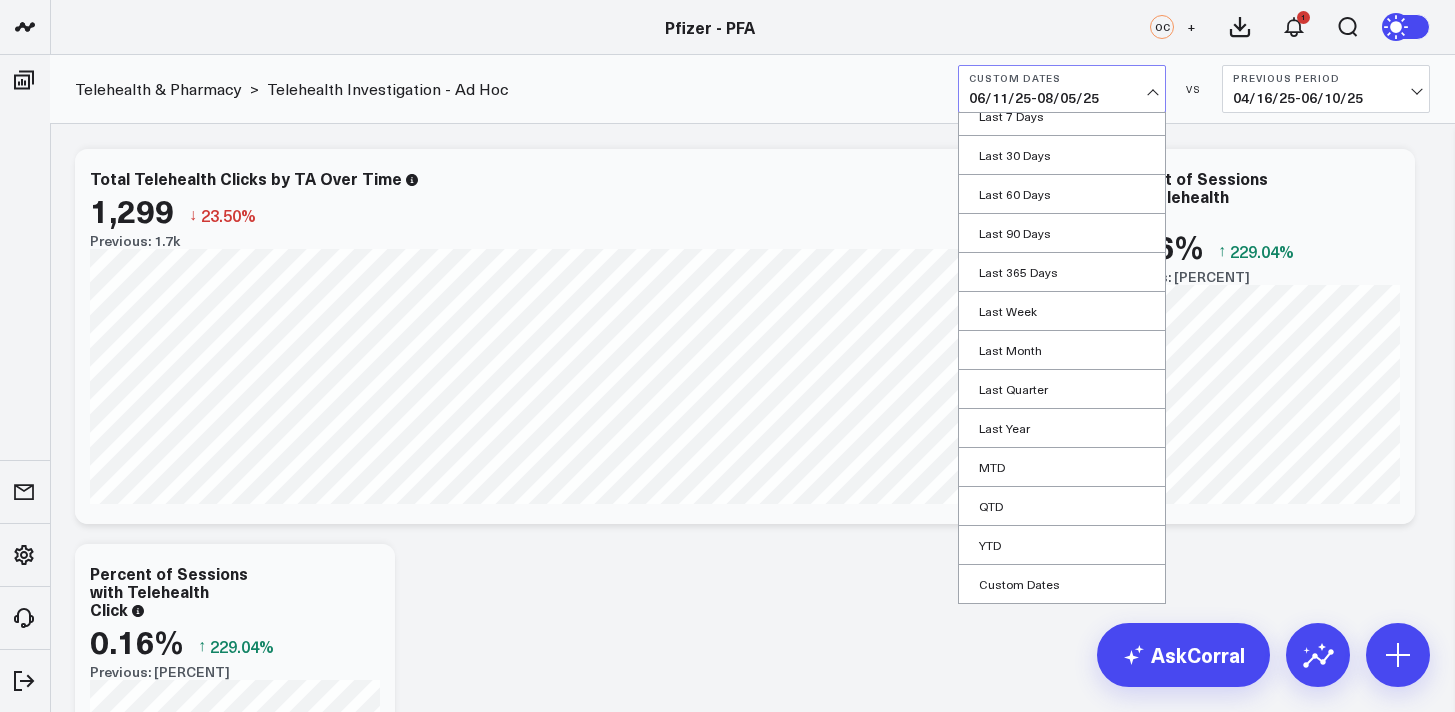 select on "7" 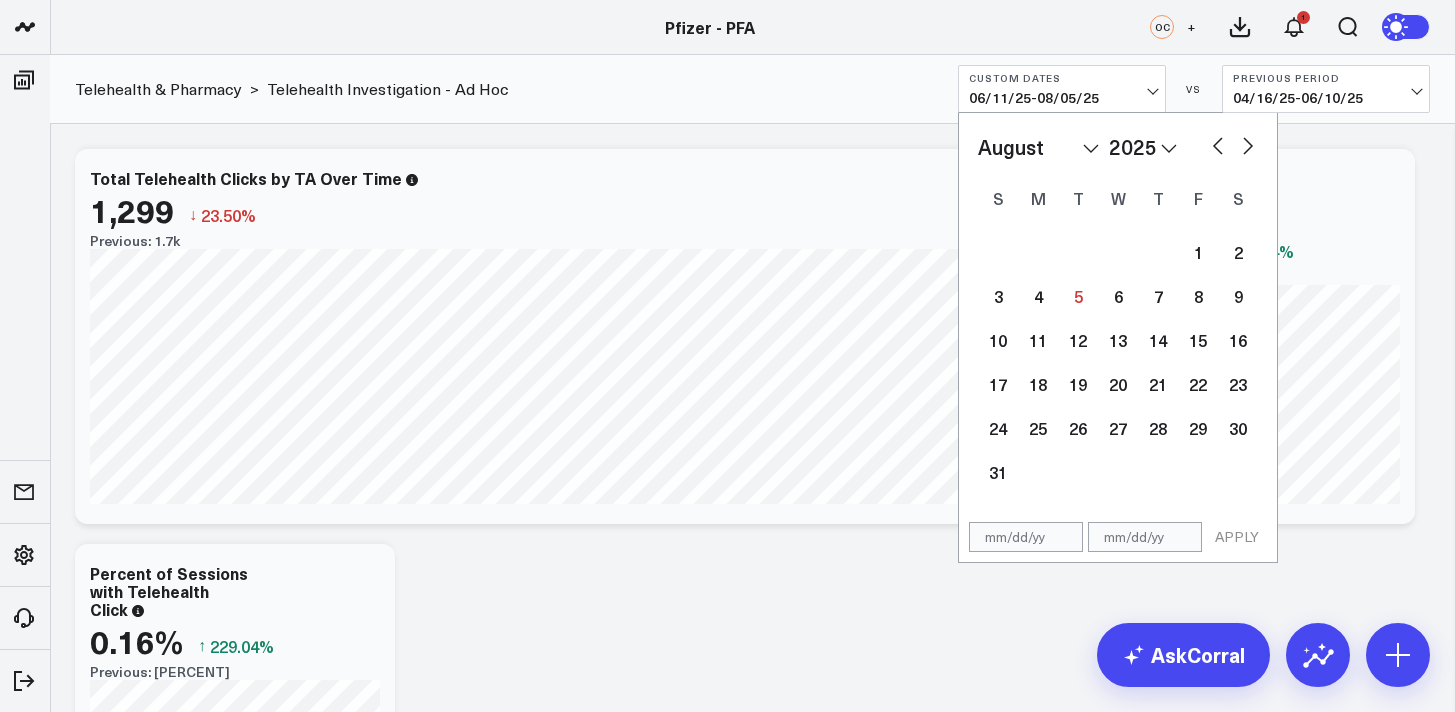 click at bounding box center (1026, 537) 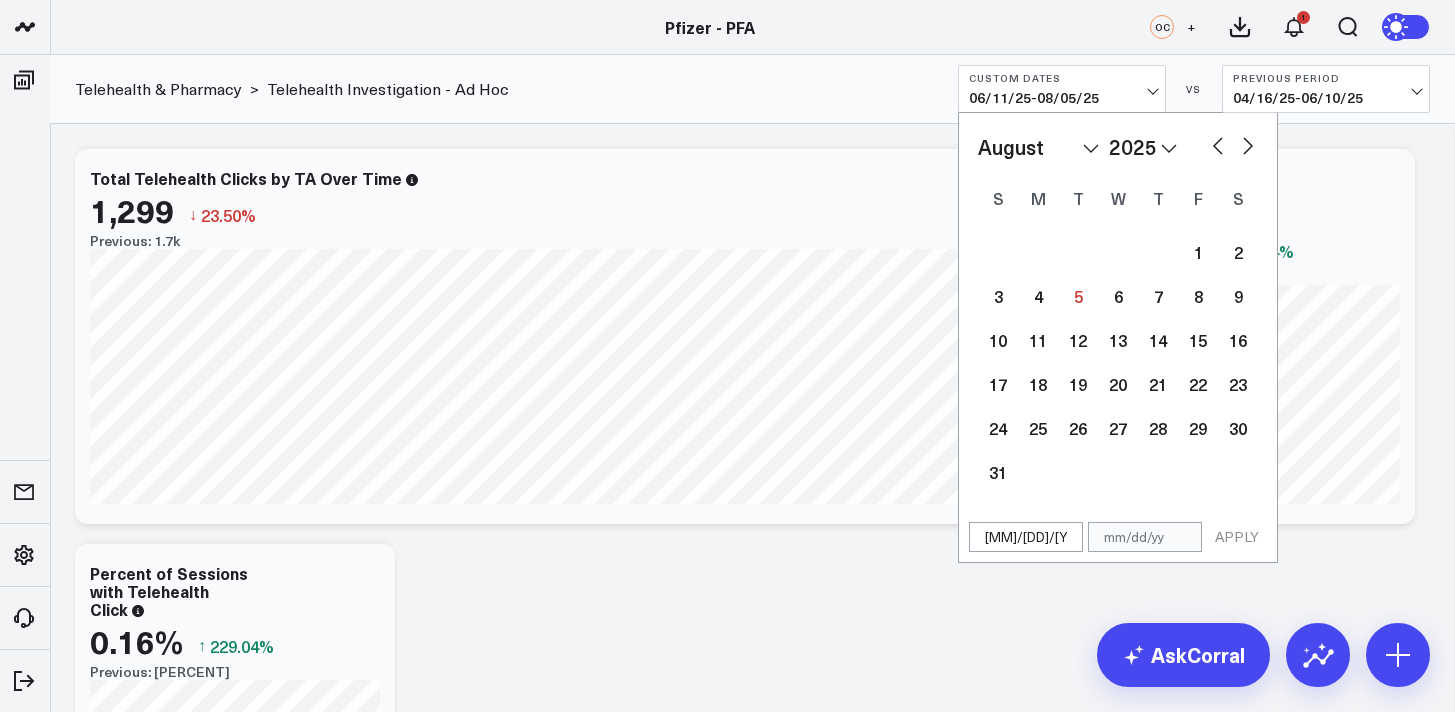 type on "04/16/25" 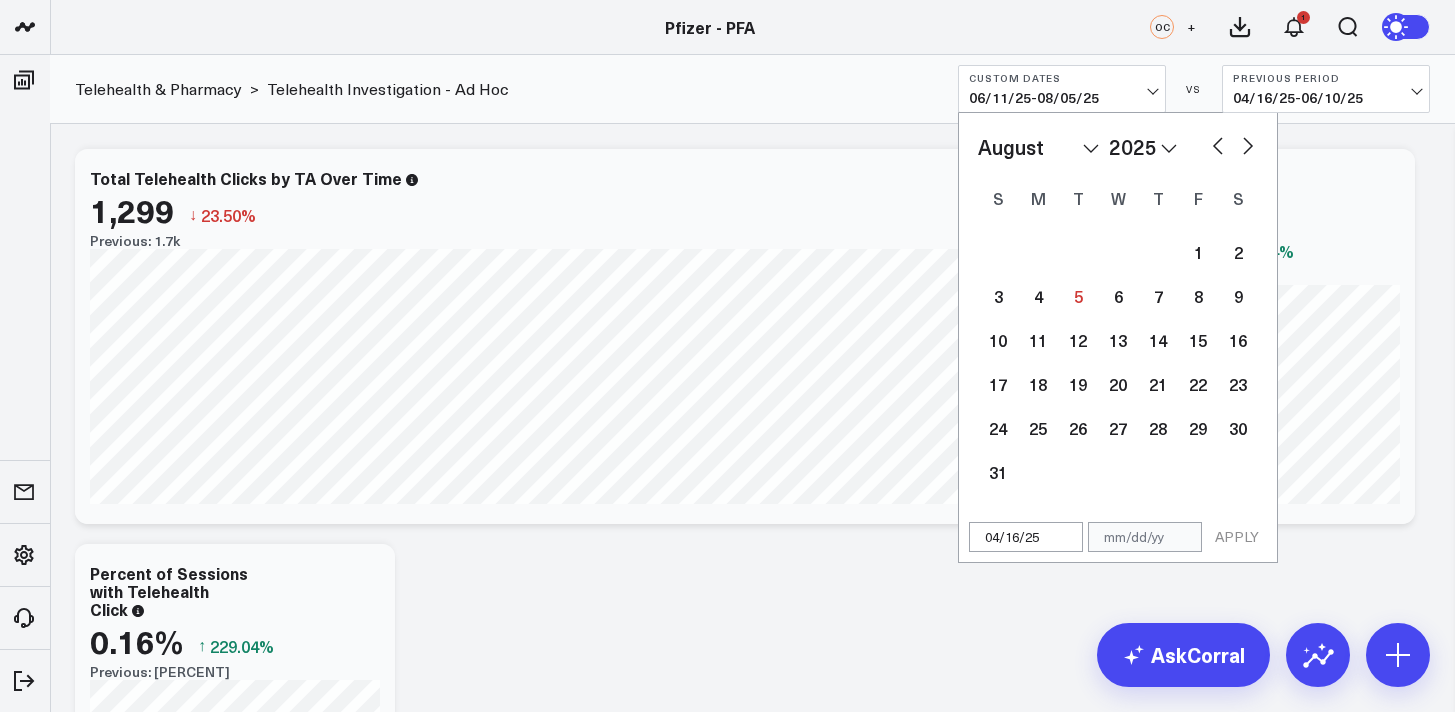 select on "3" 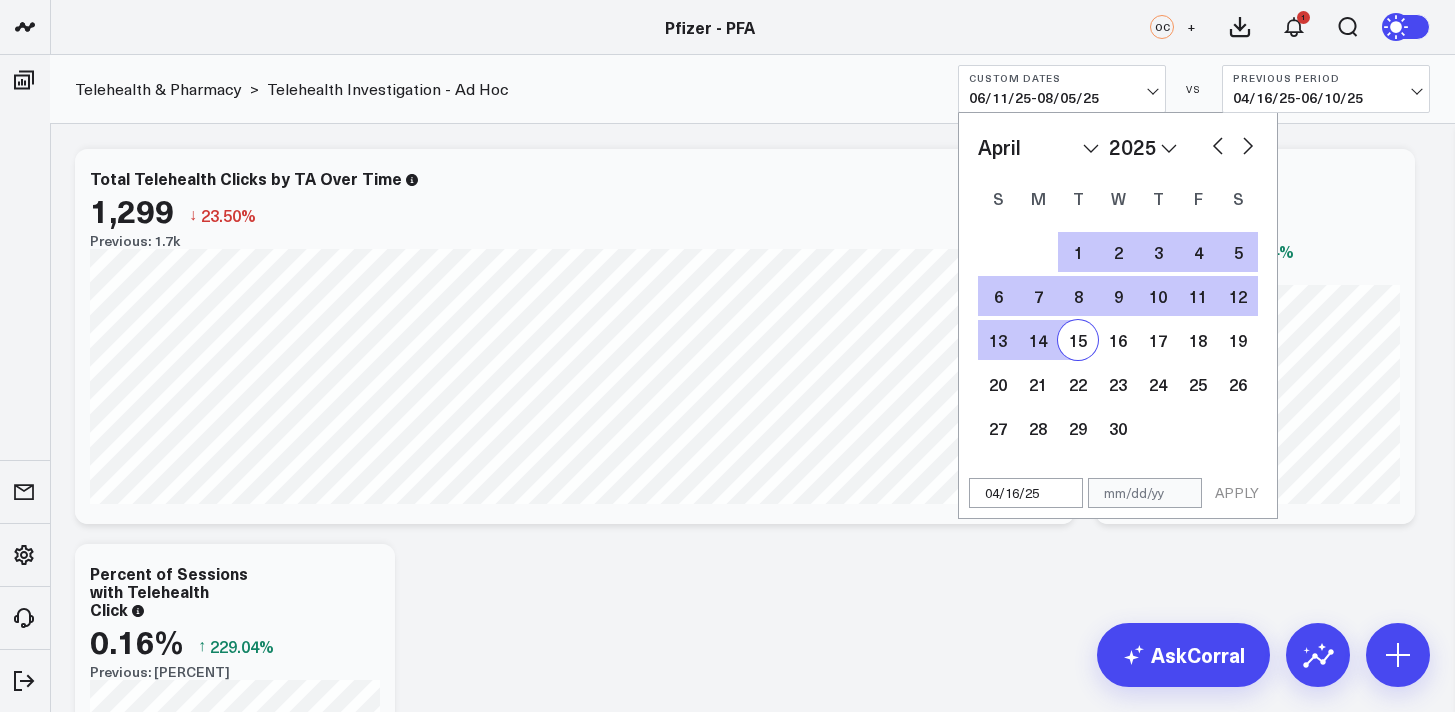 type on "04/16/25" 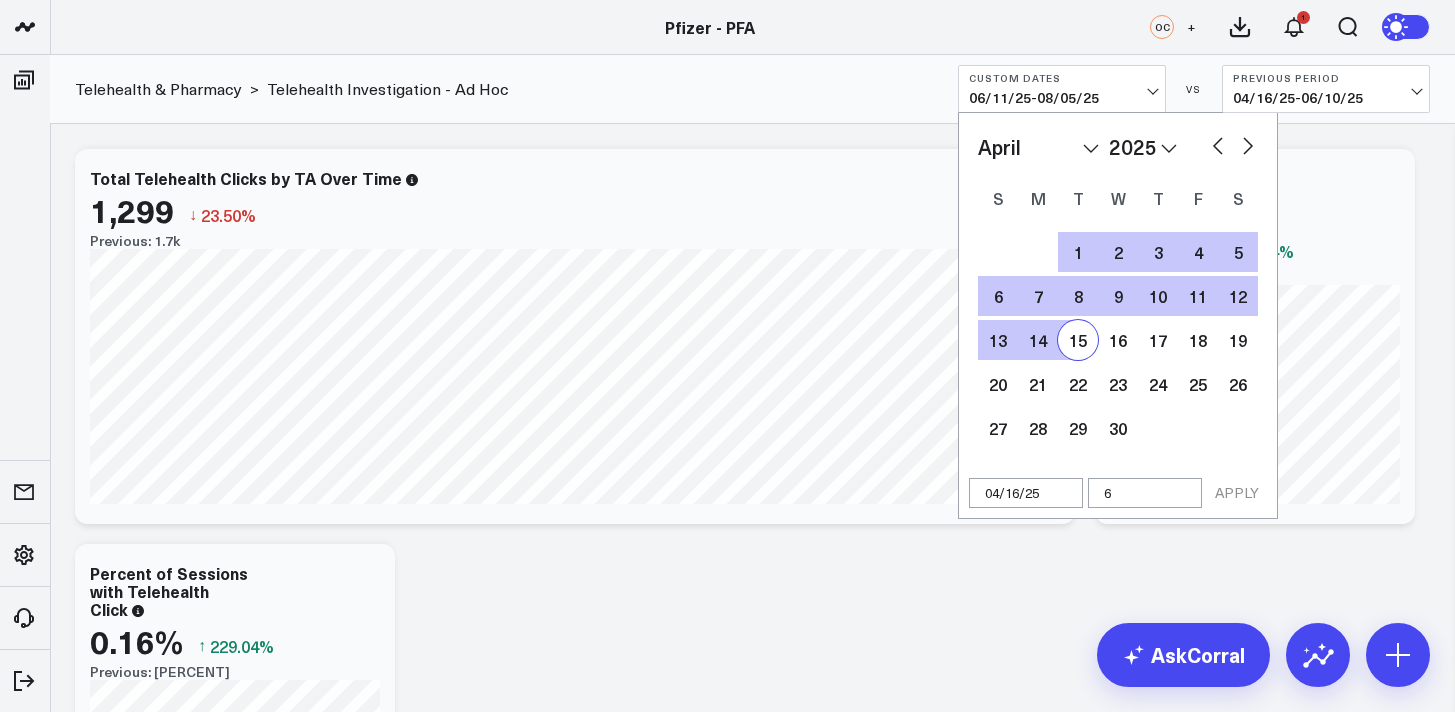 select on "3" 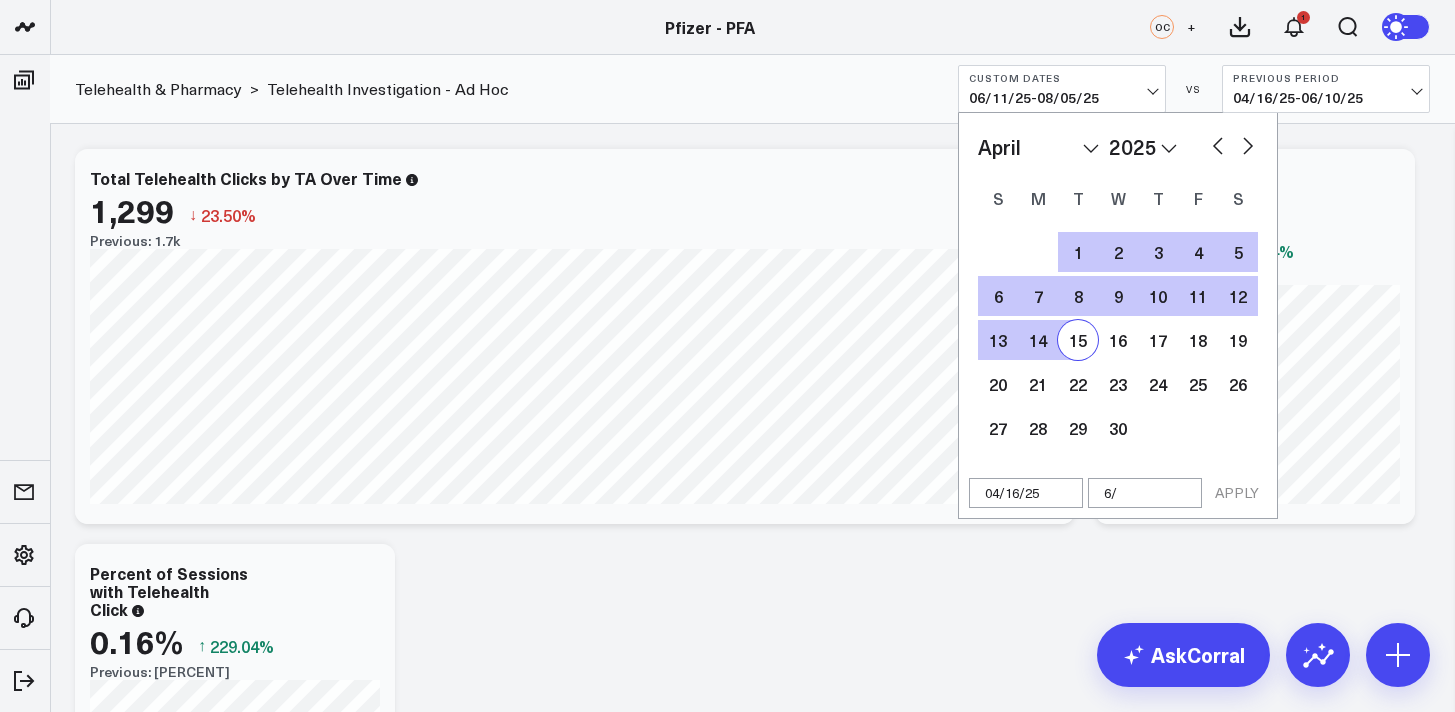 select on "3" 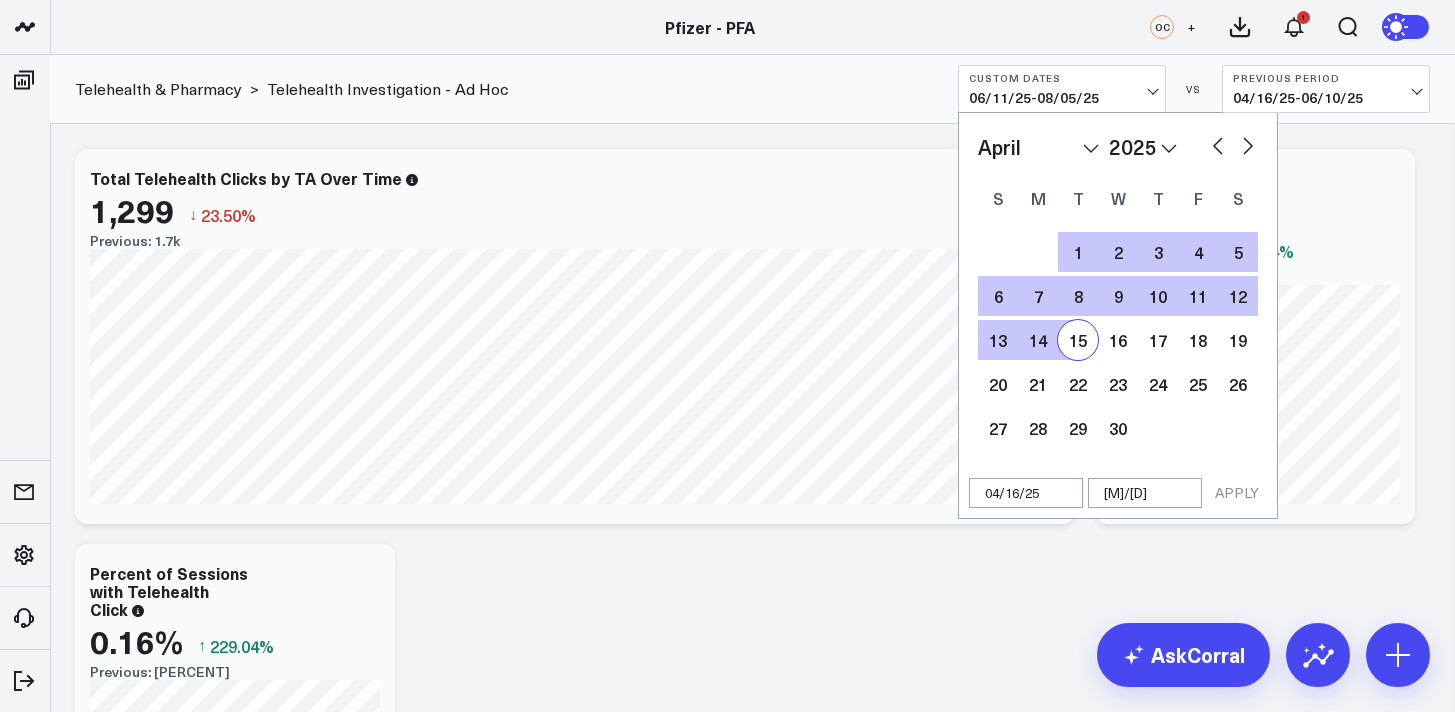 type on "[M]/[D]/" 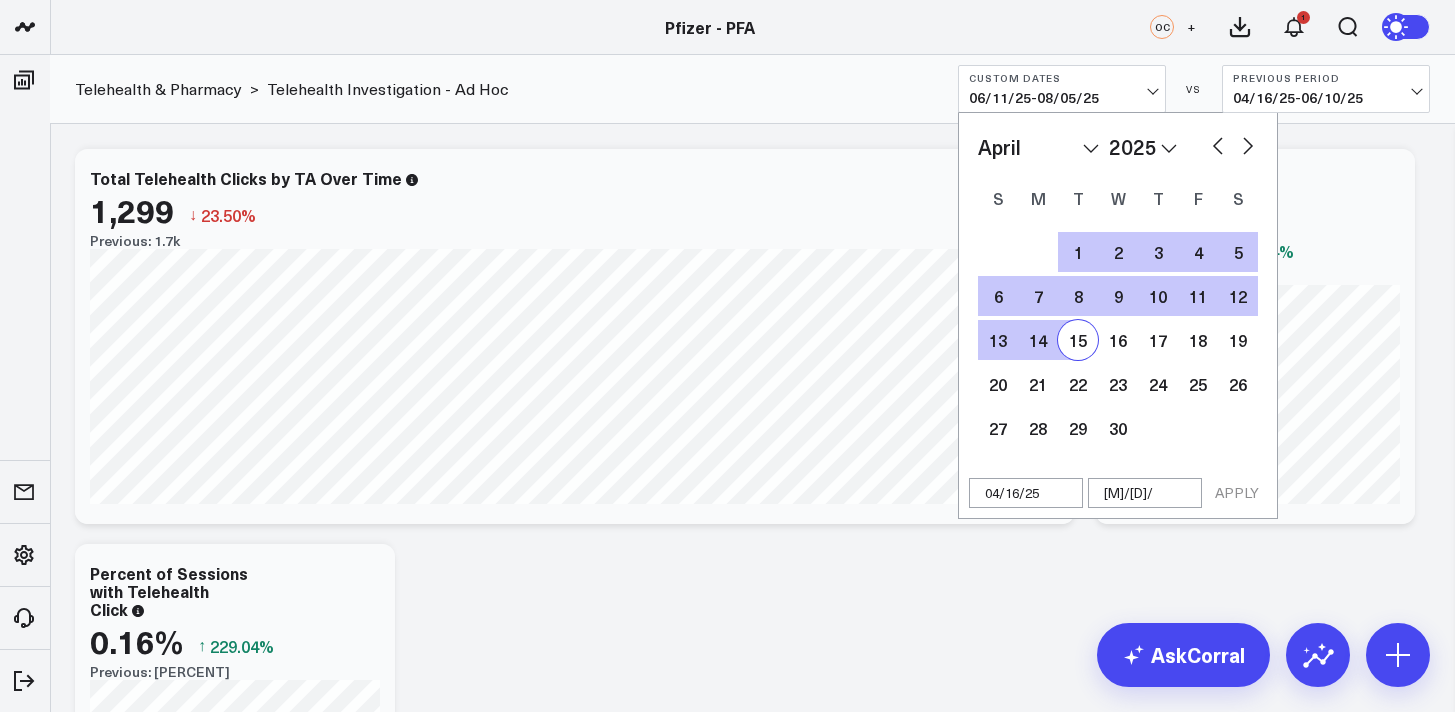 select on "3" 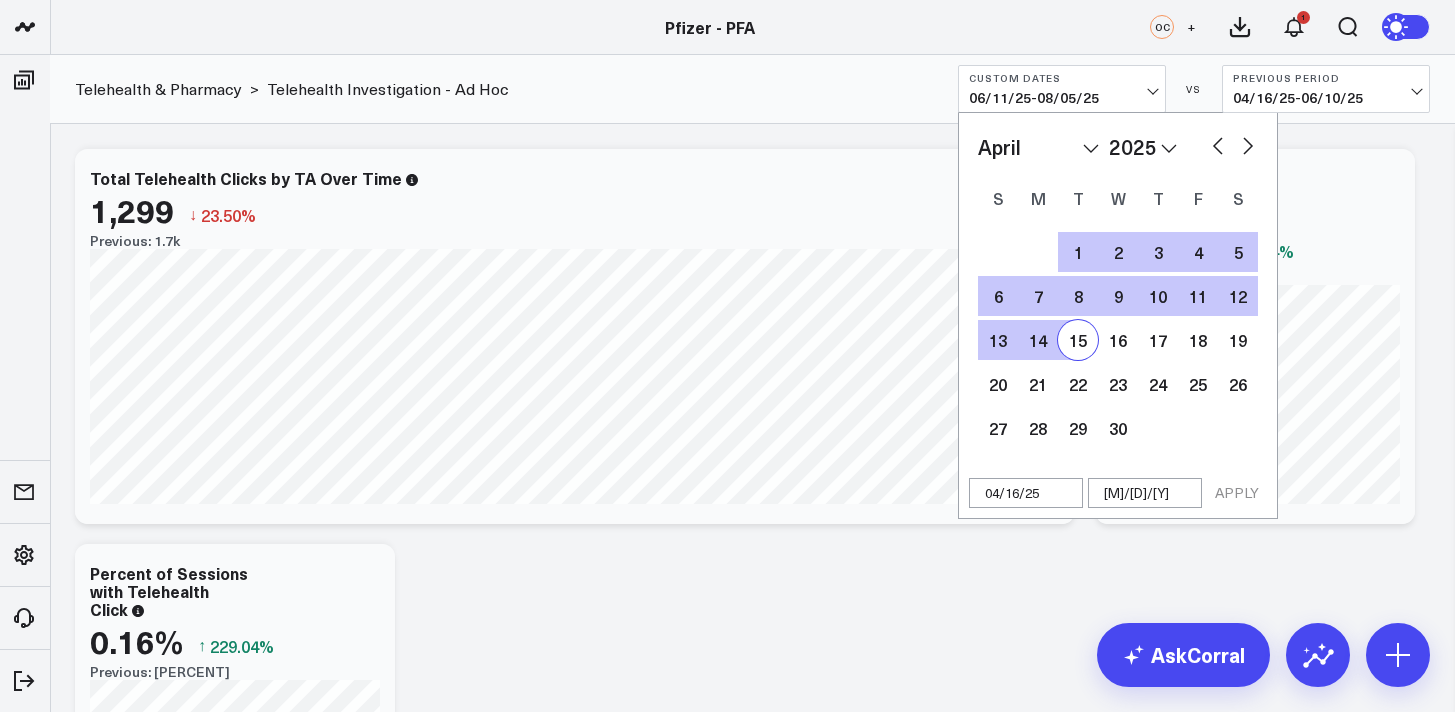 type on "[MM]/[DD]/[YY]" 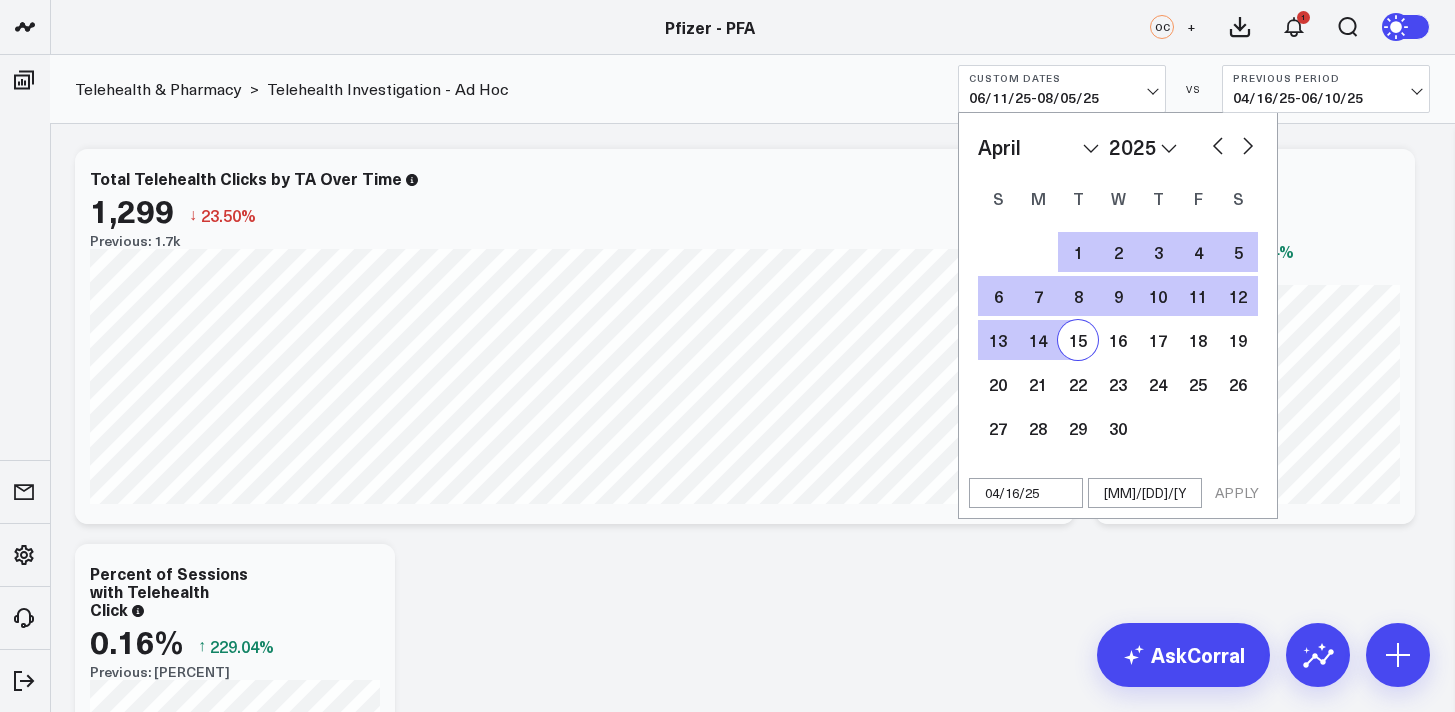 select on "3" 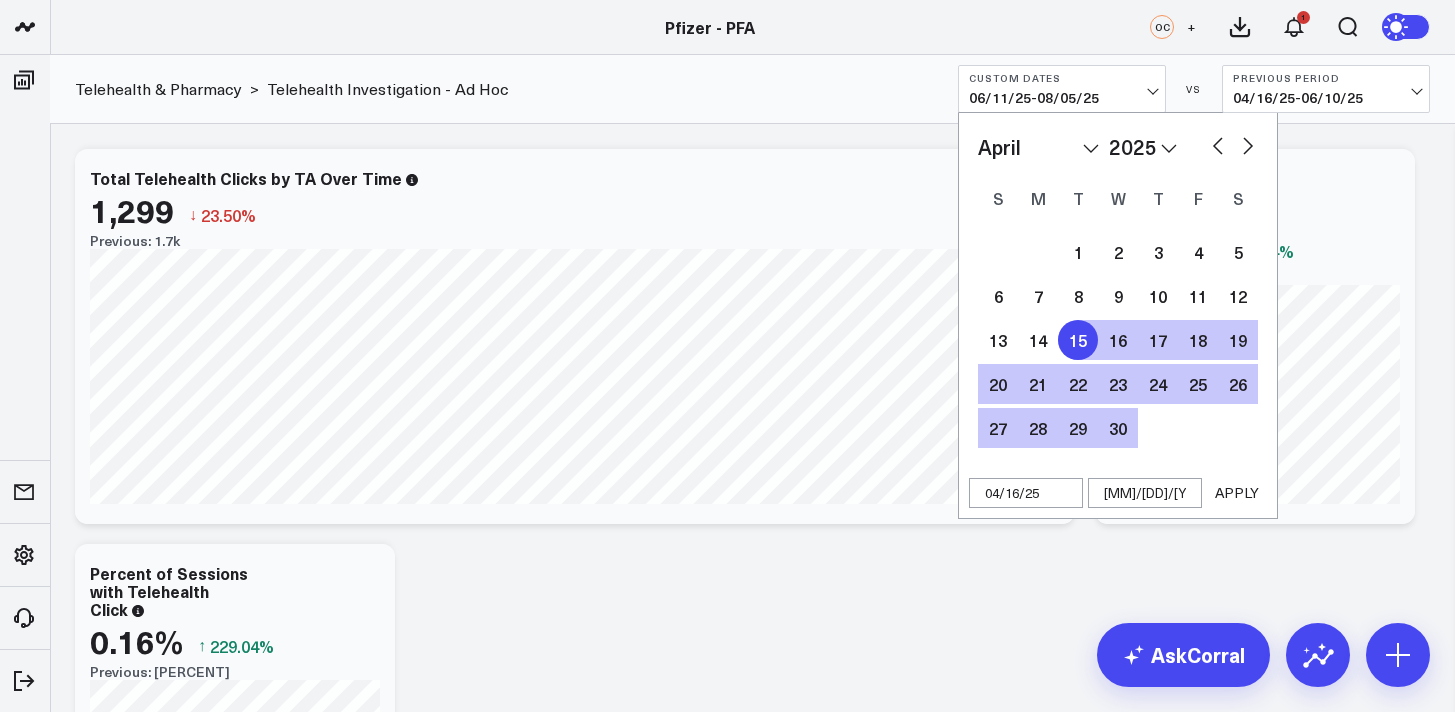 type on "[MM]/[DD]/[YY]" 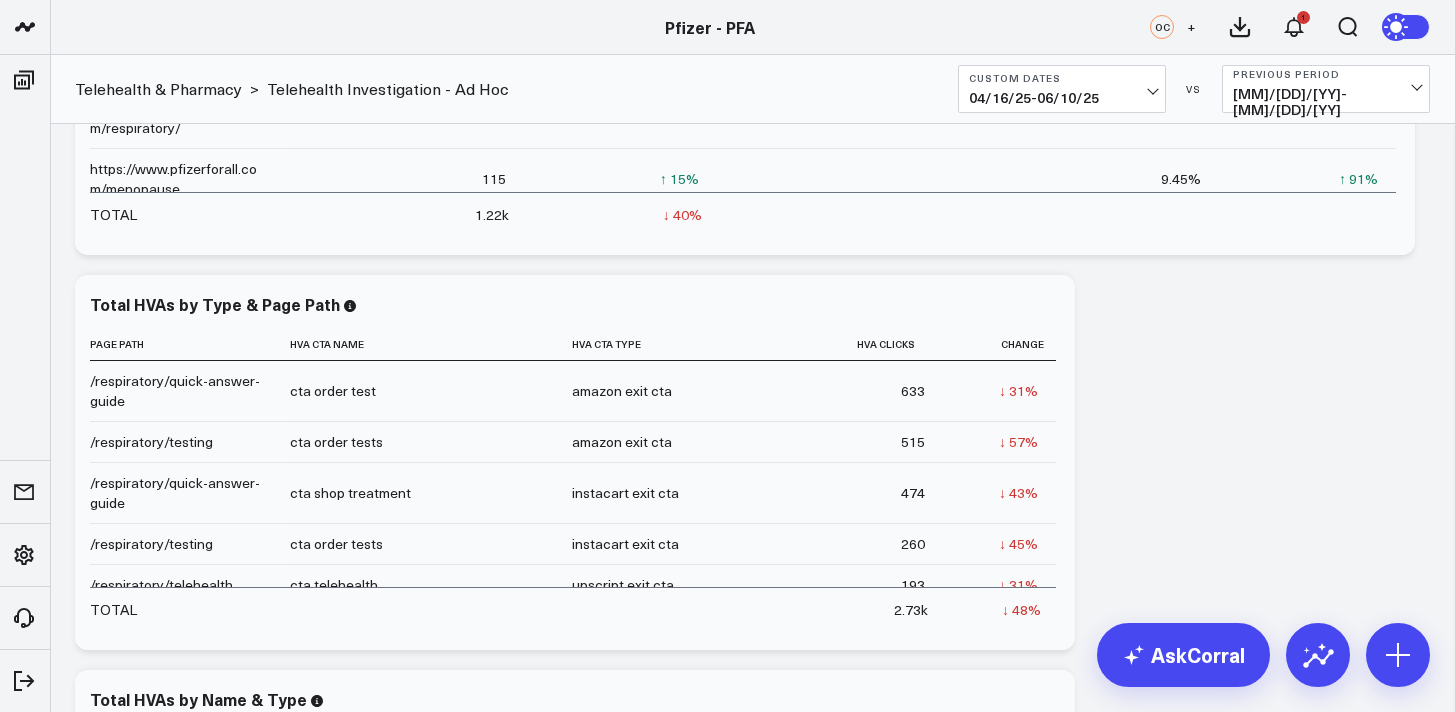 scroll, scrollTop: 1850, scrollLeft: 0, axis: vertical 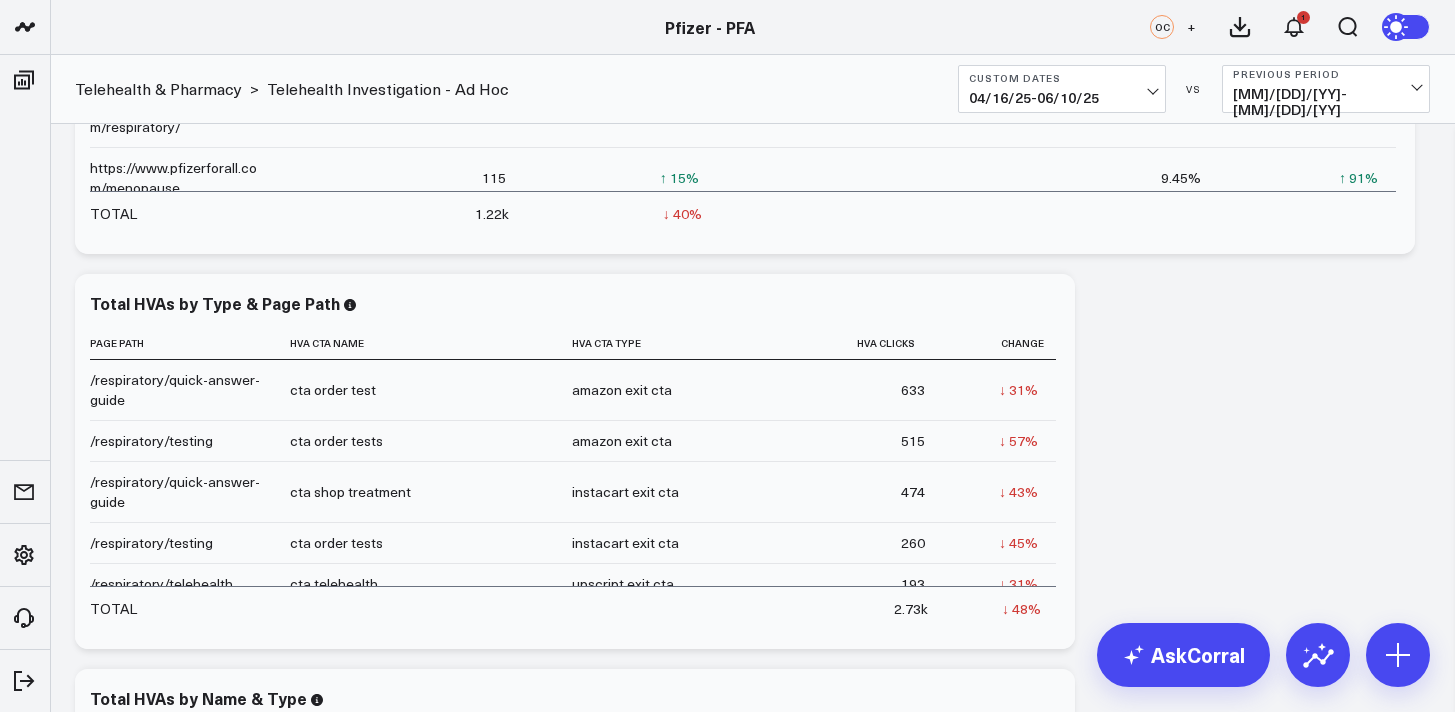 click on "[DATE]  -  [DATE]" at bounding box center (1062, 98) 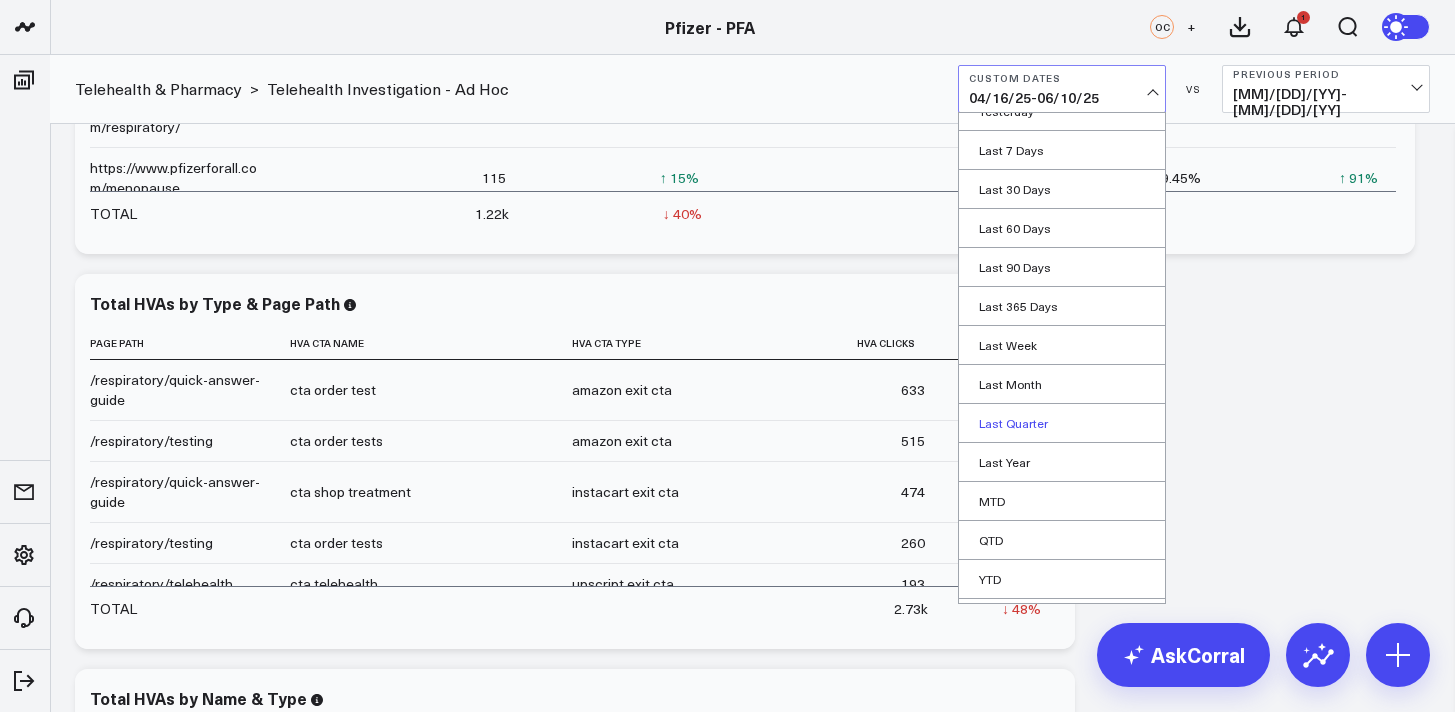 scroll, scrollTop: 55, scrollLeft: 0, axis: vertical 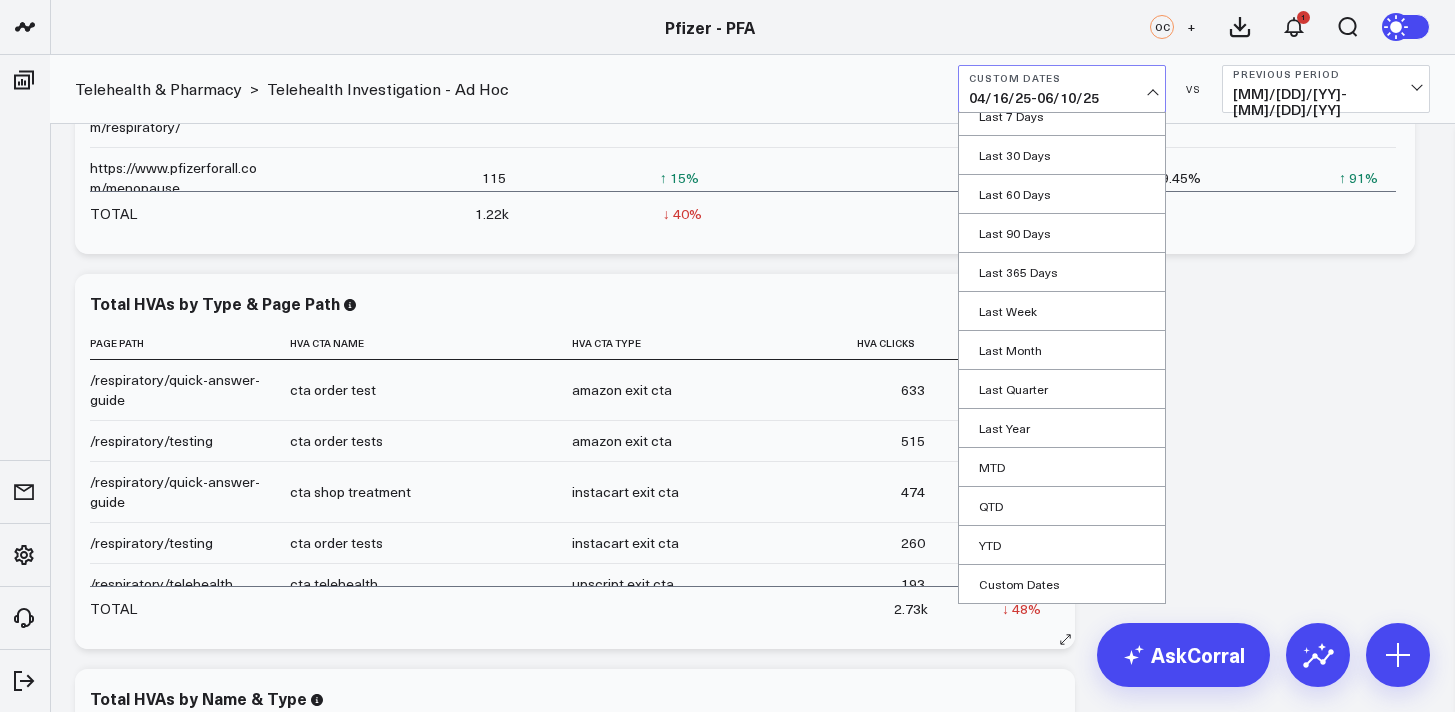 click on "Custom Dates" at bounding box center (1062, 584) 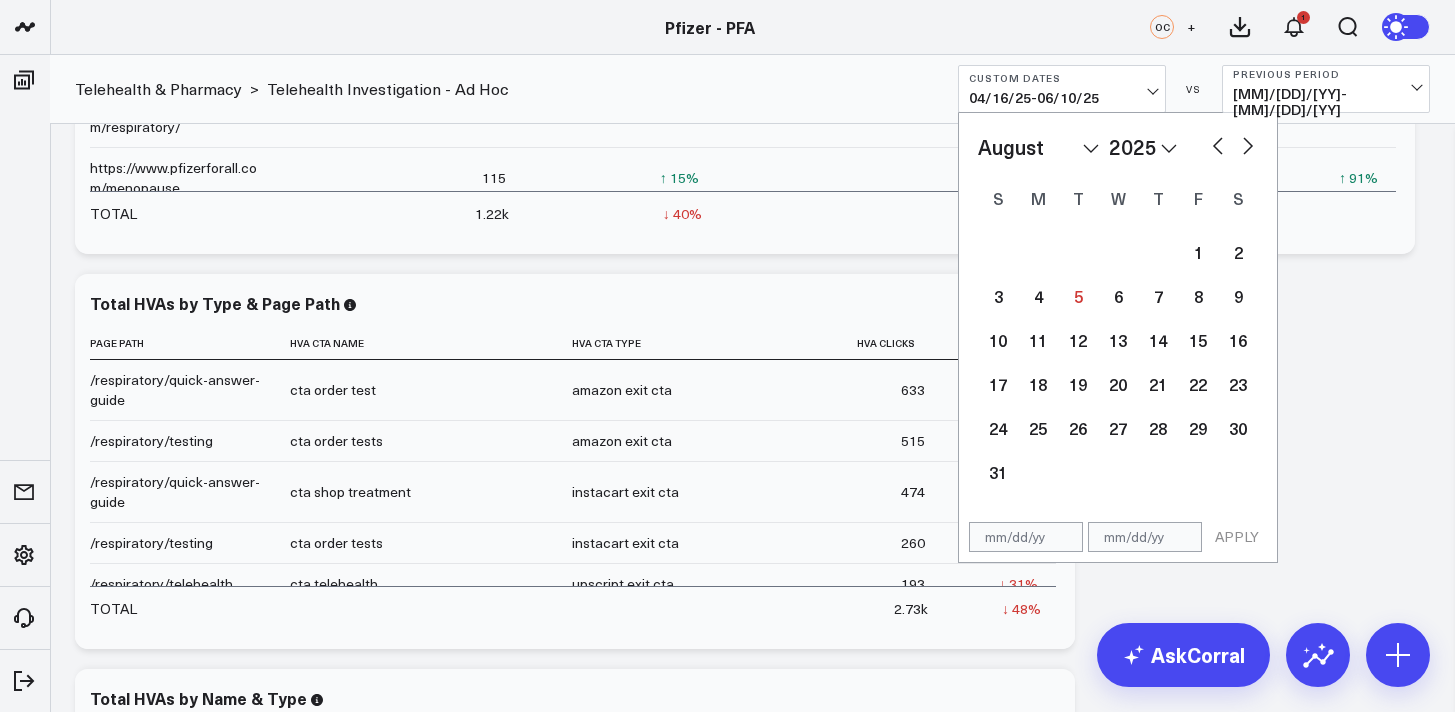 click at bounding box center [1248, 144] 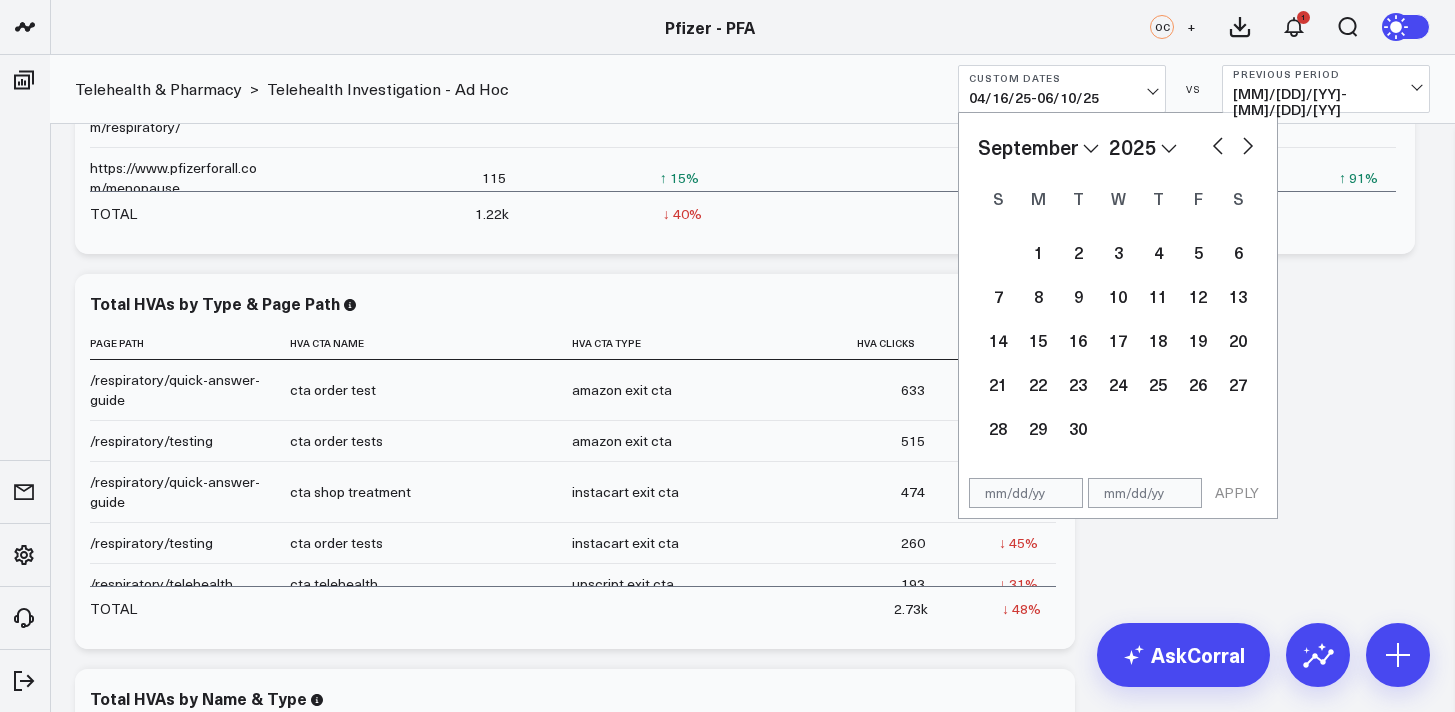 click at bounding box center [1248, 144] 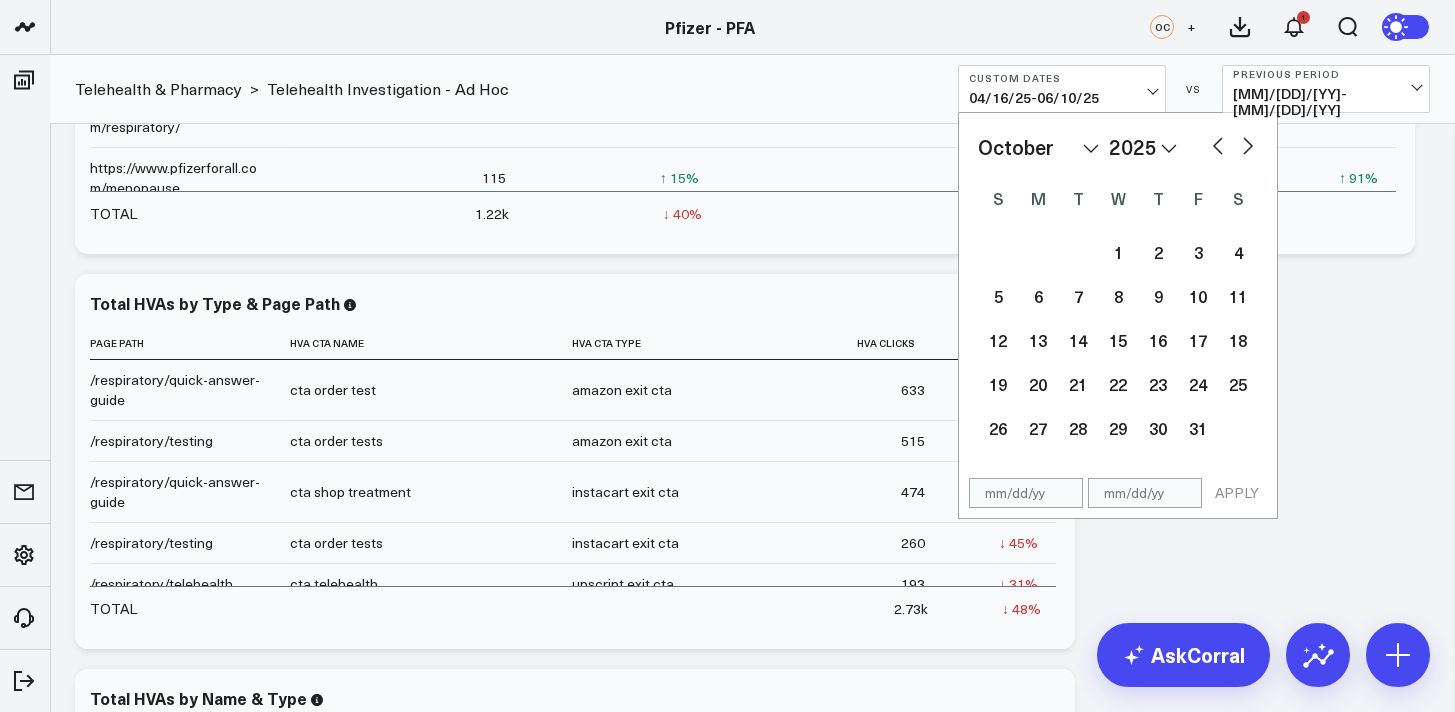 click at bounding box center (1248, 144) 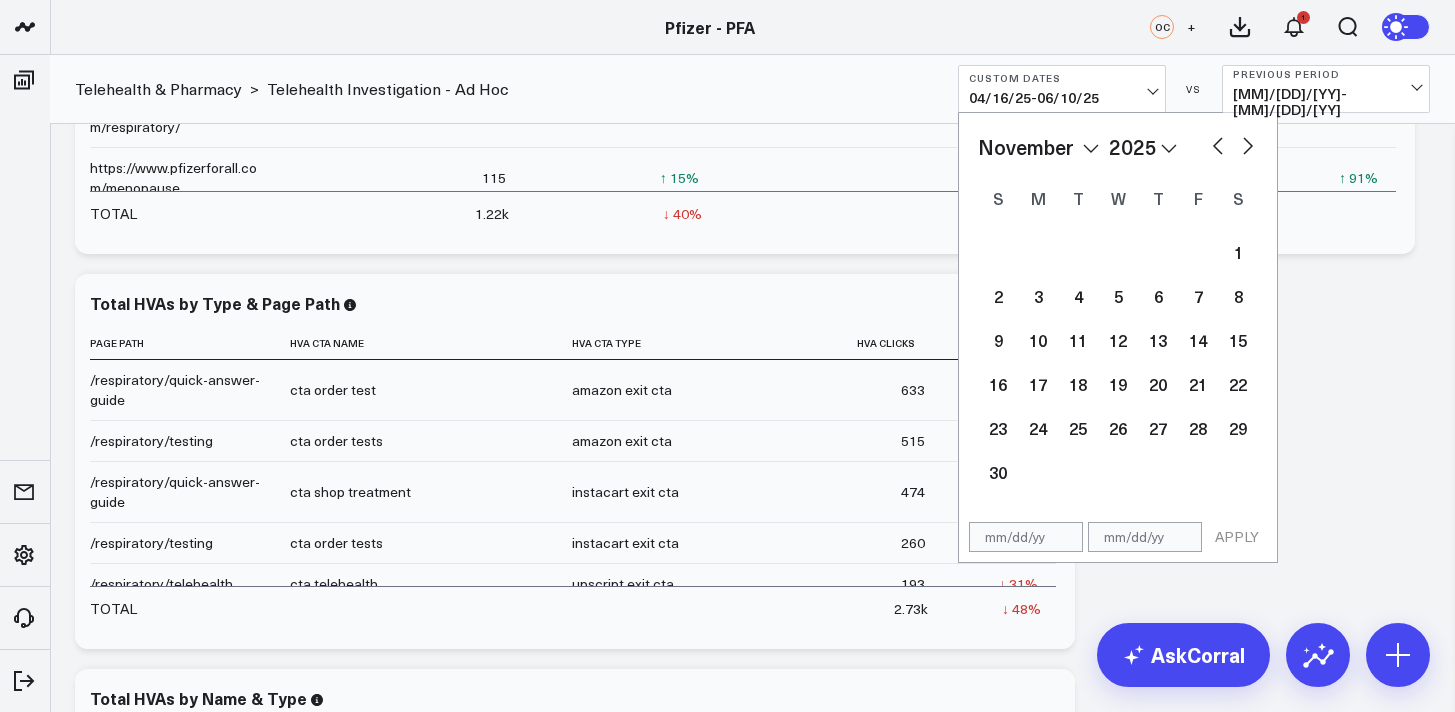 click at bounding box center (1248, 144) 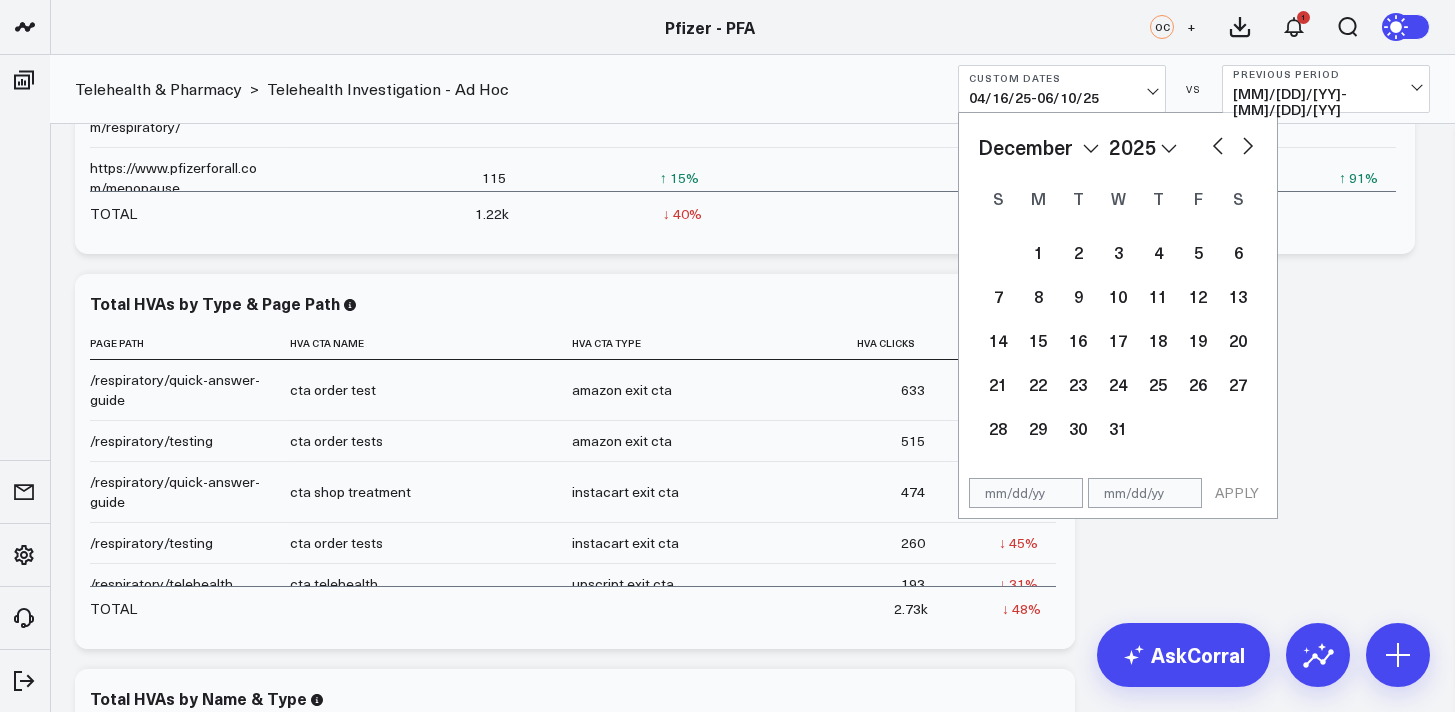 click on "January February March April May June July August September October November December 2026 2025 2024 2023 2022 2021 2020 2019 2018 2017 2016 2015 2014 2013 2012 2011 2010 2009 2008 2007 2006 2005 2004 2003 2002 2001 2000" at bounding box center (1118, 147) 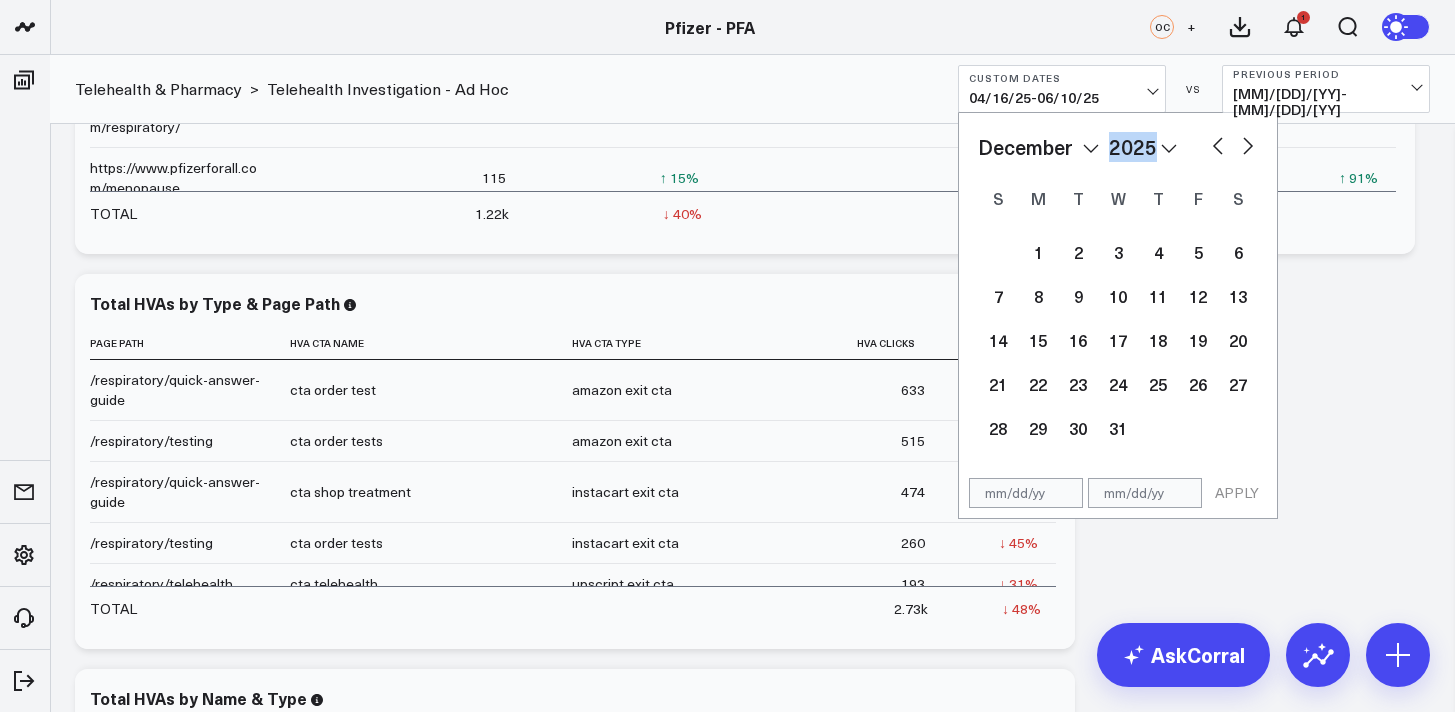 click on "January February March April May June July August September October November December 2026 2025 2024 2023 2022 2021 2020 2019 2018 2017 2016 2015 2014 2013 2012 2011 2010 2009 2008 2007 2006 2005 2004 2003 2002 2001 2000" at bounding box center [1118, 147] 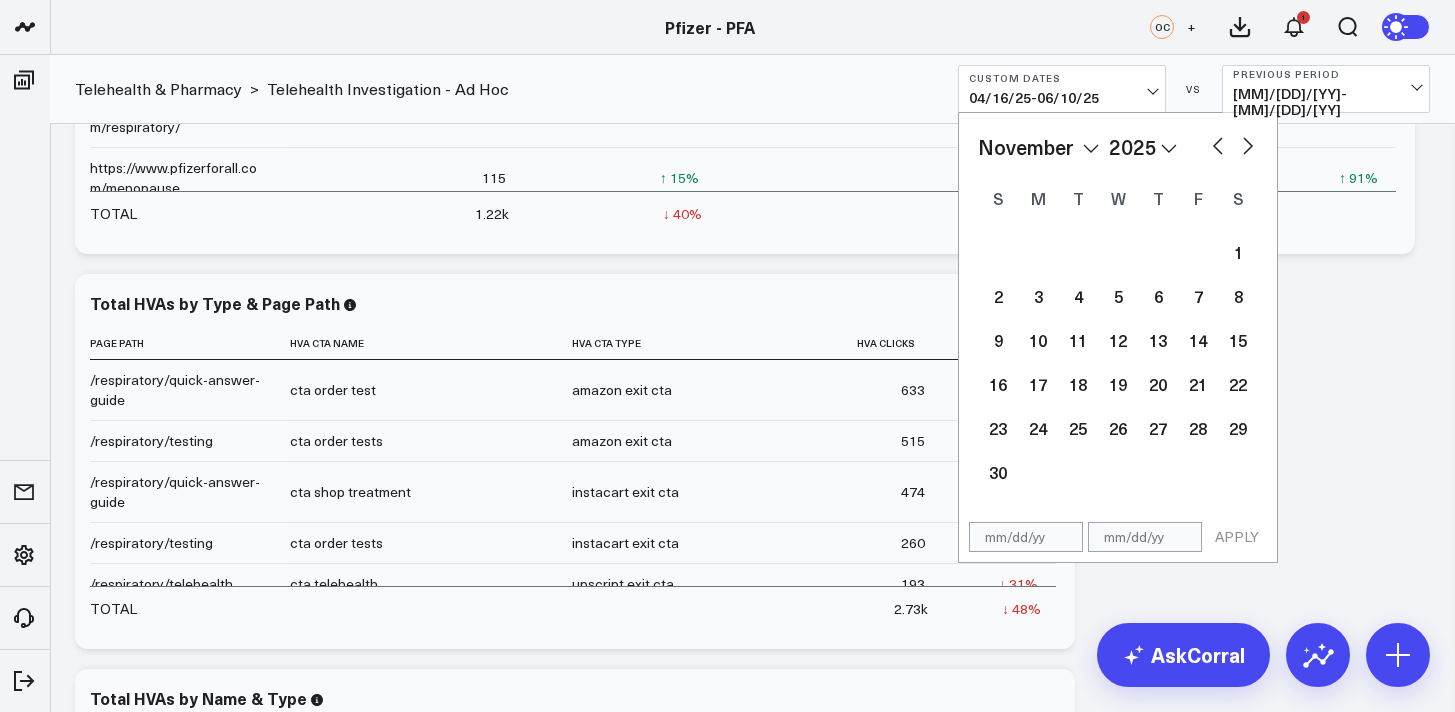 click at bounding box center [1218, 144] 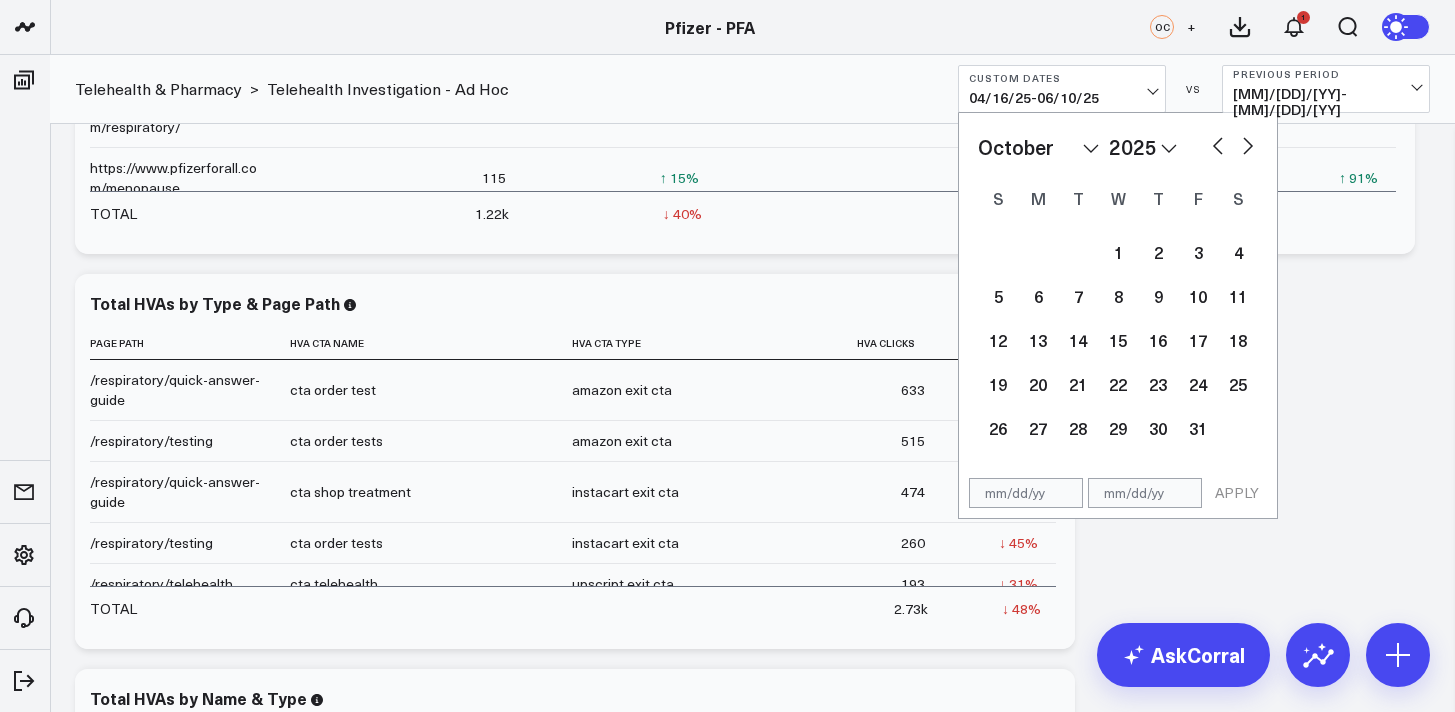 click at bounding box center [1218, 144] 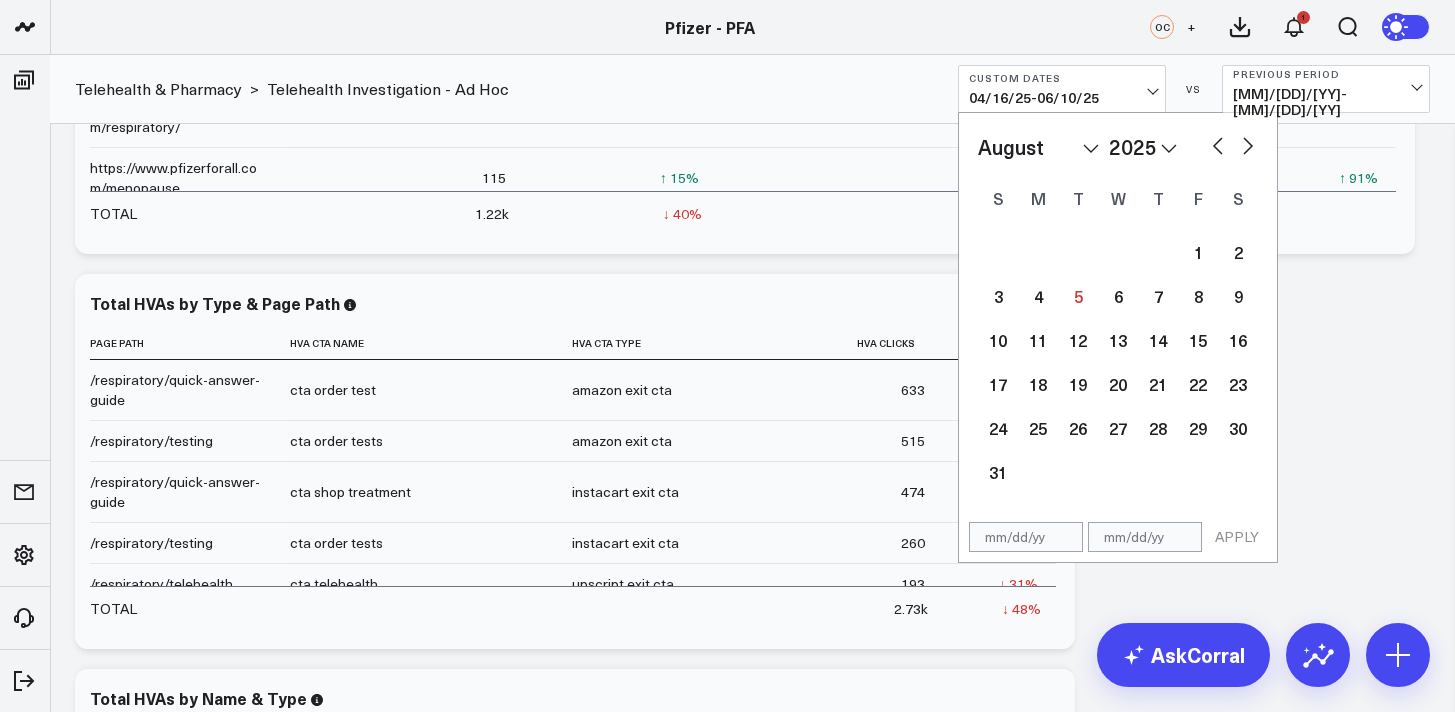 click at bounding box center (1218, 144) 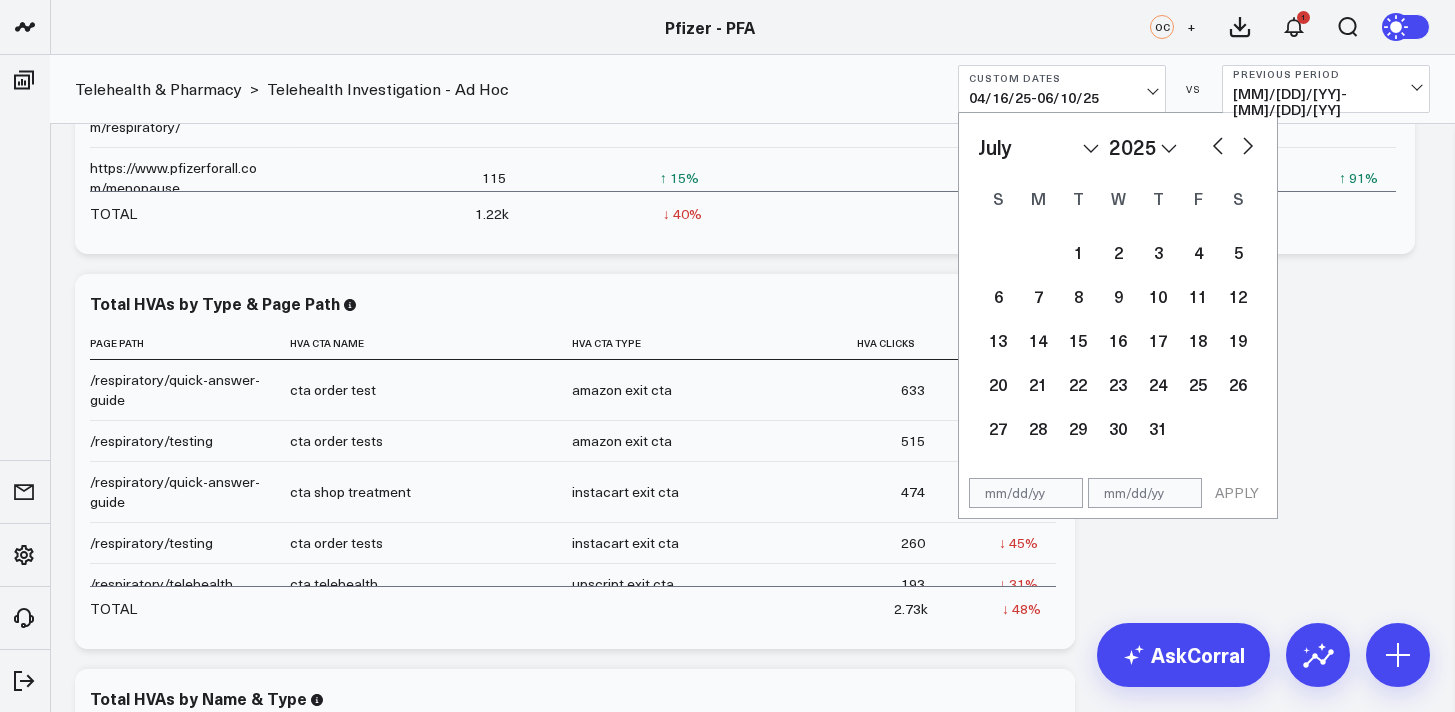 click at bounding box center (1218, 144) 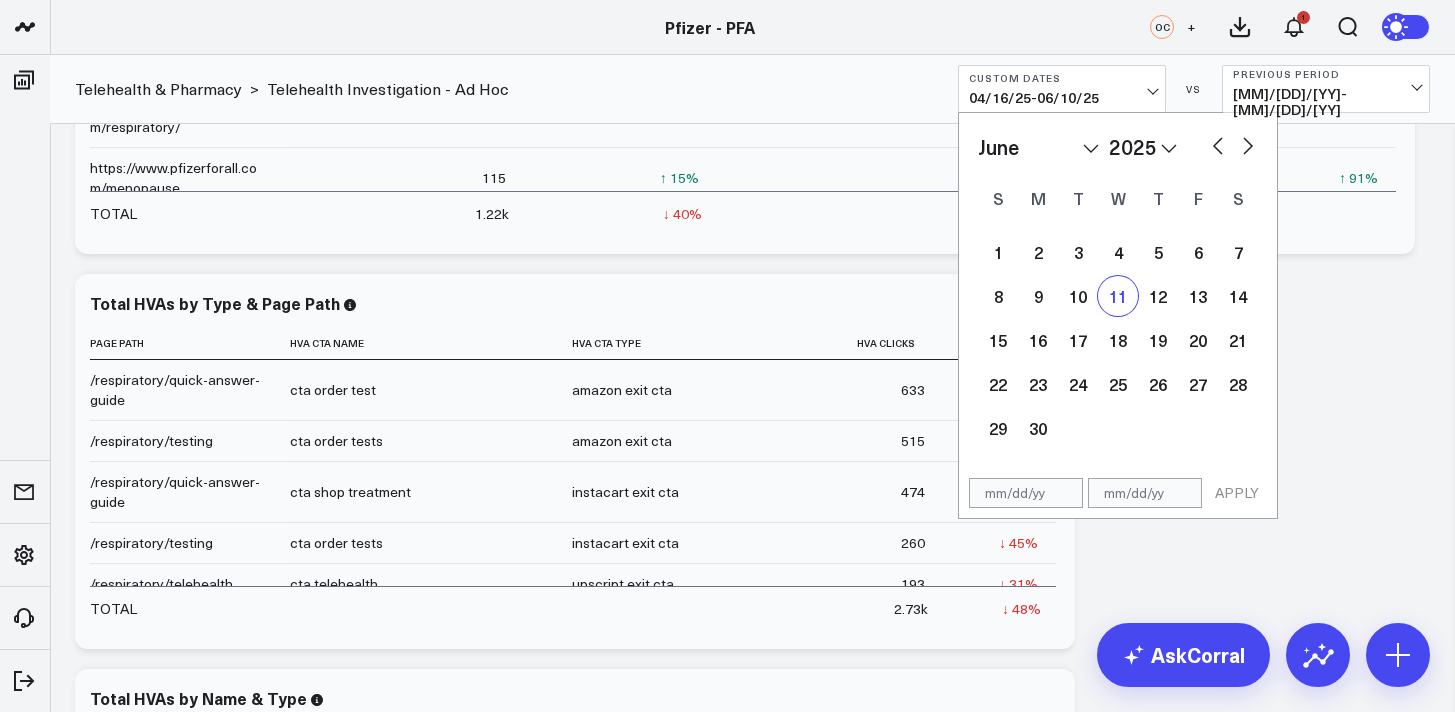 click on "11" at bounding box center (1118, 296) 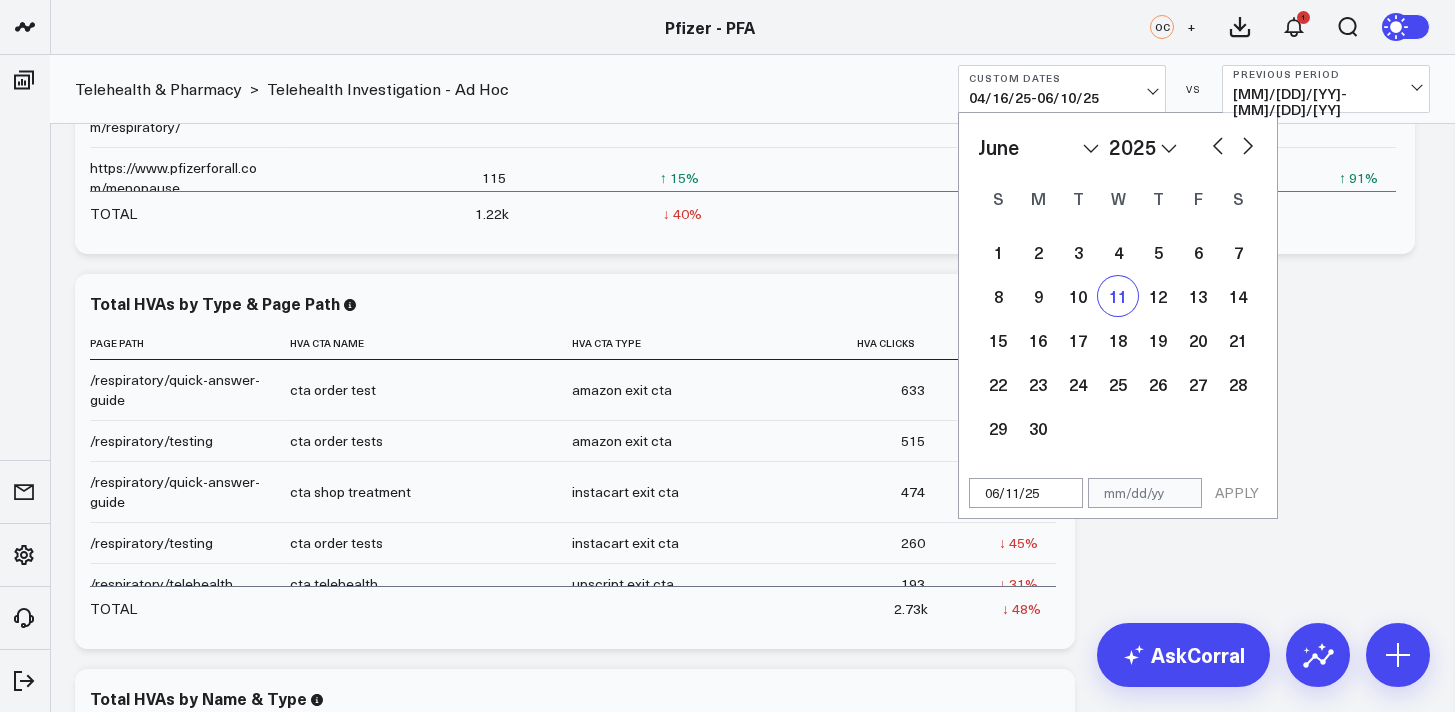 select on "5" 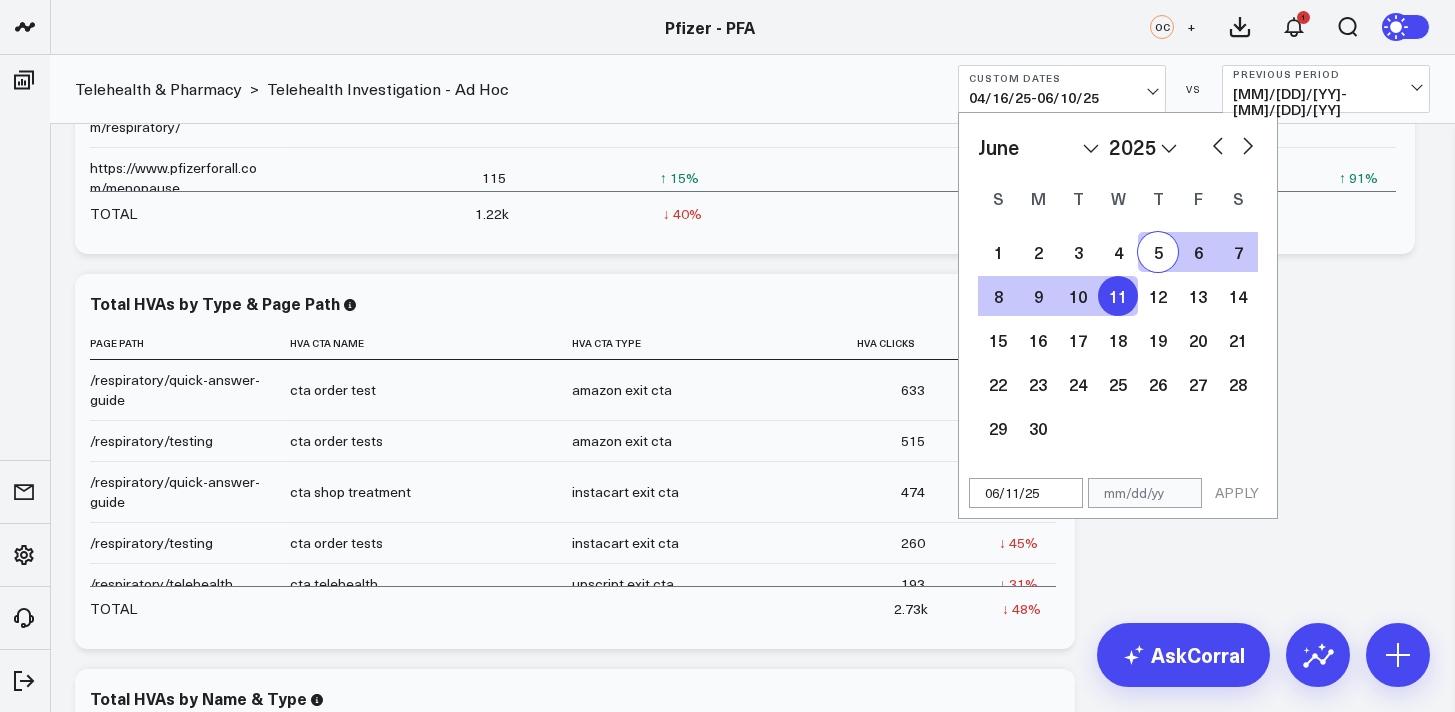 click at bounding box center (1248, 144) 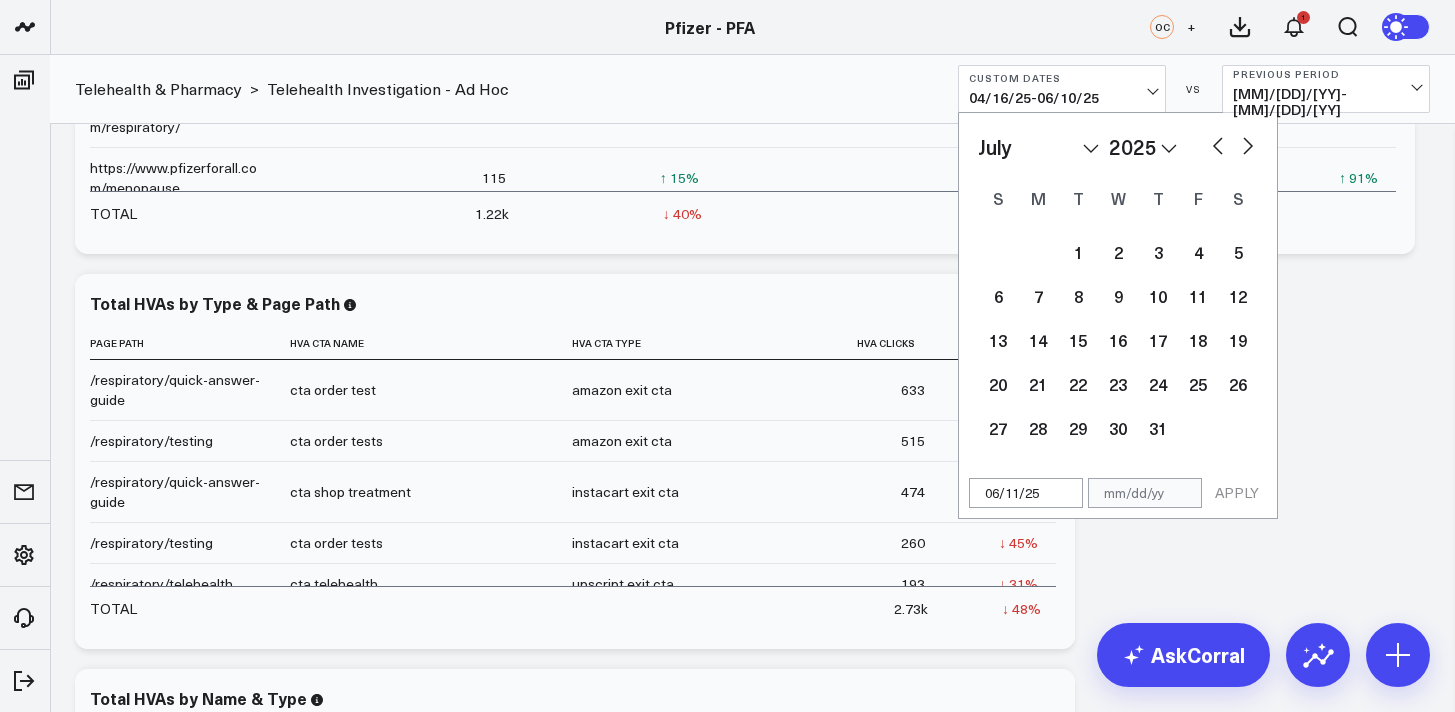 click at bounding box center [1248, 144] 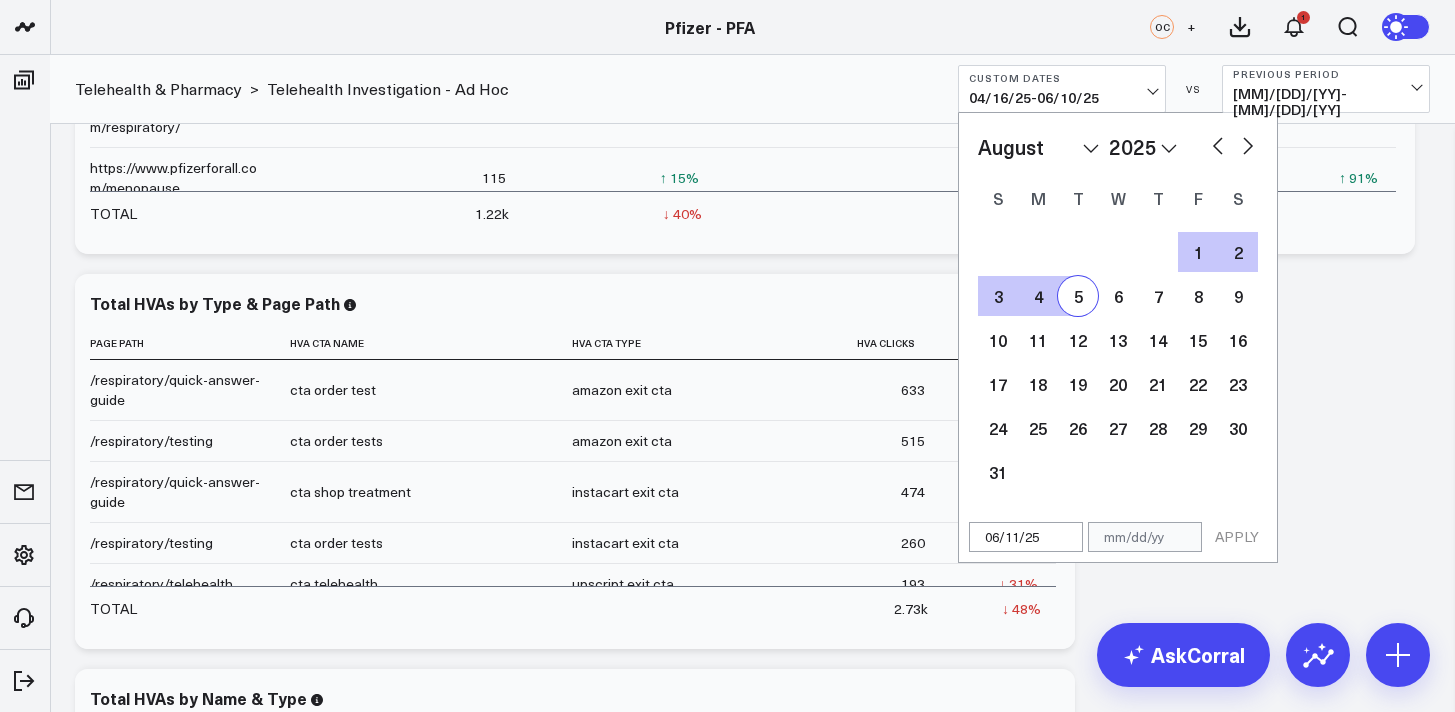 click on "5" at bounding box center [1078, 296] 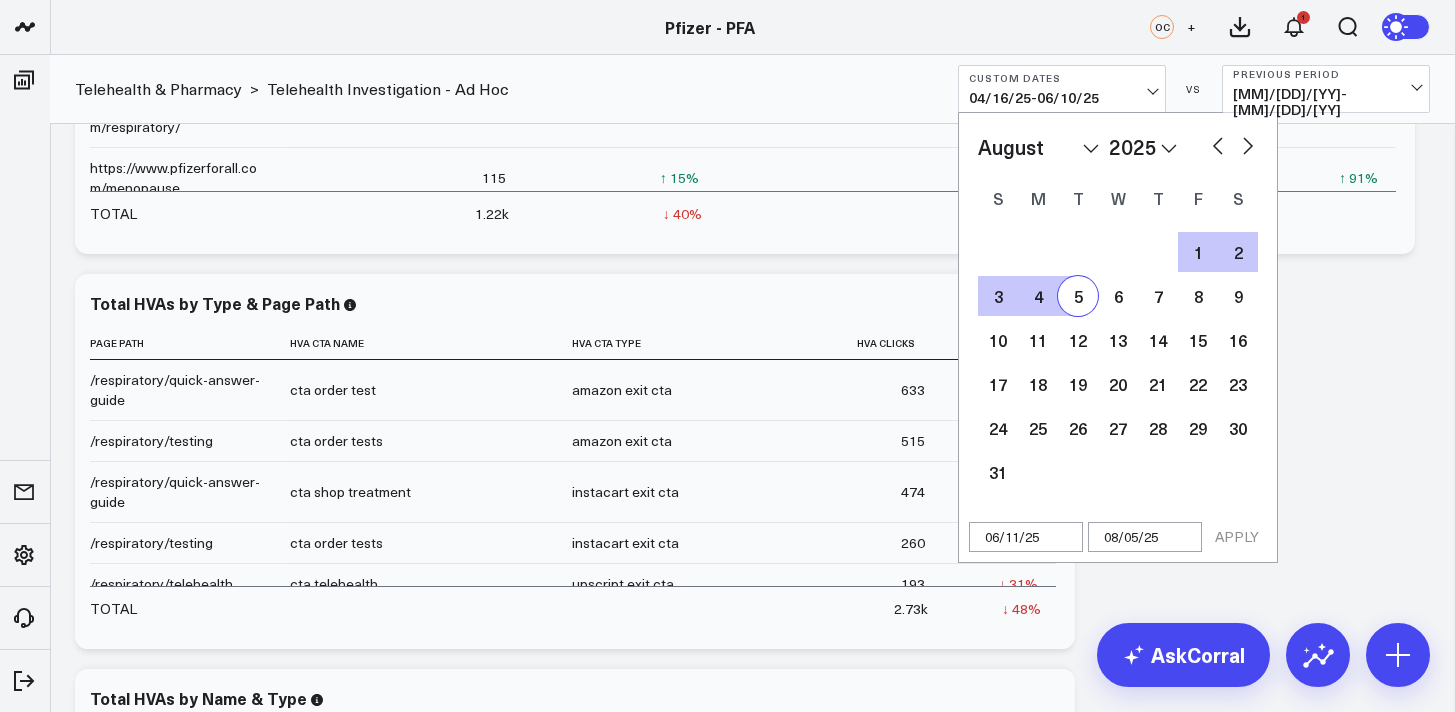 select on "7" 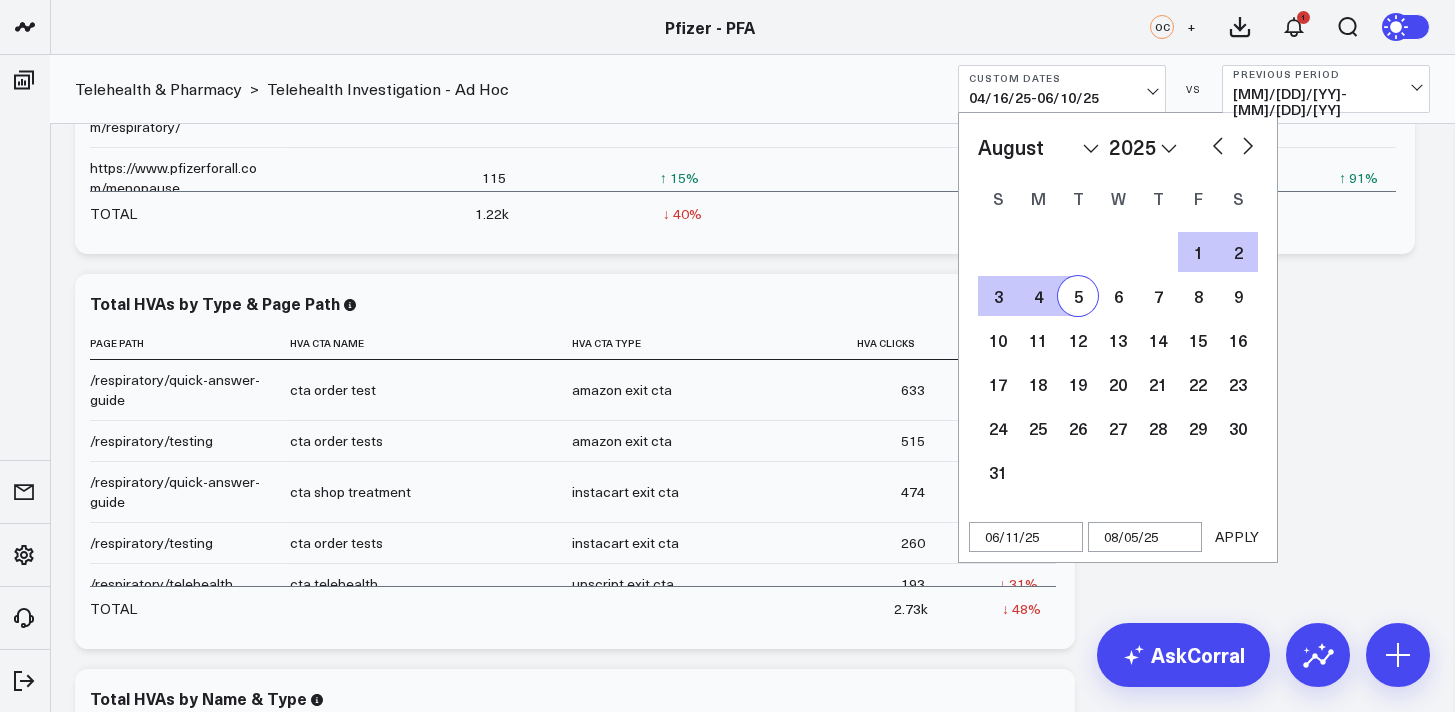 click on "APPLY" at bounding box center [1237, 537] 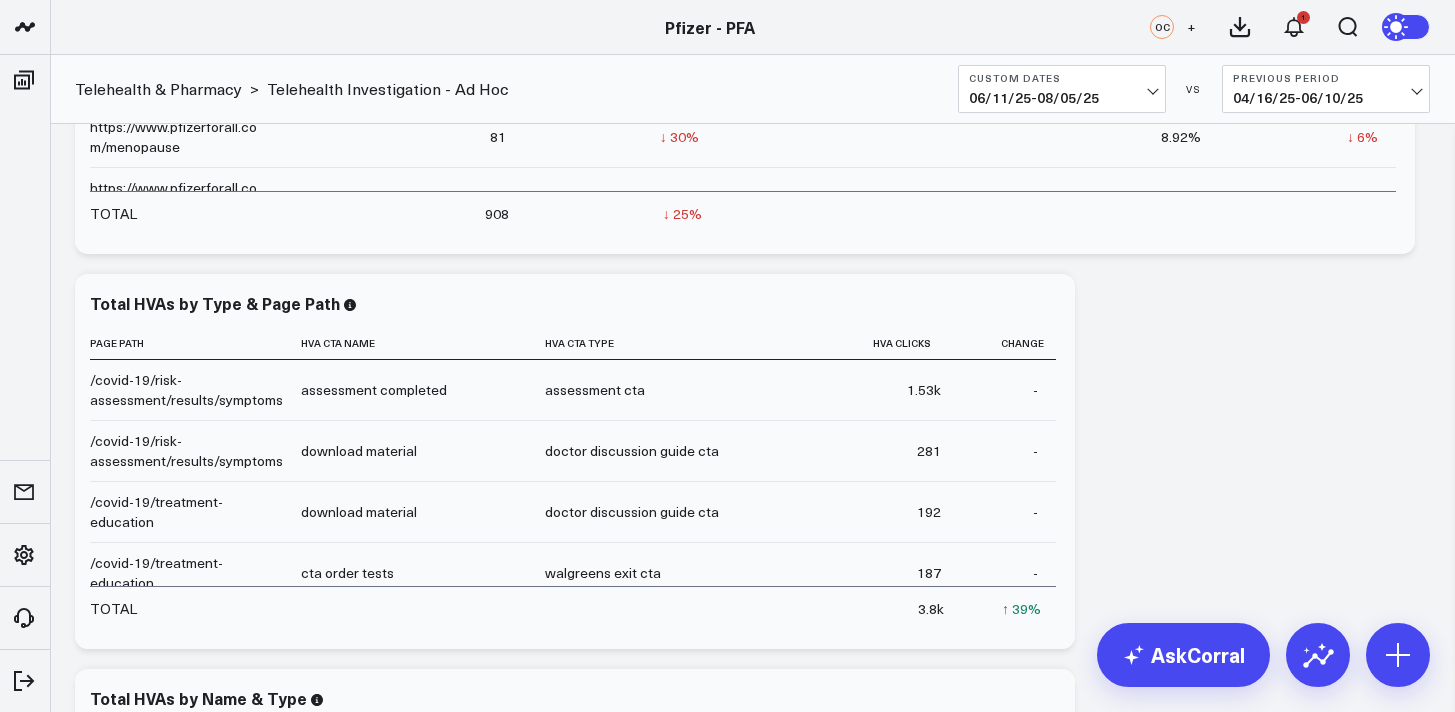 click on "Modify via AI Copy link to widget Ask support Remove Create linked copy Executive Summary Product Release Spotlight 4.3 Covid-19 Product Summary OKRs 5.1 Release OKRs 5.2 Release OKRs Homepage Health Questionnaires COVID-19 / Respiratory Menopause Migraine mTOQ Vaccines Prescription Savings Optimizations (WIP) Education Articles Navigation (WIP) Media Performance Website Website HVA Performance Site Experience / DXA Telehealth & Pharmacy Prescription Delivery - Alto ↓" at bounding box center (752, -131) 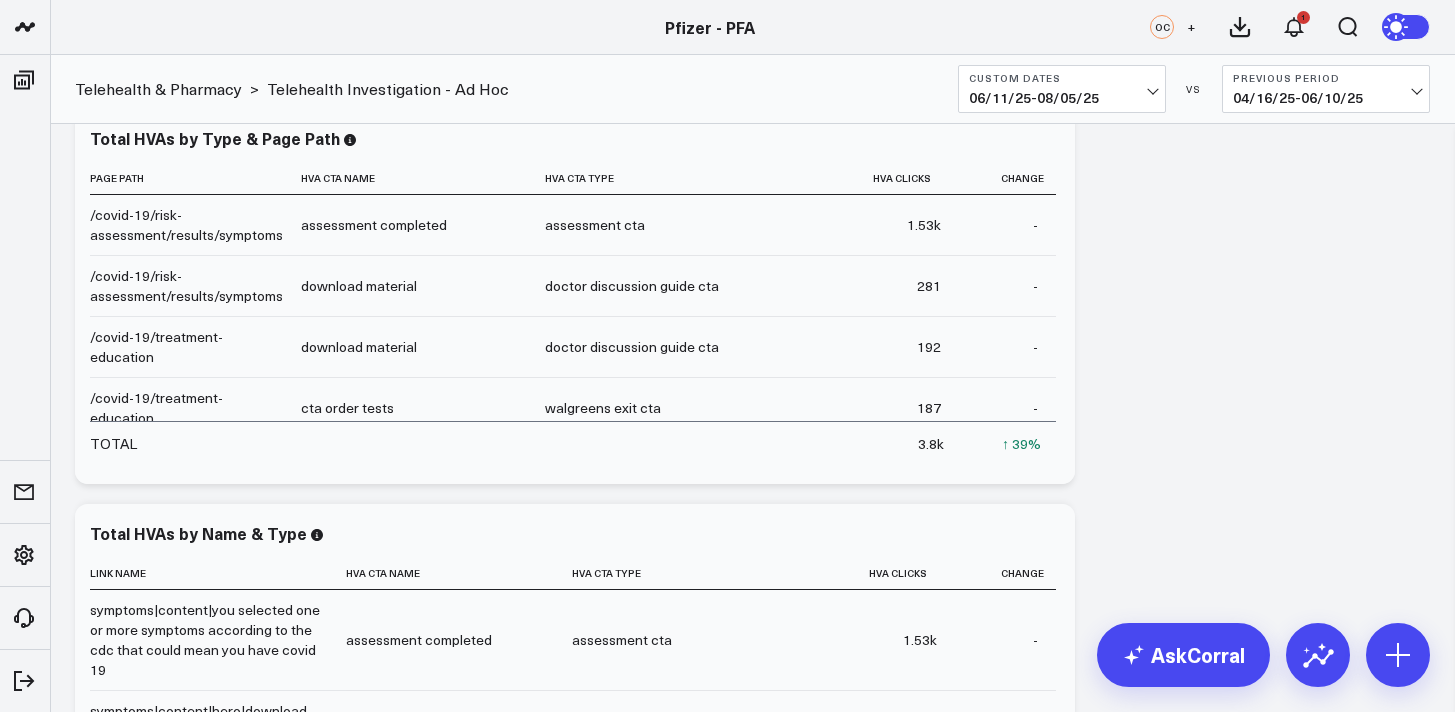scroll, scrollTop: 2016, scrollLeft: 0, axis: vertical 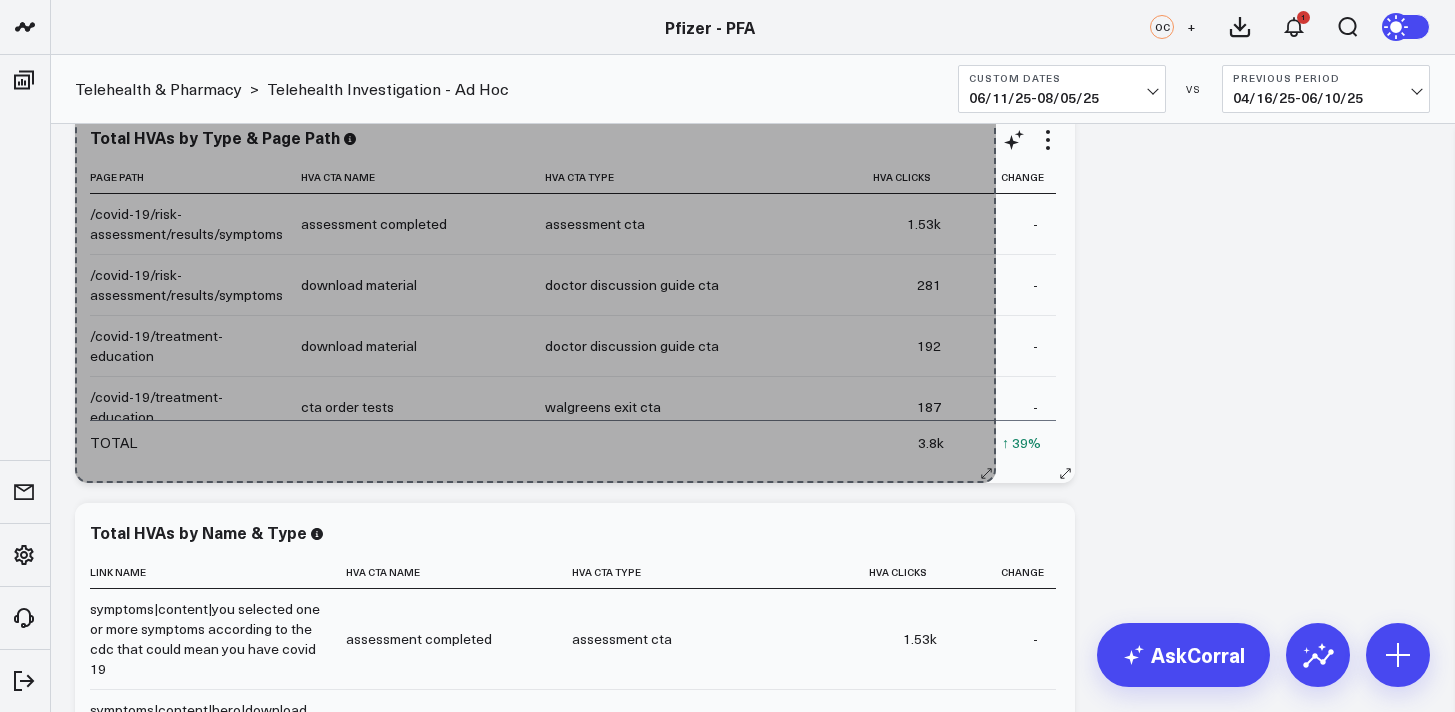 drag, startPoint x: 1063, startPoint y: 464, endPoint x: 984, endPoint y: 431, distance: 85.61542 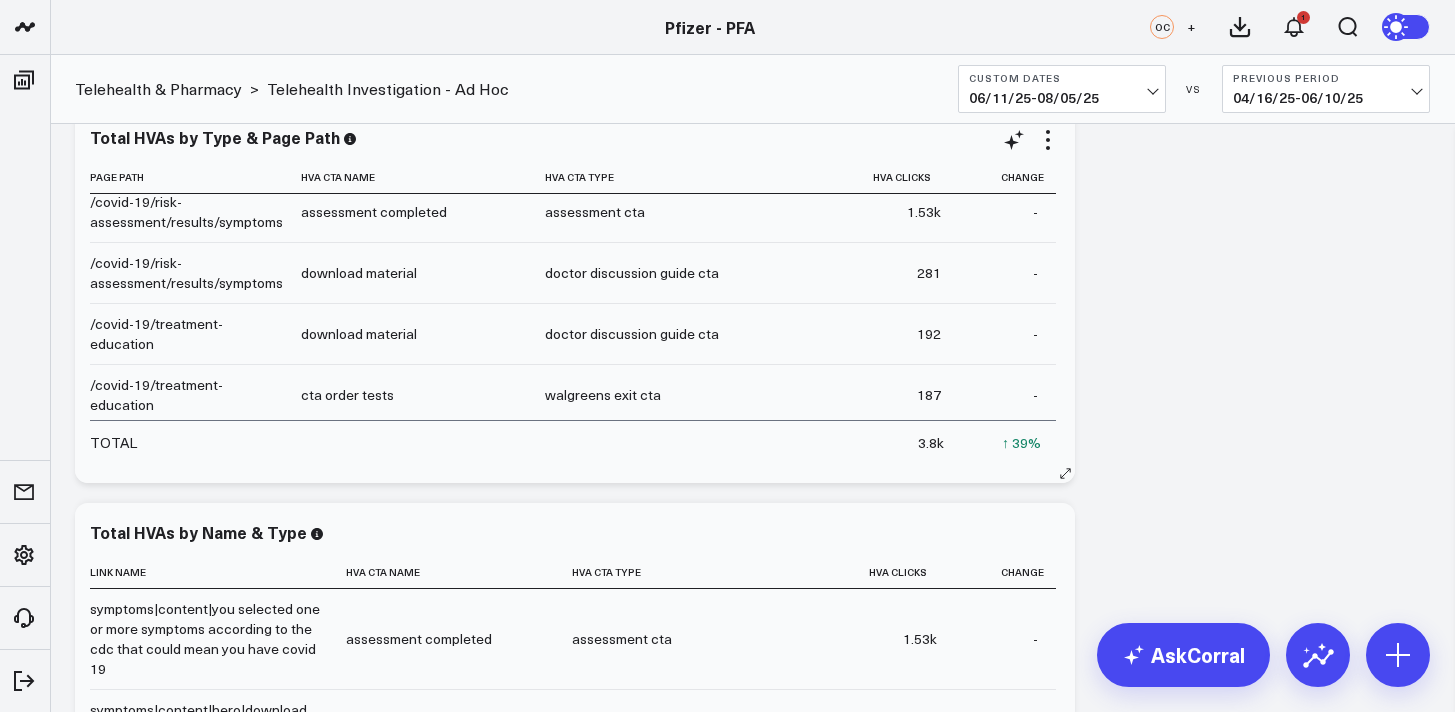 scroll, scrollTop: 0, scrollLeft: 0, axis: both 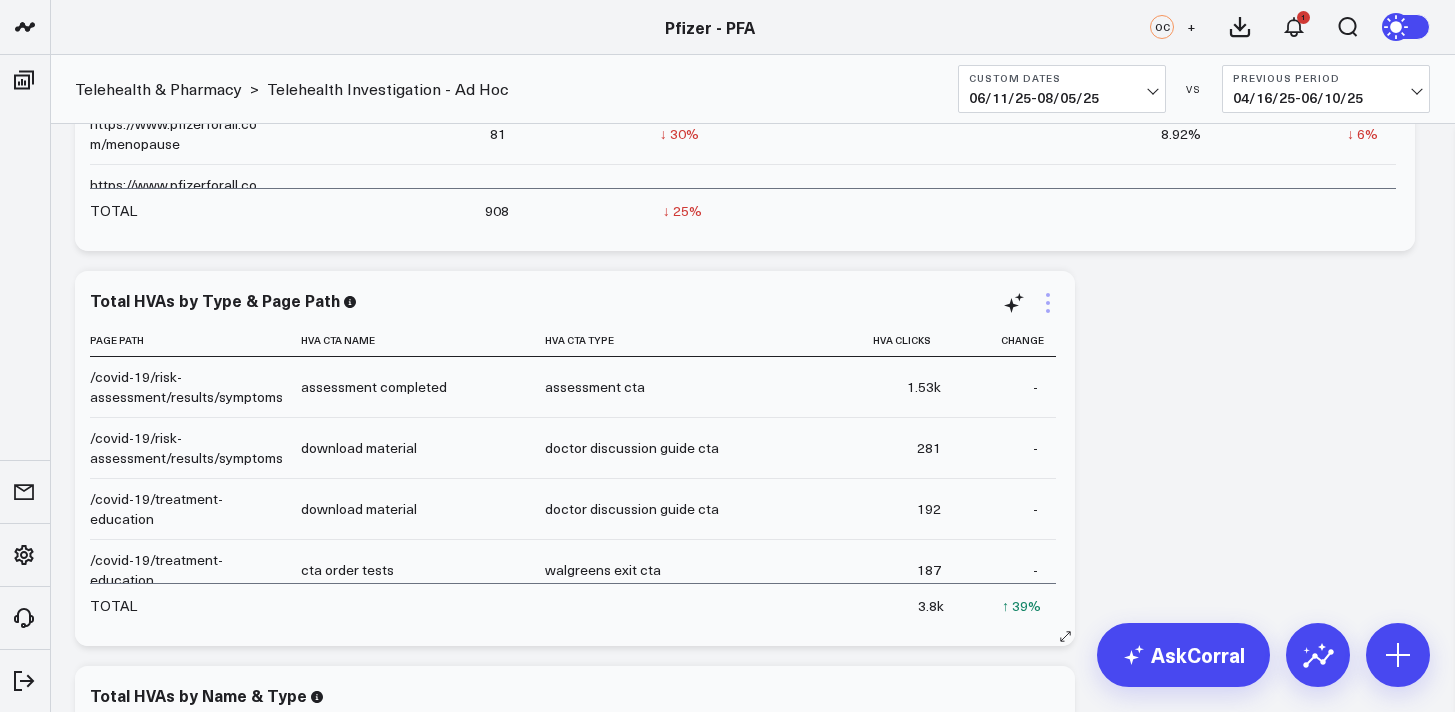 click 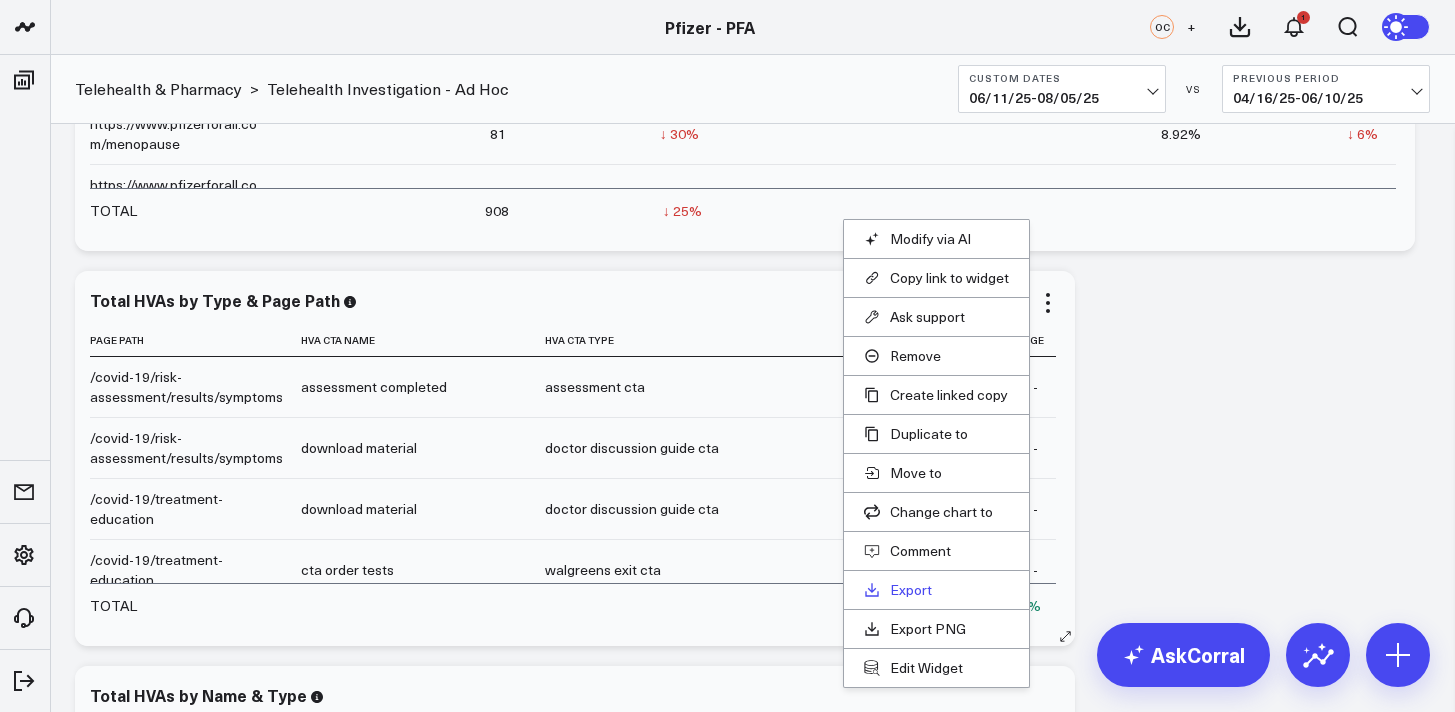 click on "Export" at bounding box center (936, 590) 